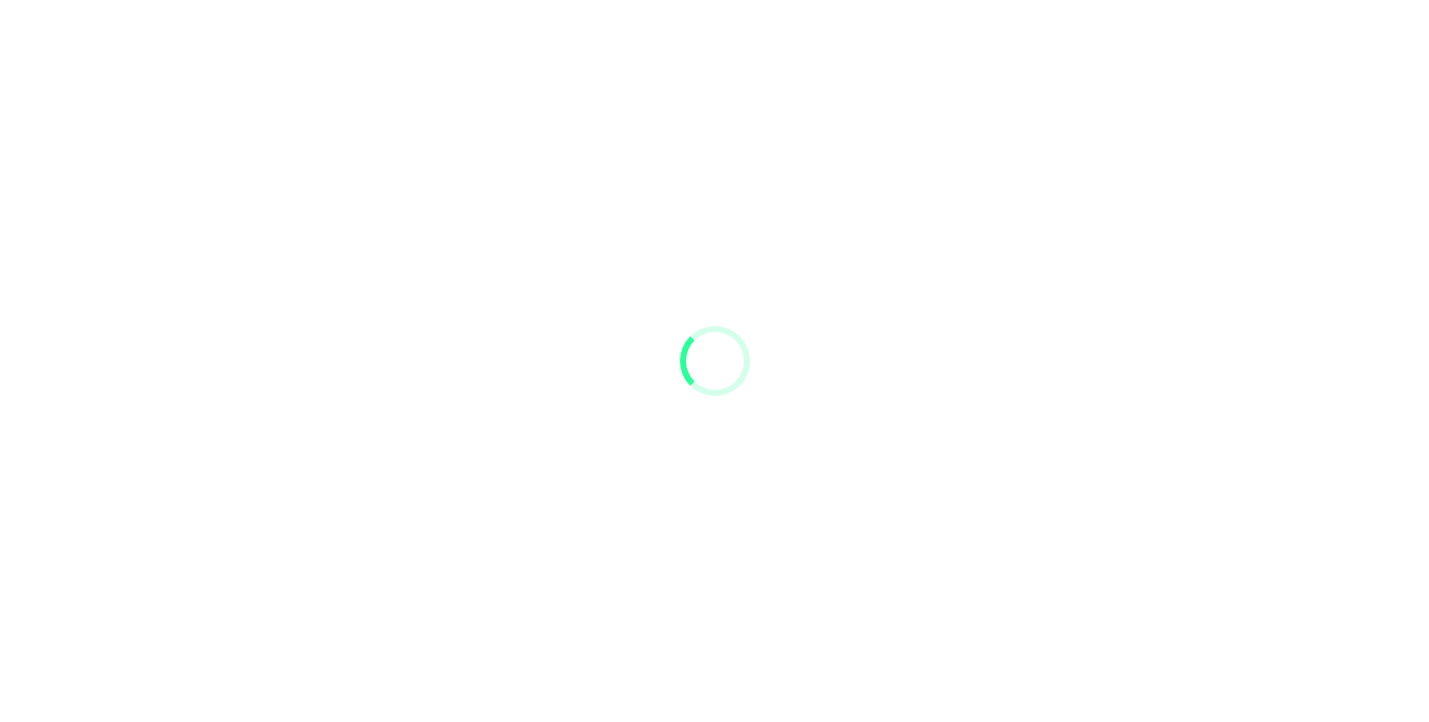 scroll, scrollTop: 0, scrollLeft: 0, axis: both 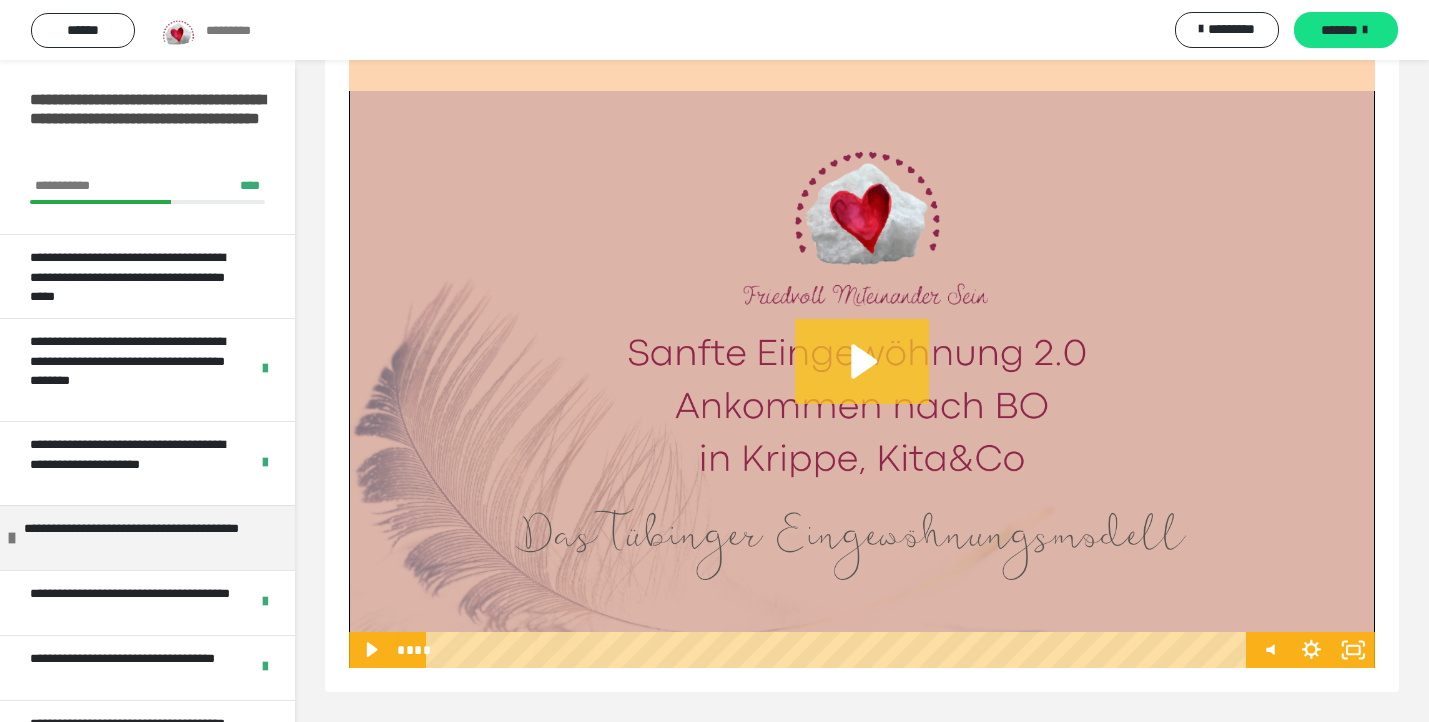 click 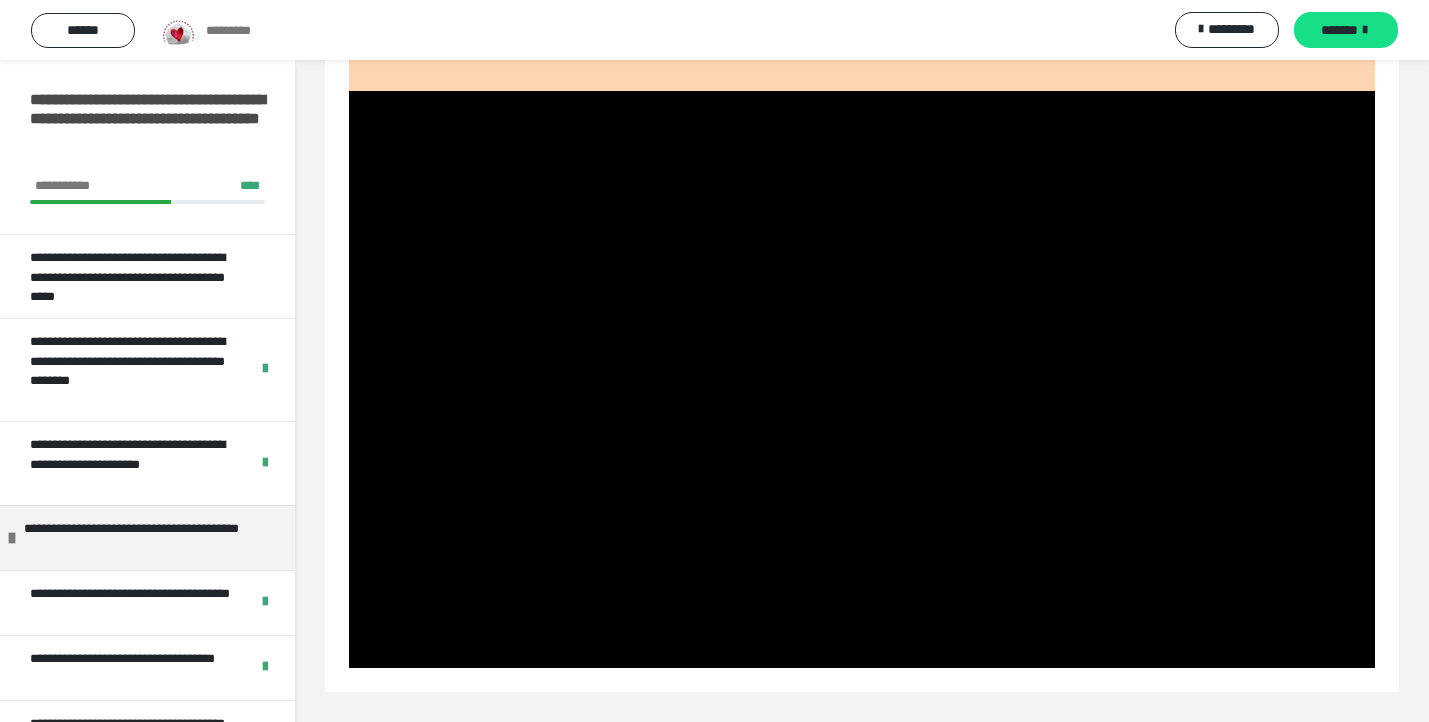 scroll, scrollTop: 0, scrollLeft: 0, axis: both 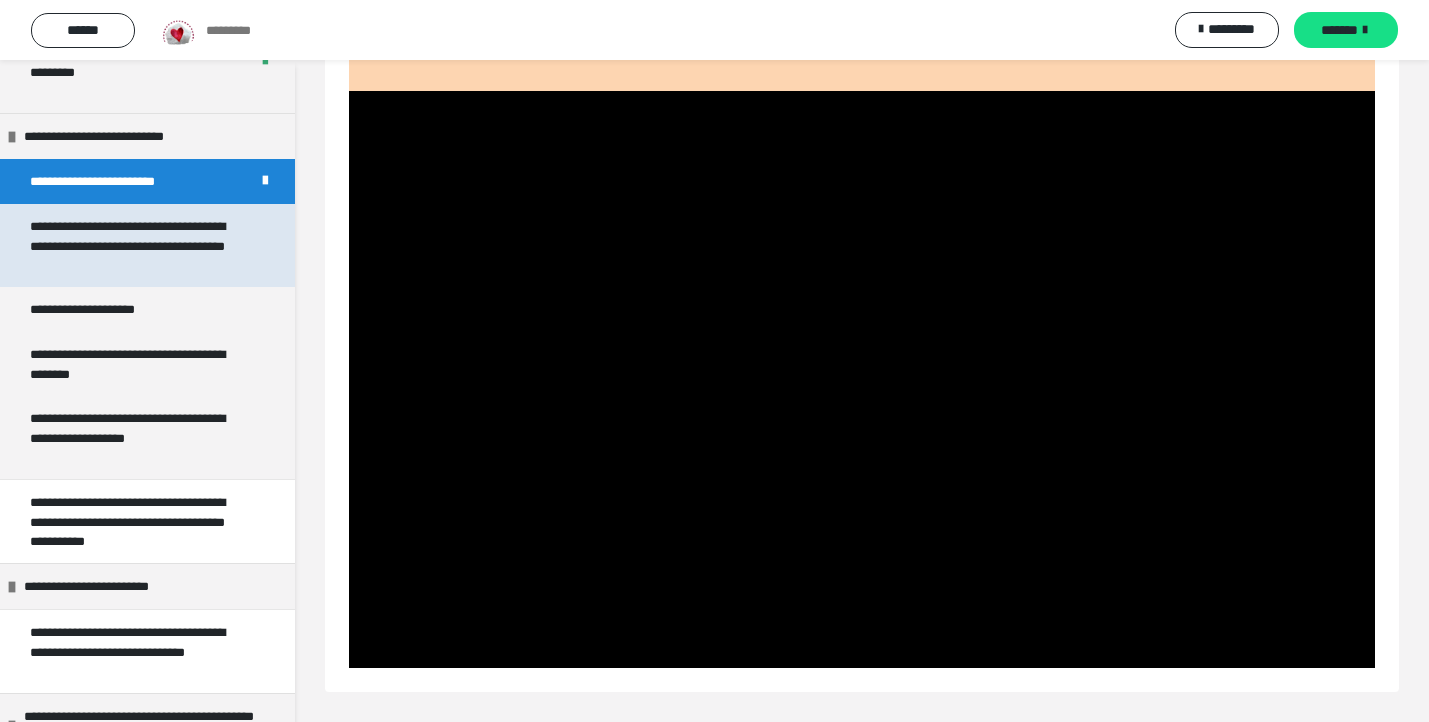 click on "**********" at bounding box center [139, 245] 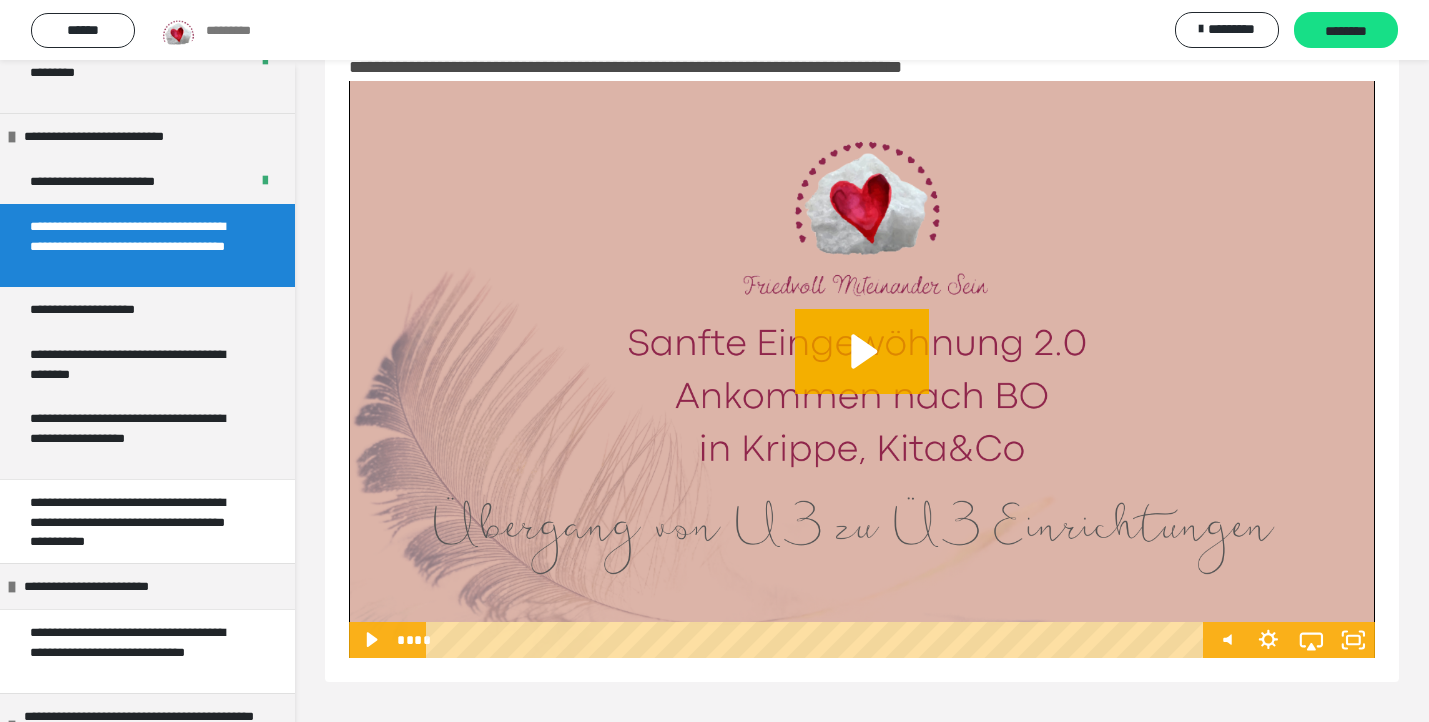 scroll, scrollTop: 60, scrollLeft: 0, axis: vertical 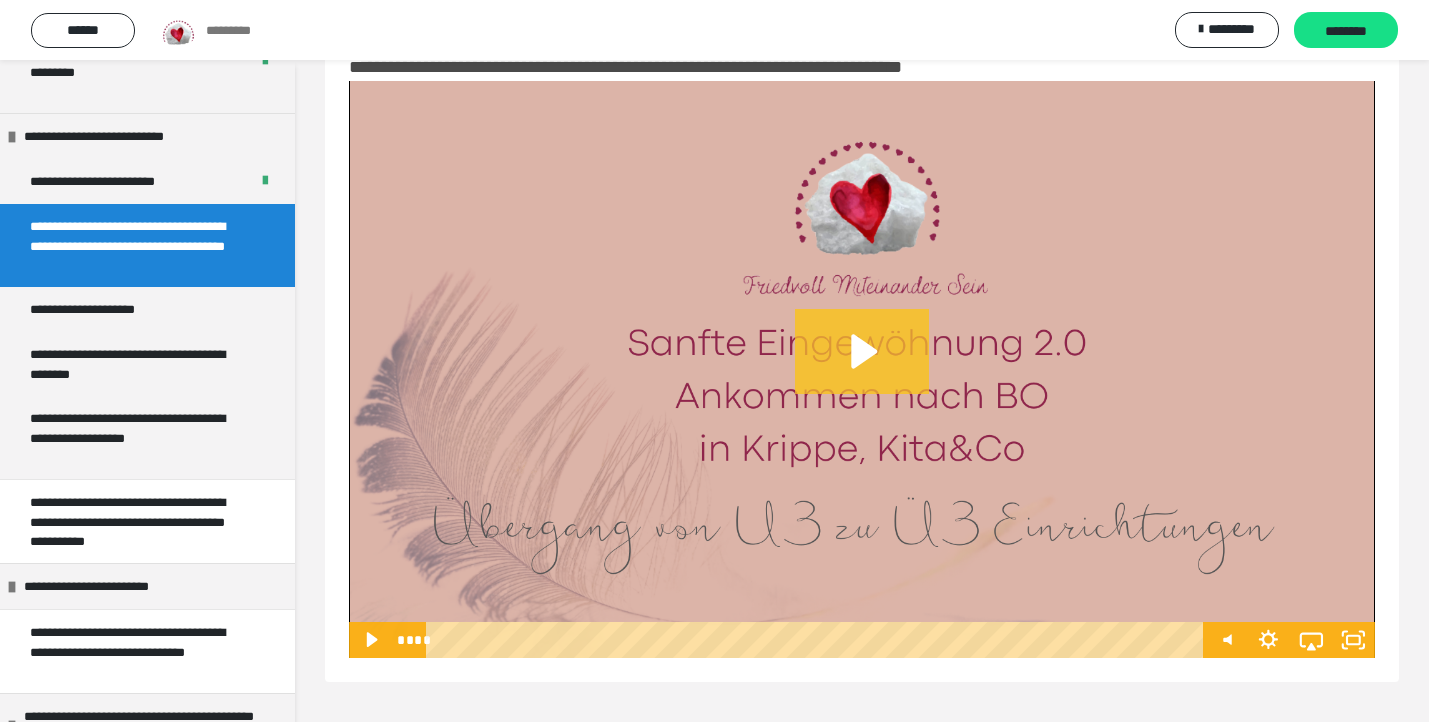 click 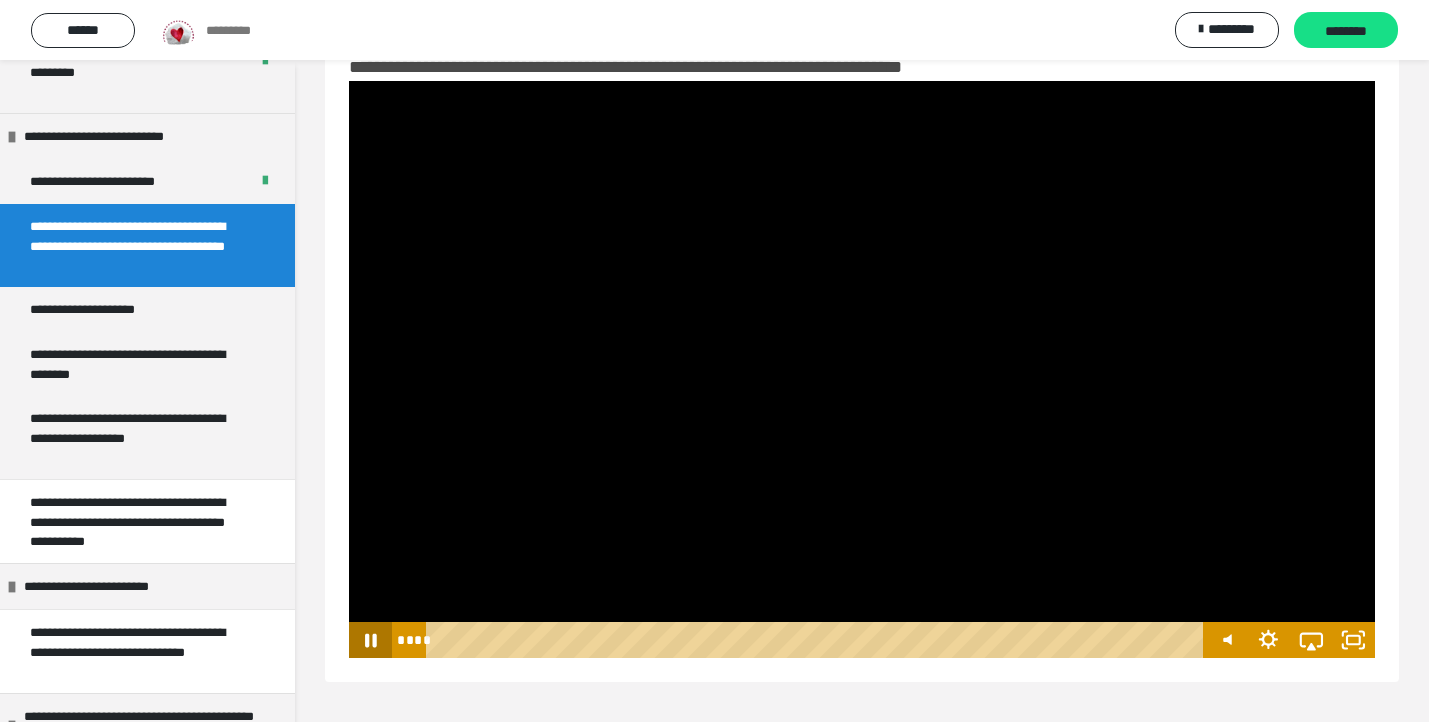 click 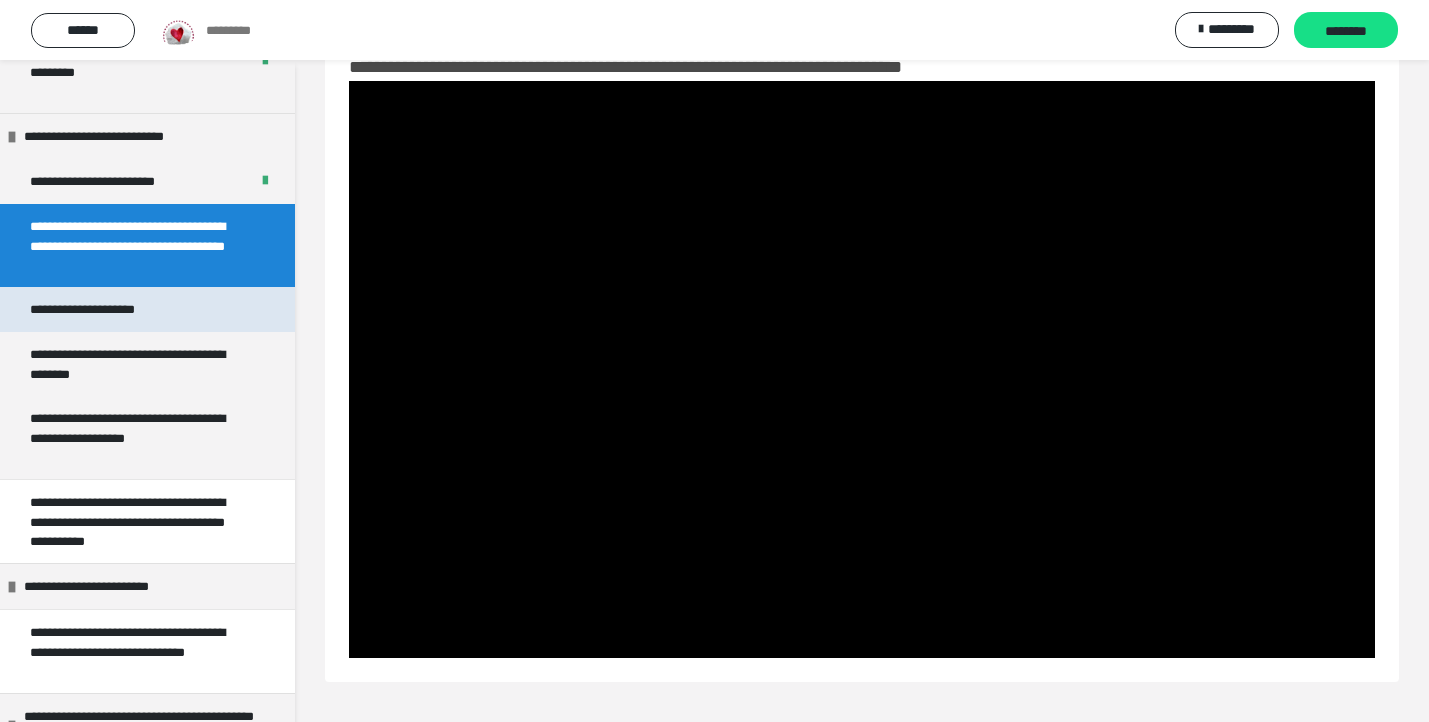 click on "**********" at bounding box center [110, 309] 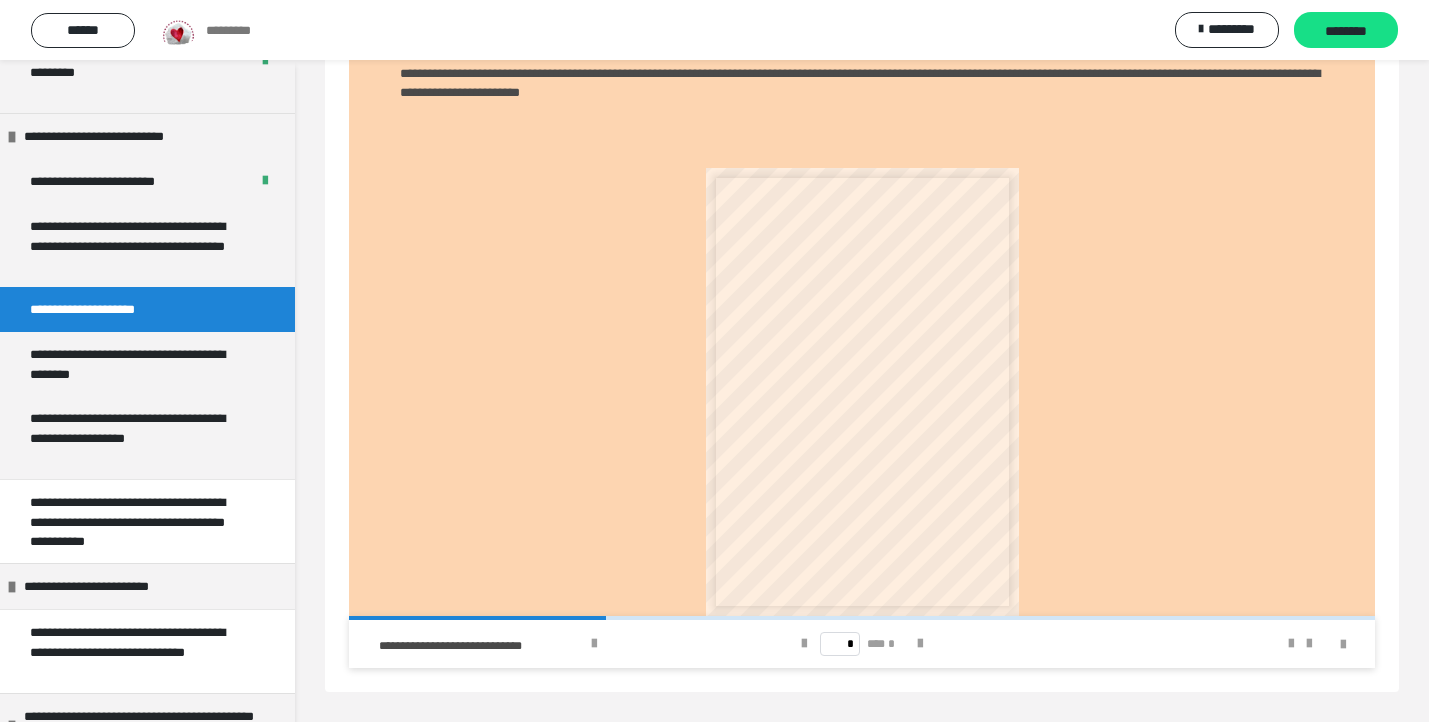 scroll, scrollTop: 918, scrollLeft: 0, axis: vertical 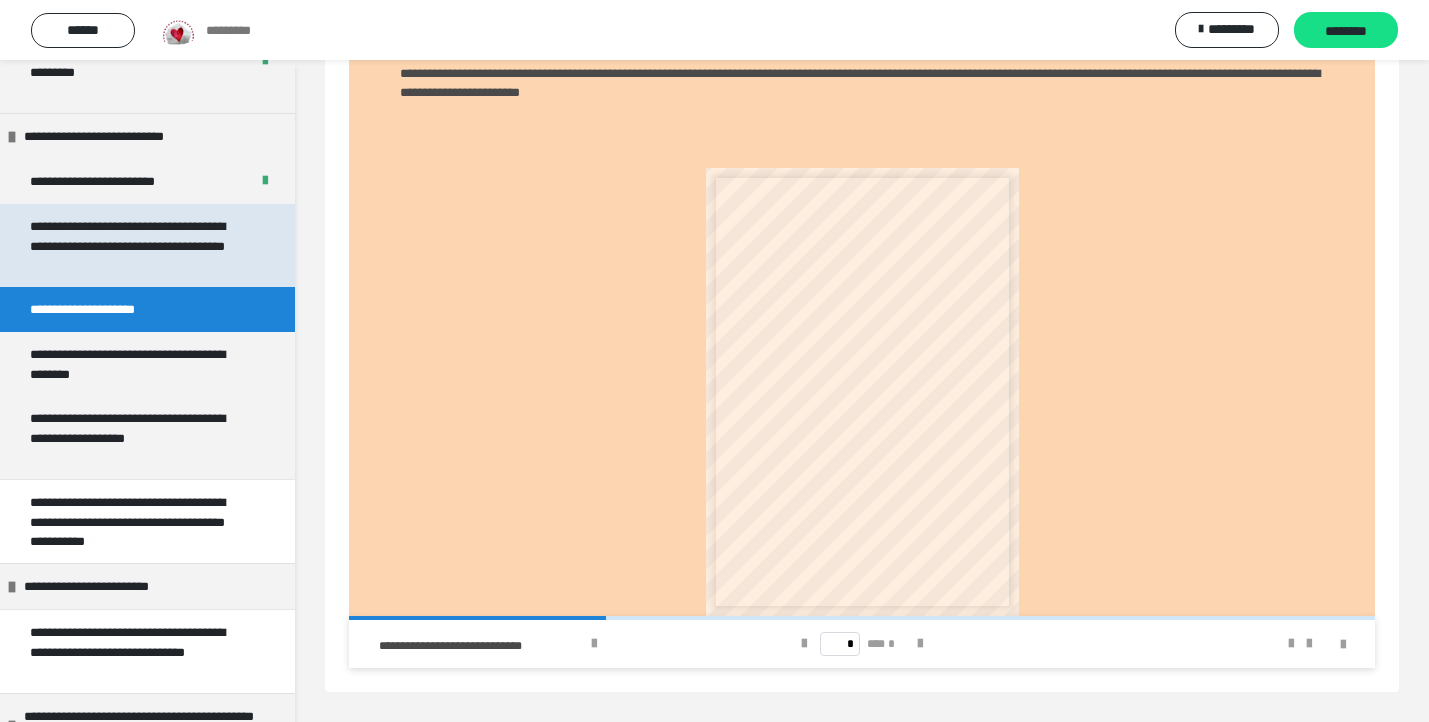 click on "**********" at bounding box center (139, 245) 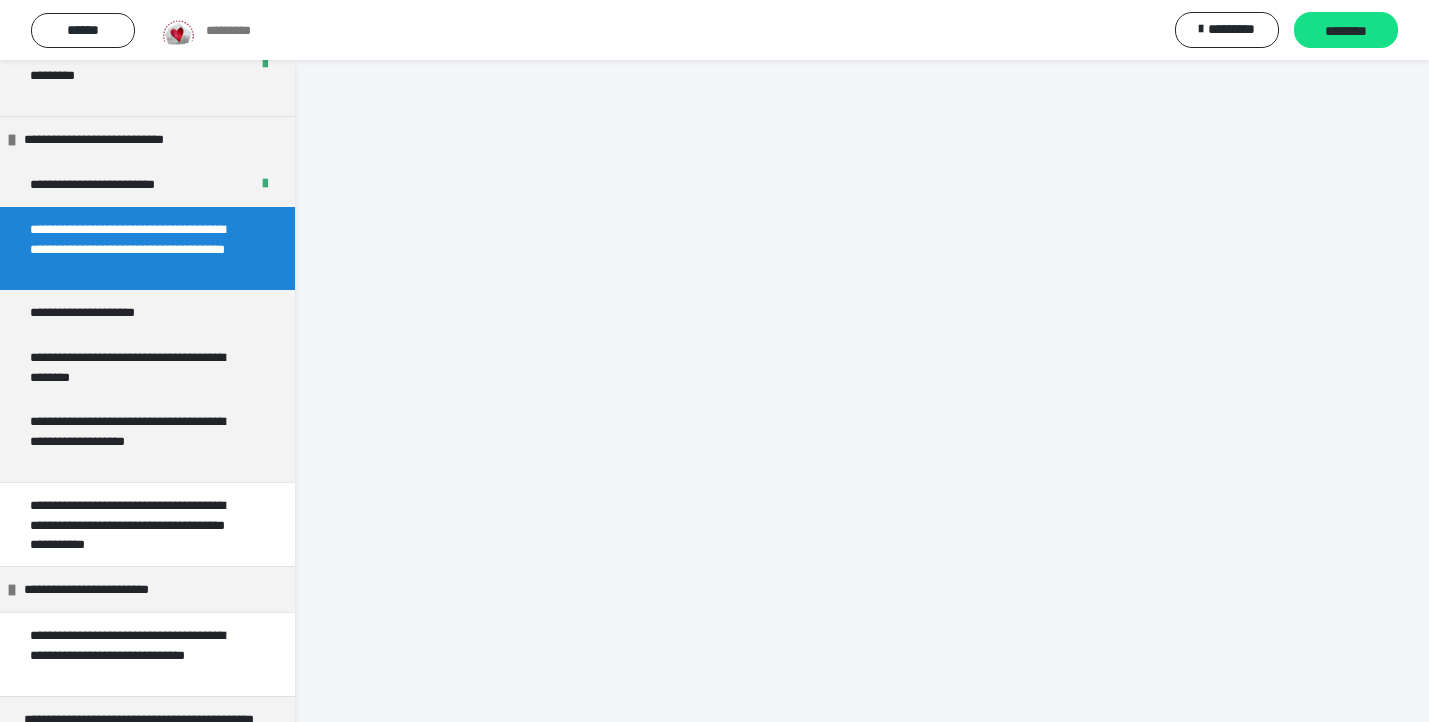 scroll, scrollTop: 60, scrollLeft: 0, axis: vertical 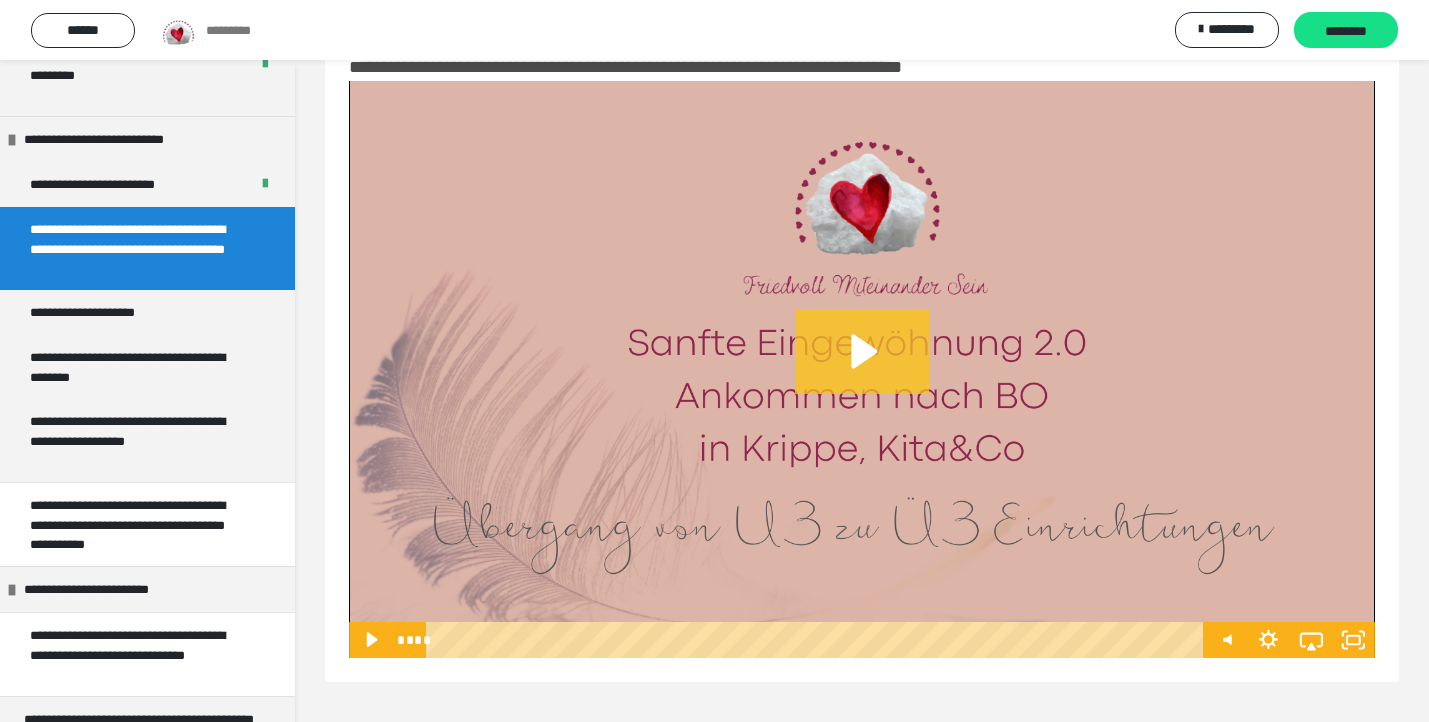 click 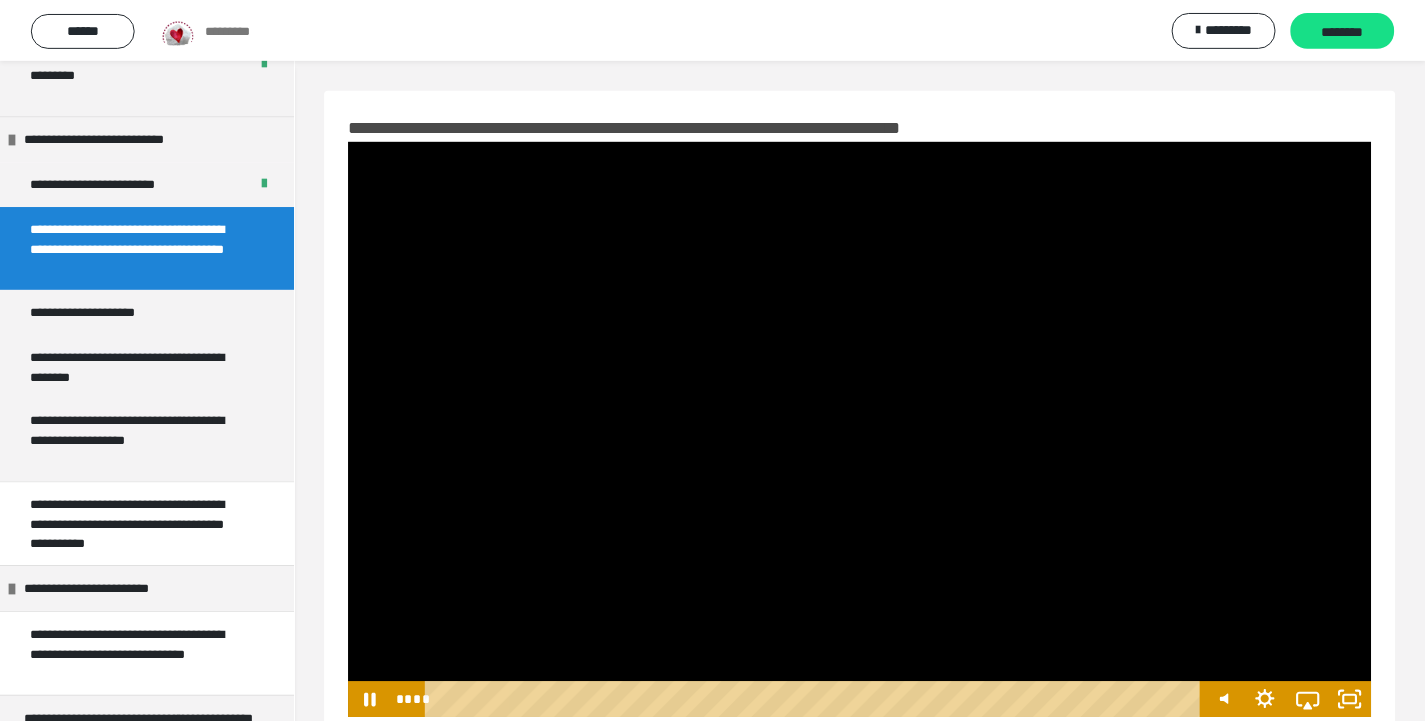 scroll, scrollTop: 0, scrollLeft: 0, axis: both 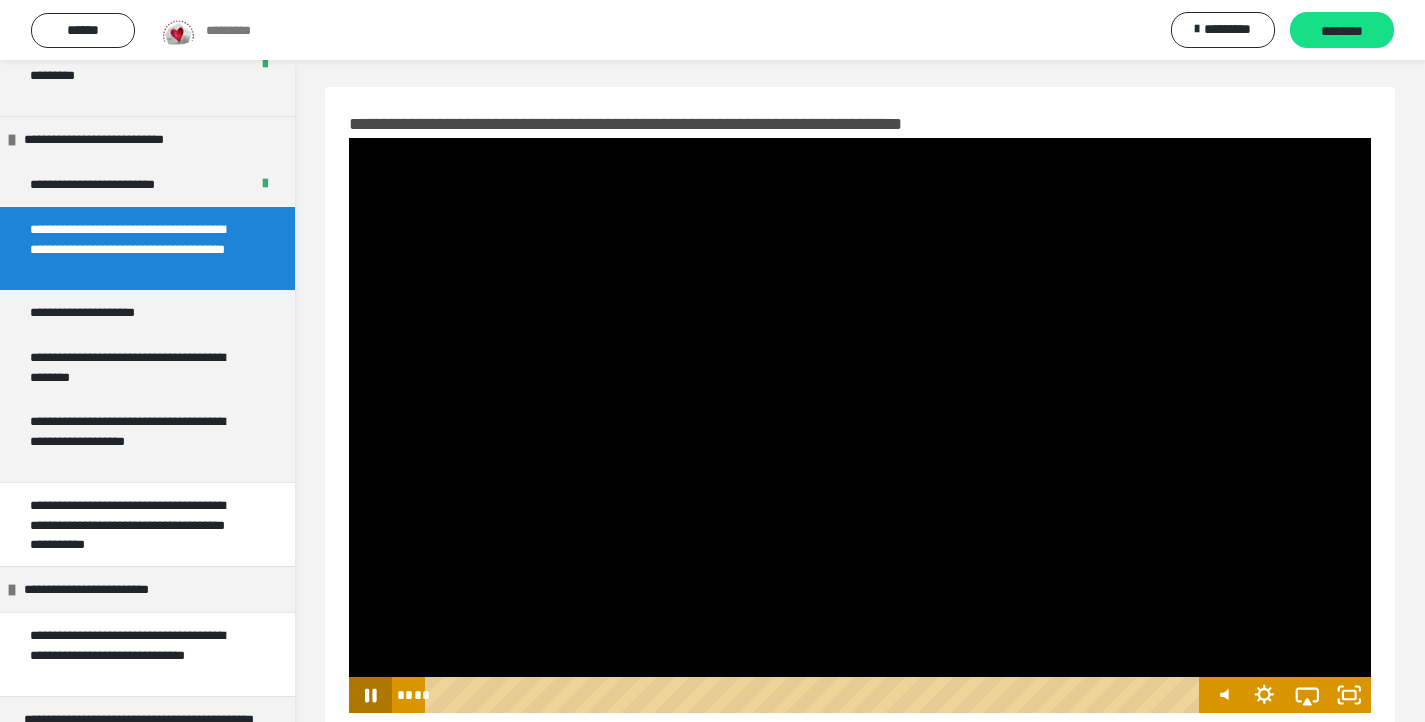 click 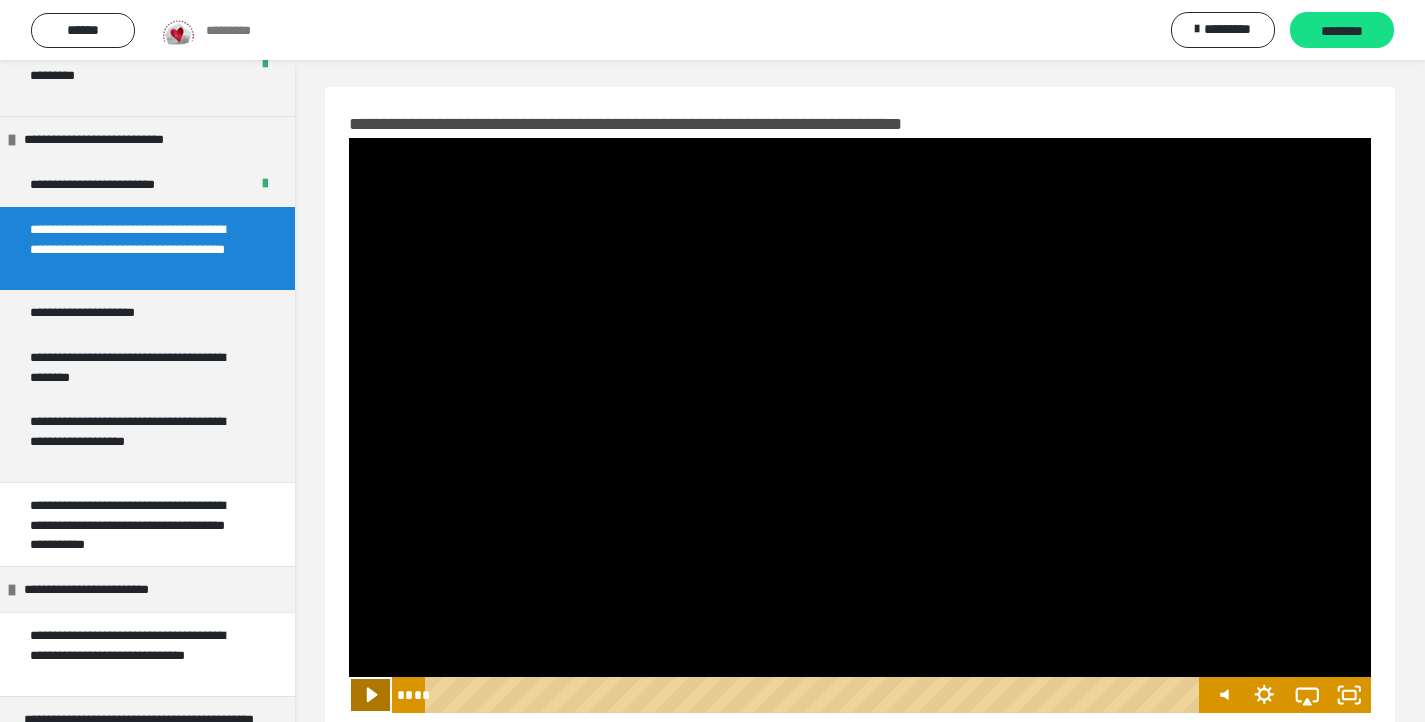 click 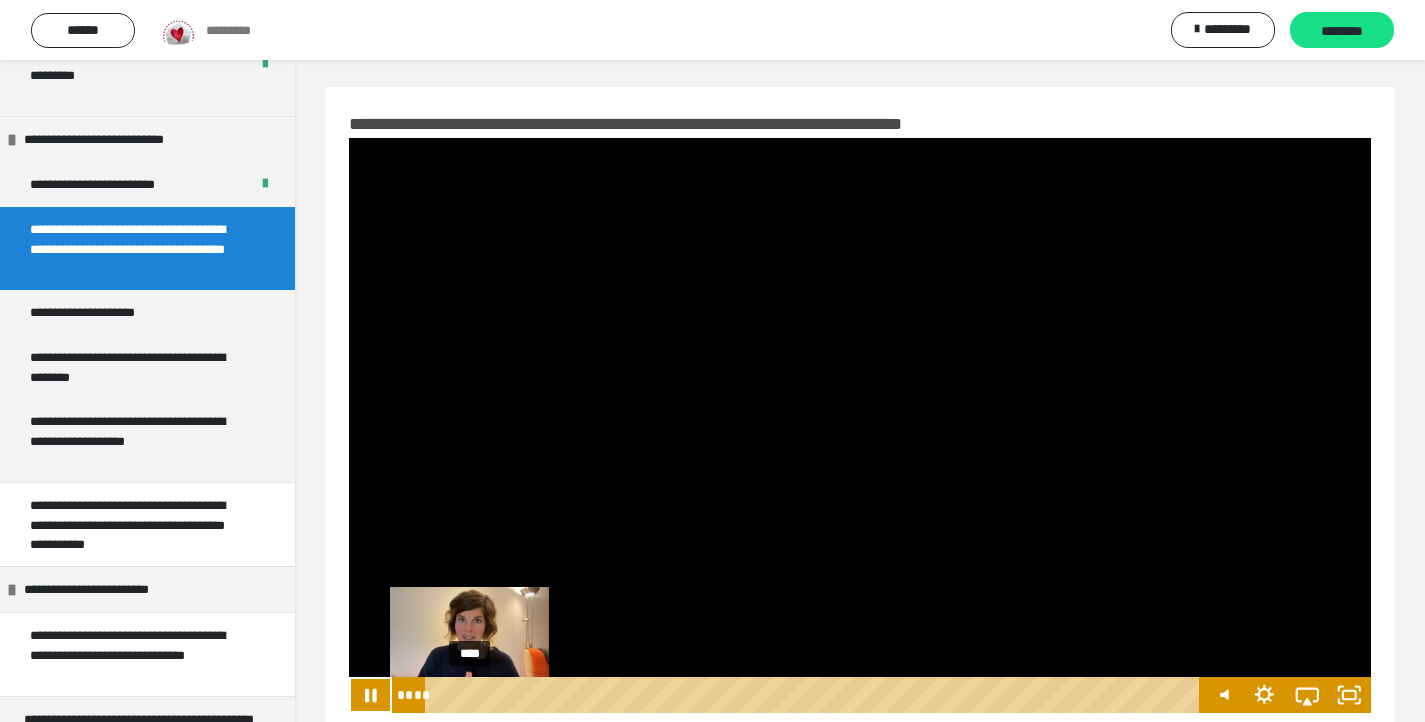 click on "****" at bounding box center (815, 695) 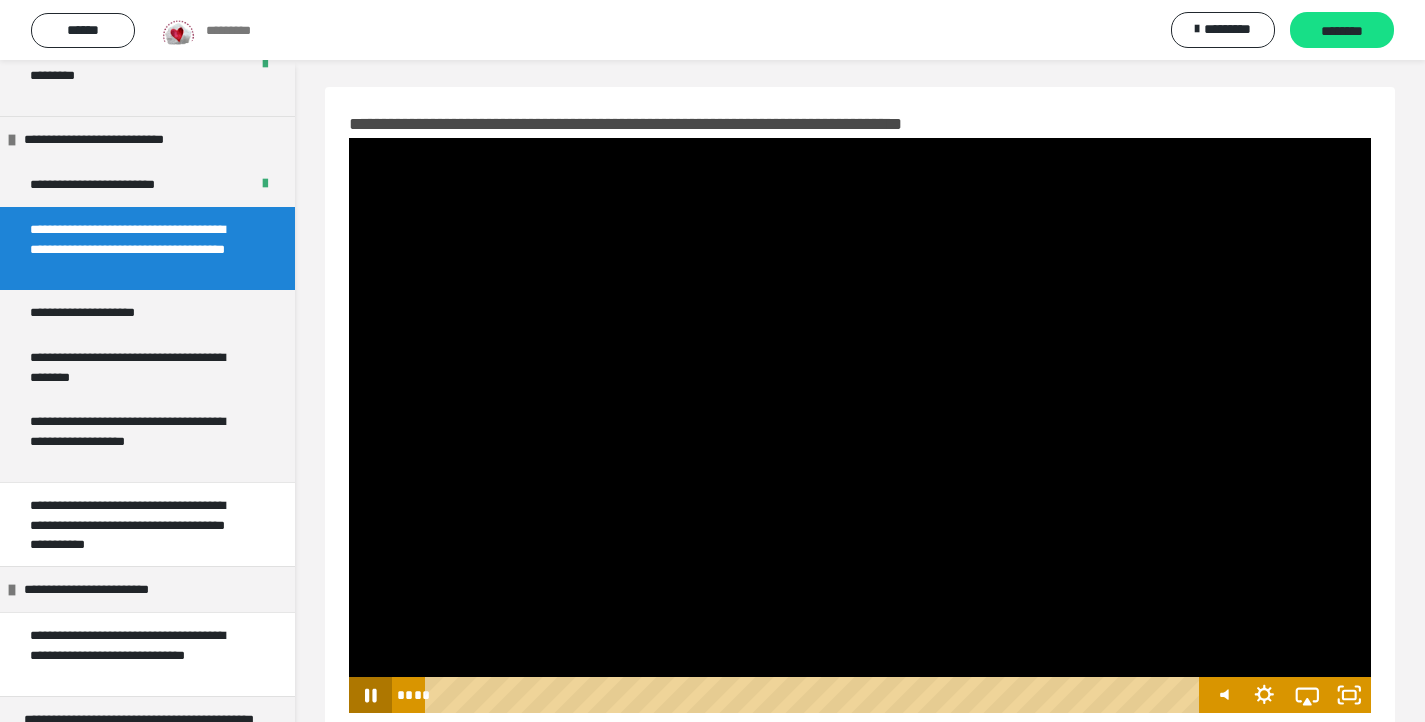 click 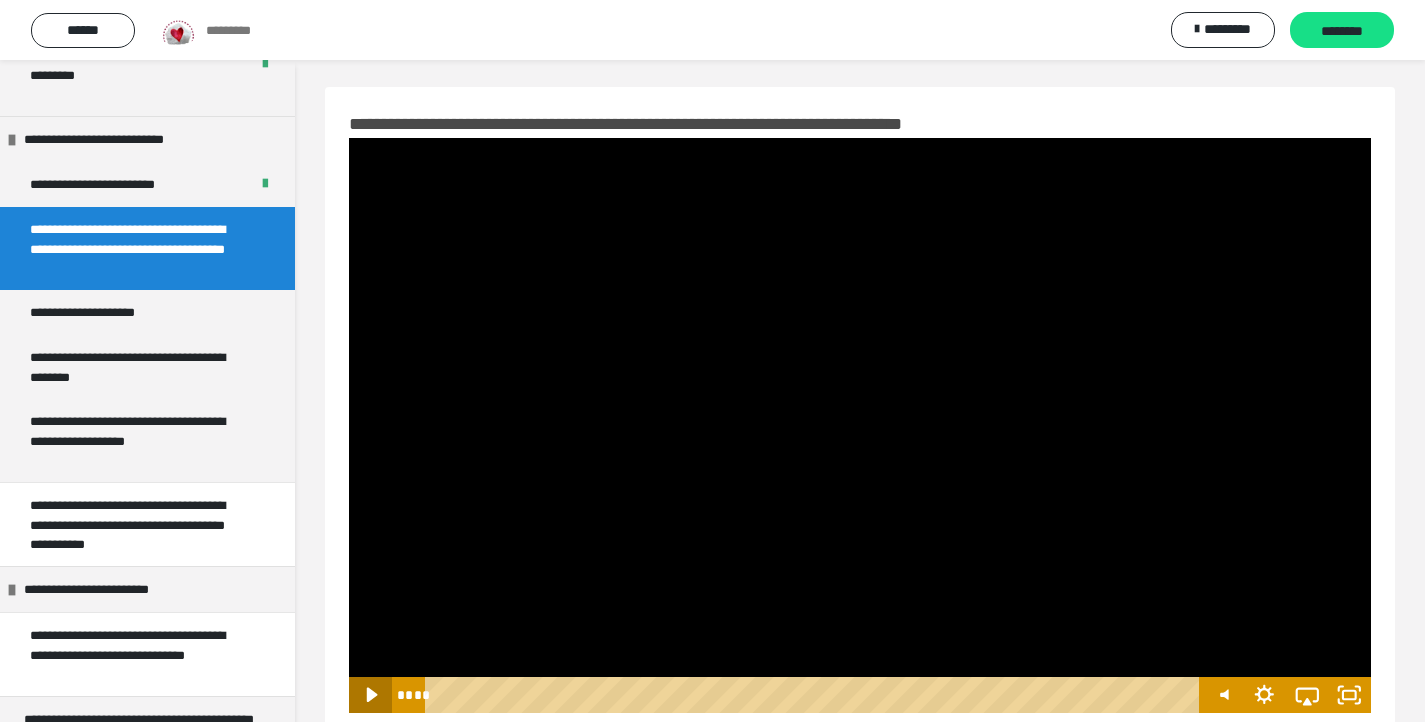 click 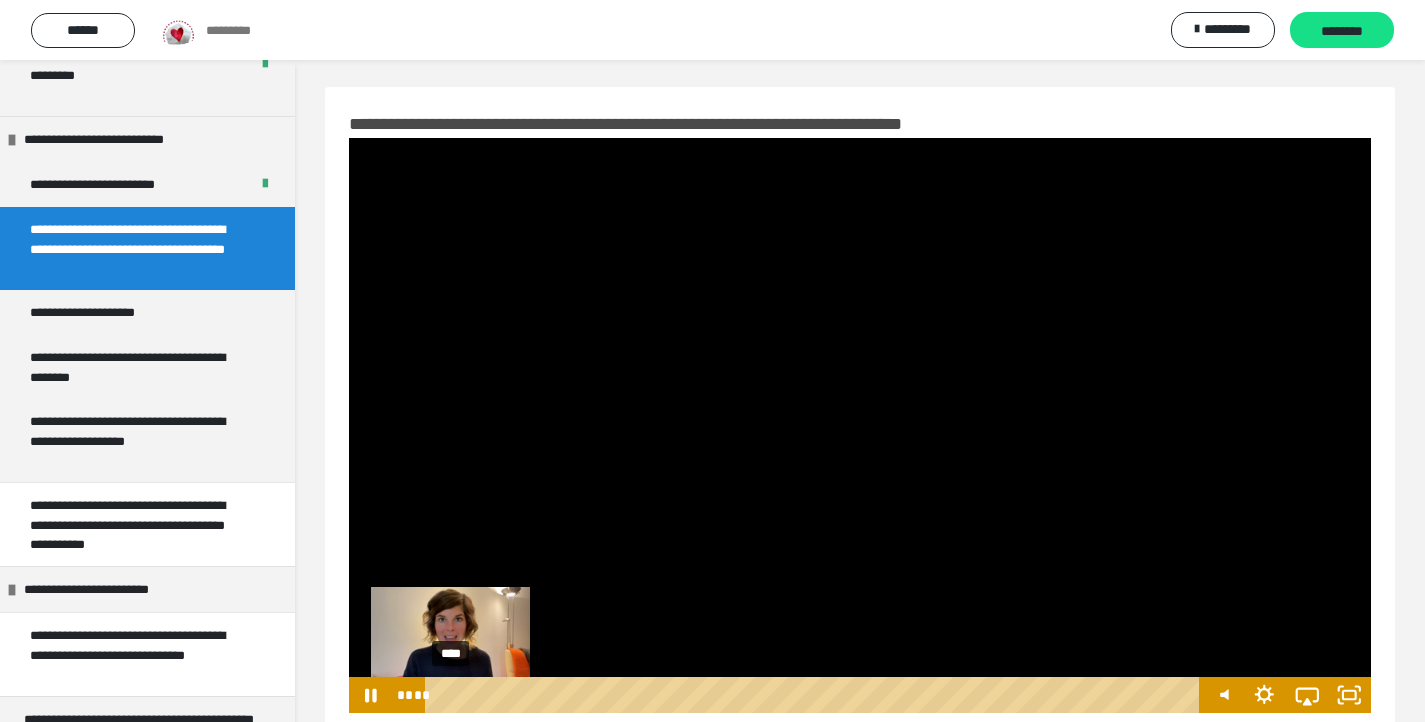 click on "****" at bounding box center (815, 695) 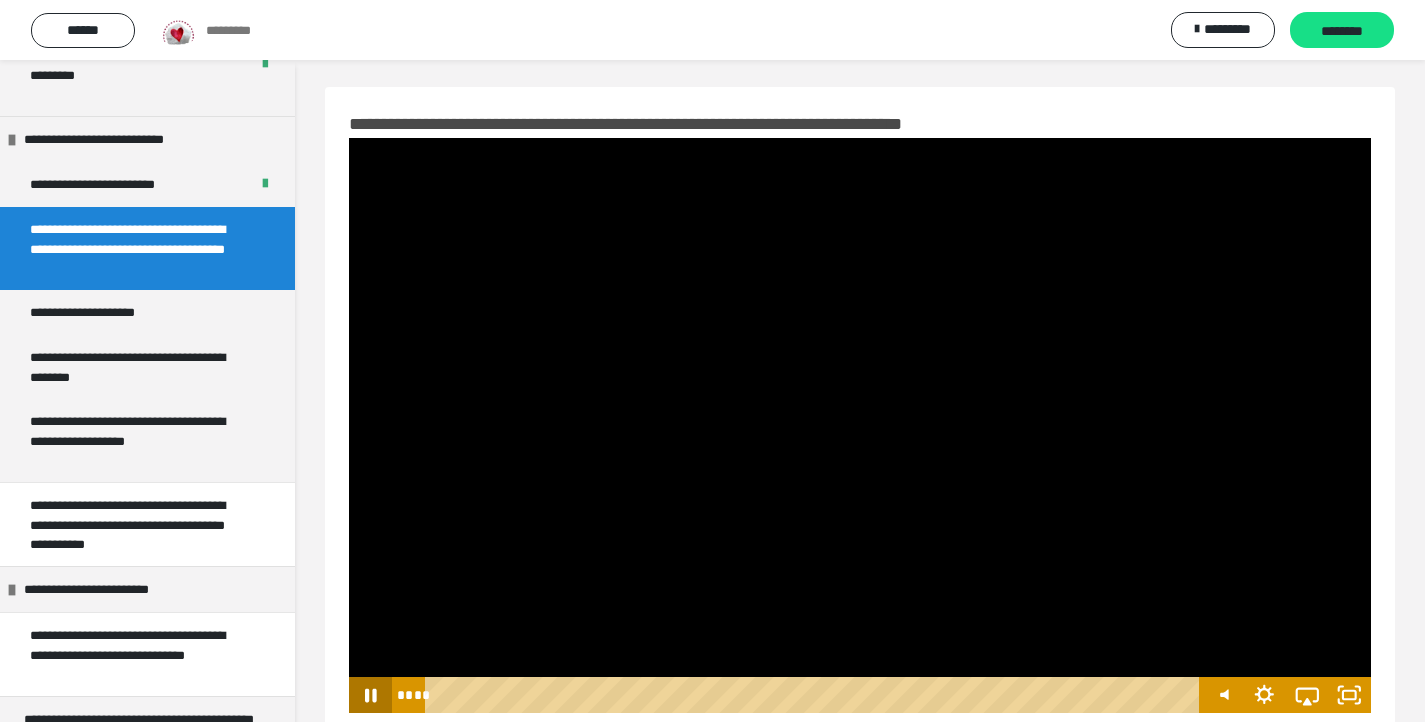 click 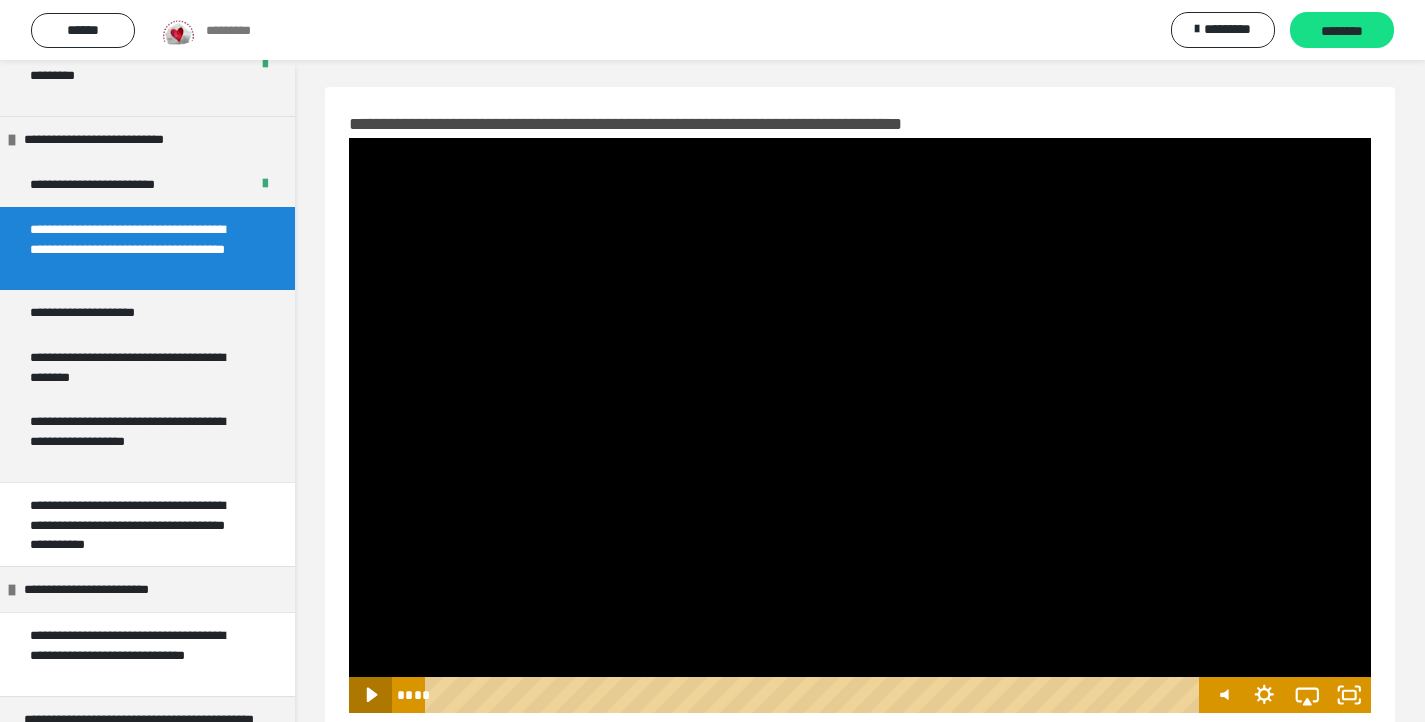 click 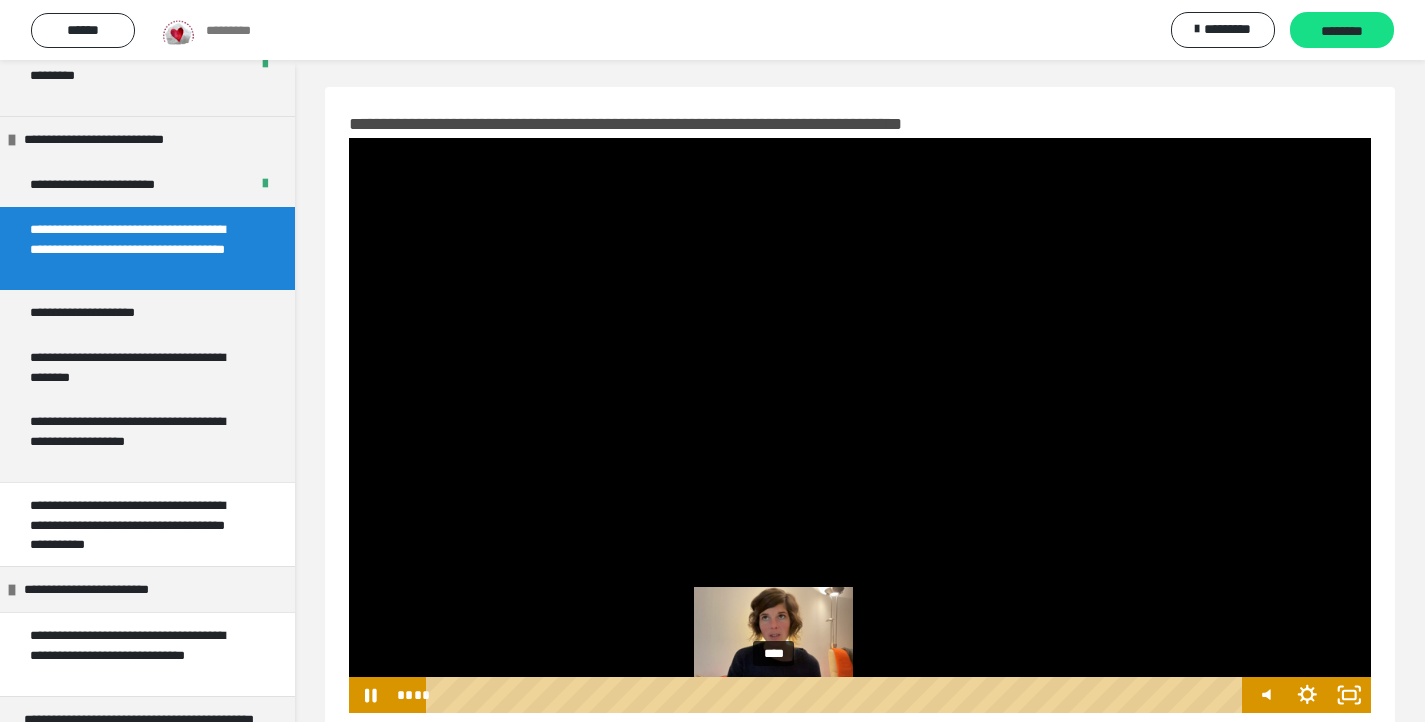 click on "****" at bounding box center [836, 695] 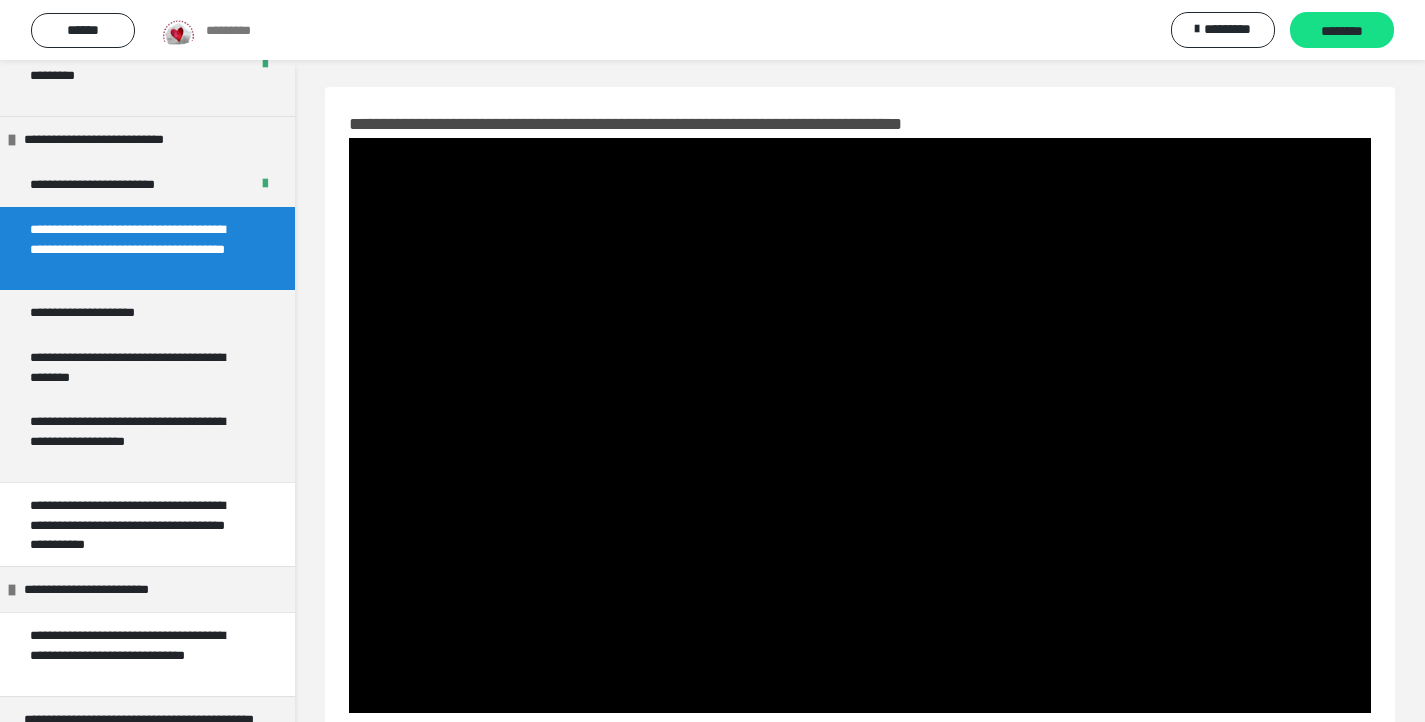 click on "****** ********* ********* ********" at bounding box center (712, 30) 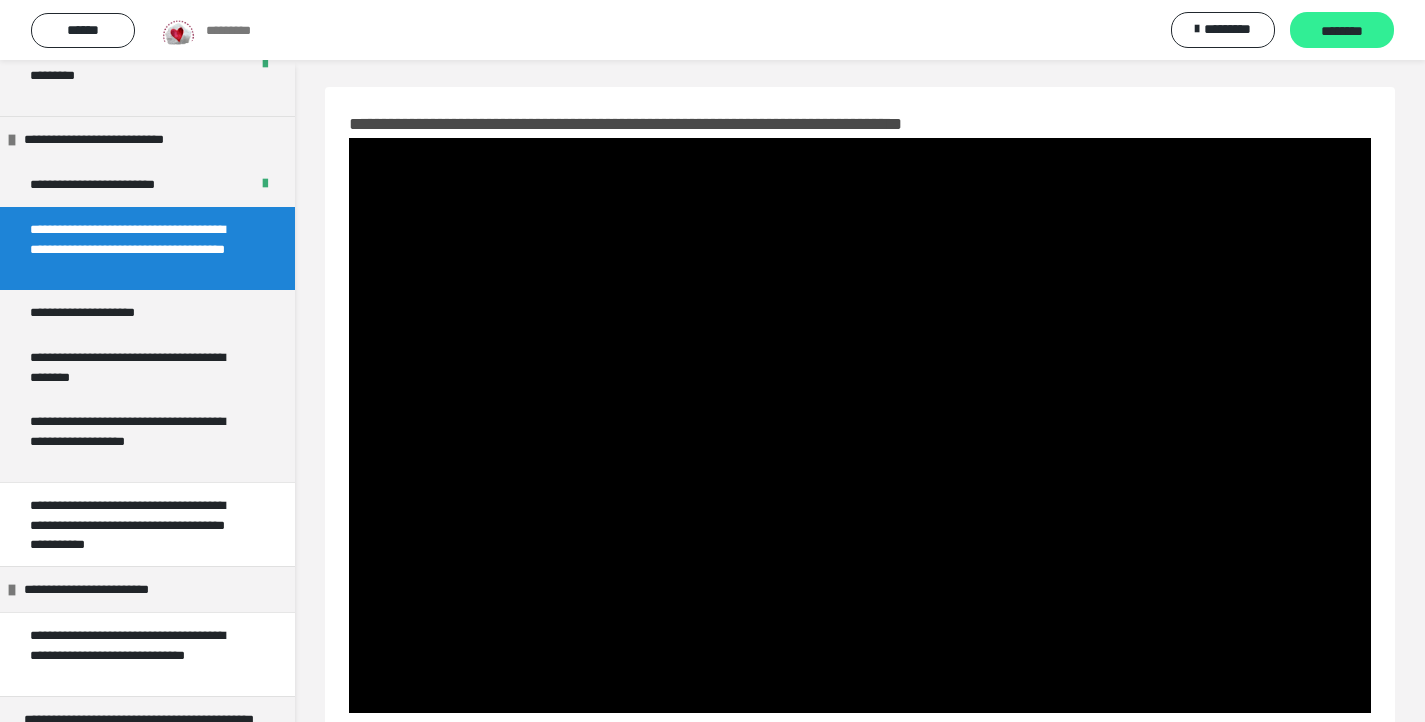 click on "********" at bounding box center (1342, 31) 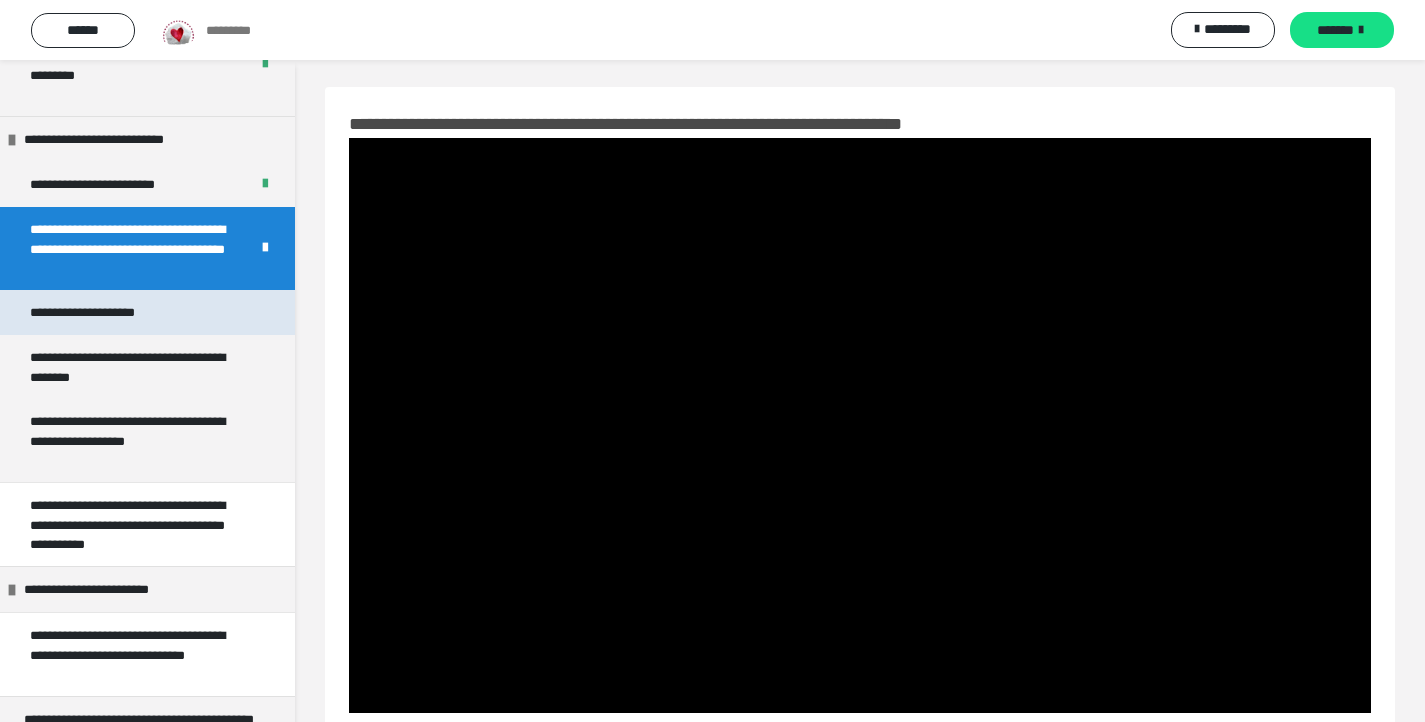click on "**********" at bounding box center [147, 312] 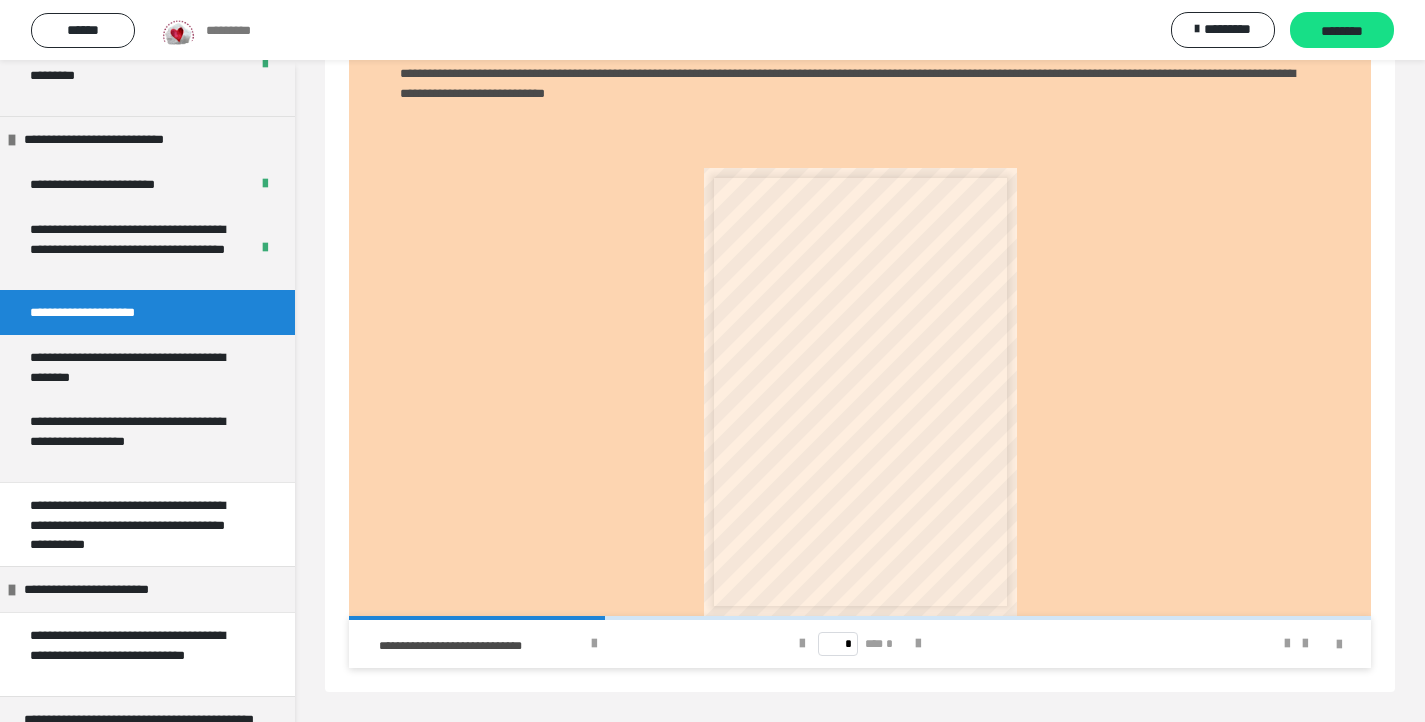 scroll, scrollTop: 915, scrollLeft: 0, axis: vertical 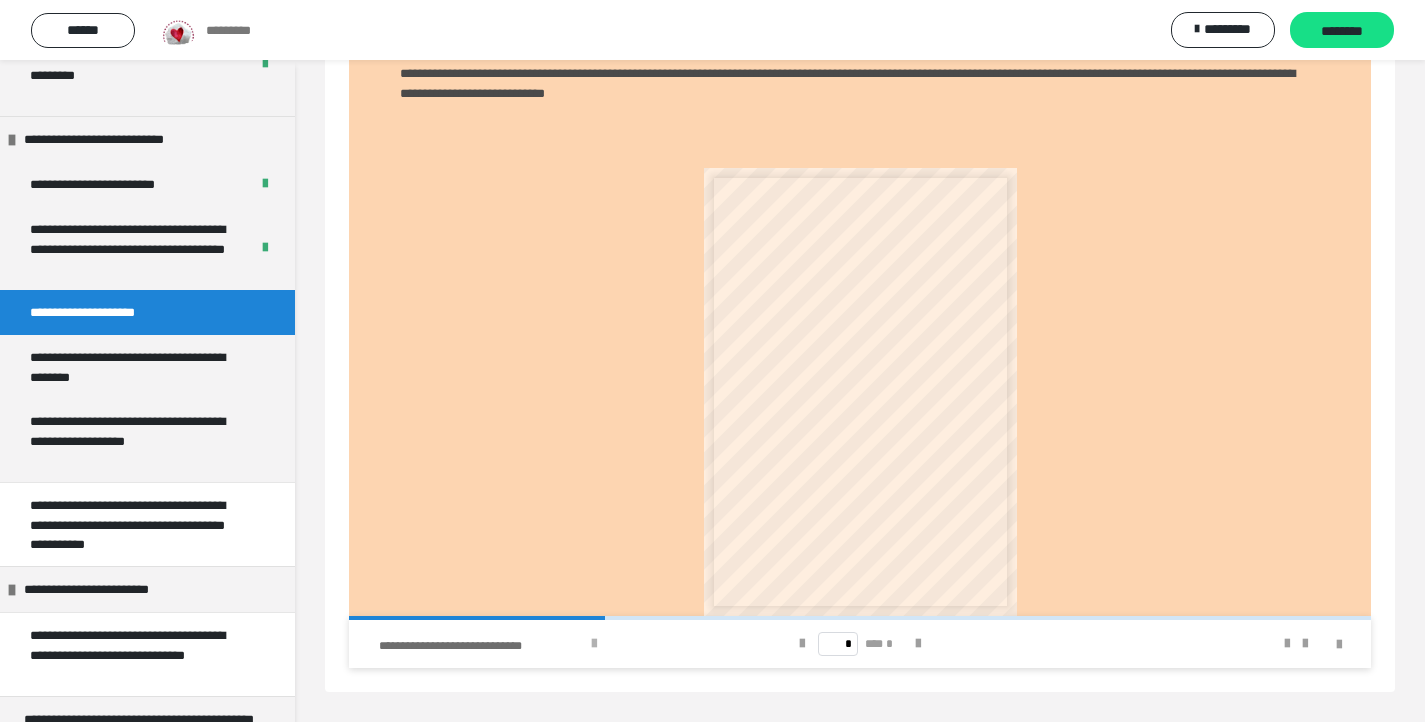 click at bounding box center [594, 644] 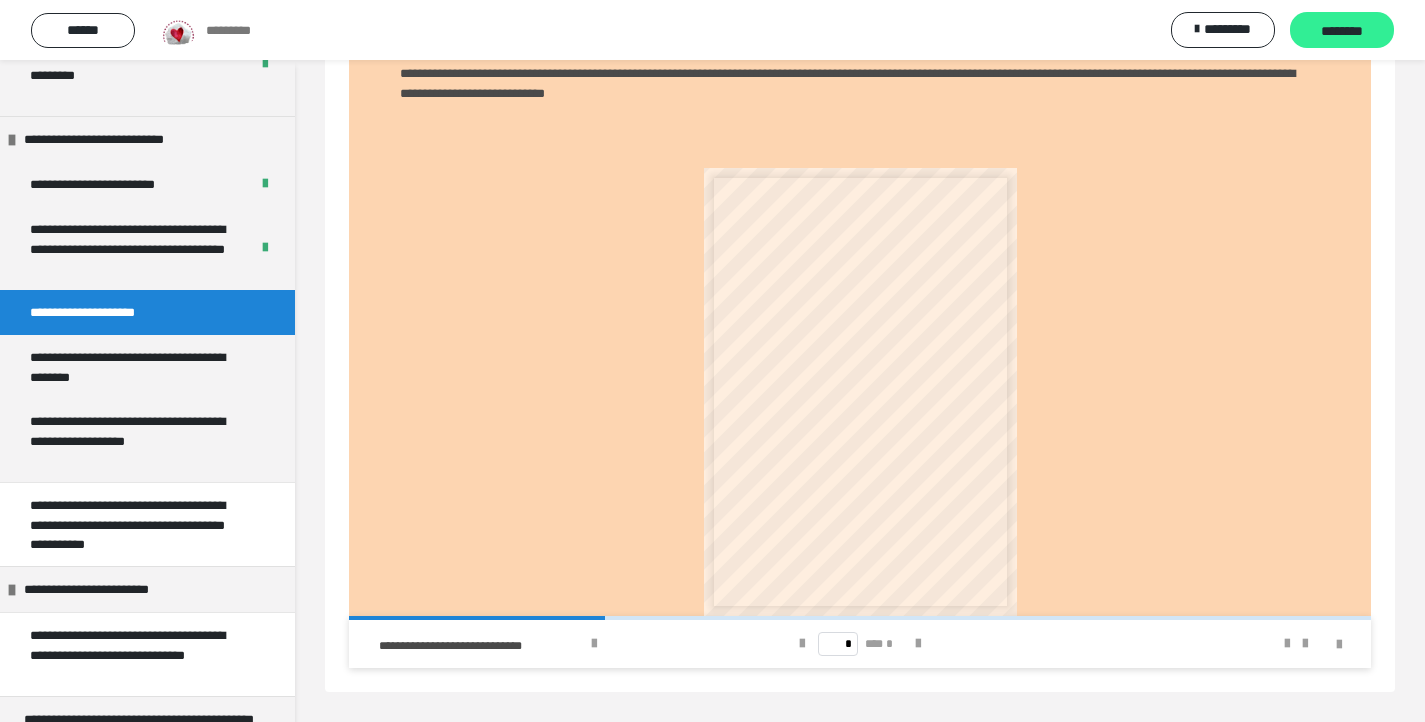 click on "********" at bounding box center (1342, 30) 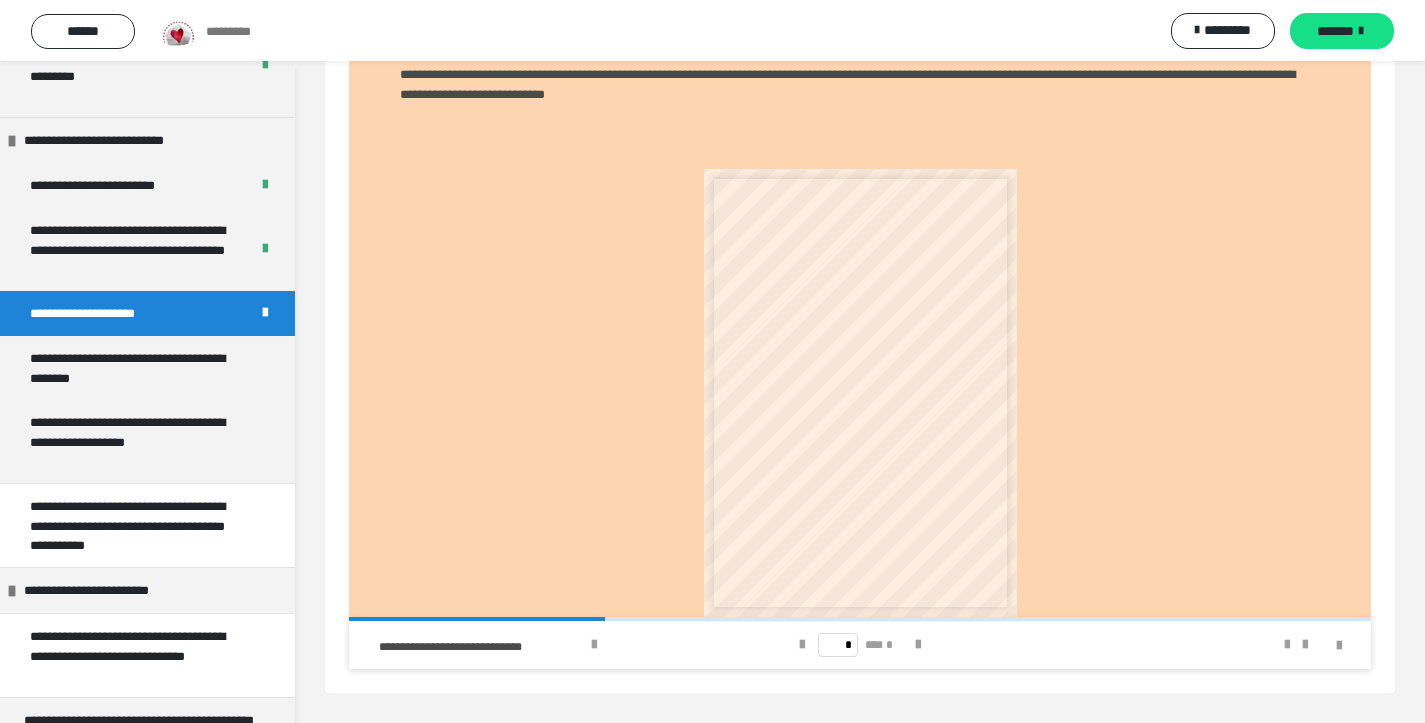 scroll, scrollTop: 914, scrollLeft: 0, axis: vertical 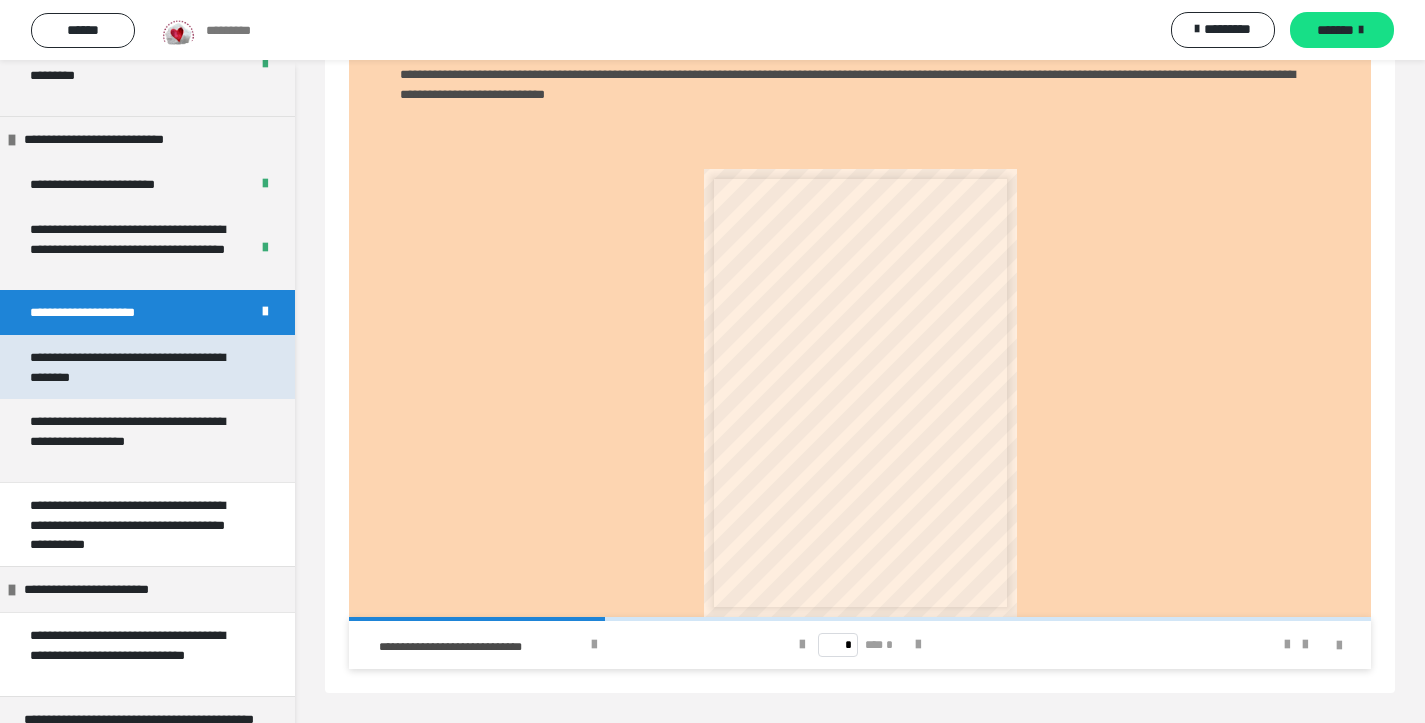 click on "**********" at bounding box center (139, 367) 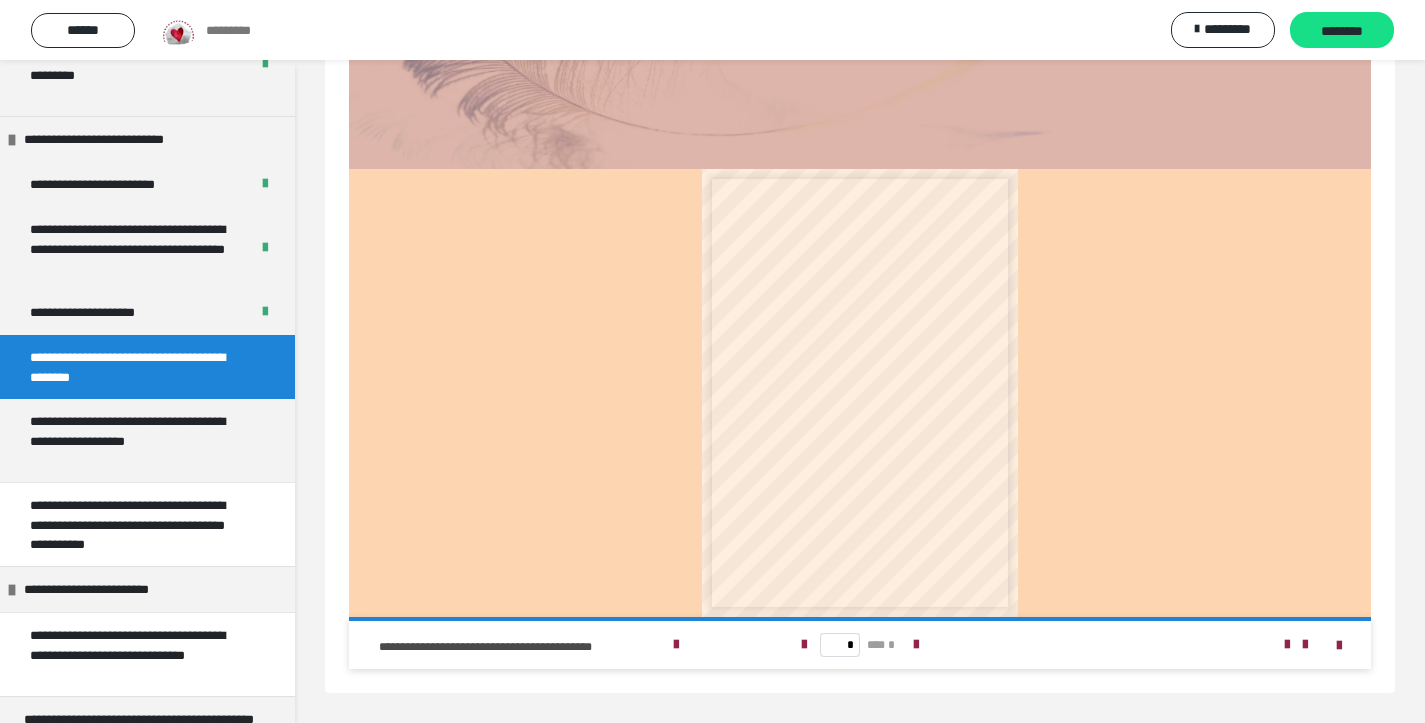 scroll, scrollTop: 548, scrollLeft: 0, axis: vertical 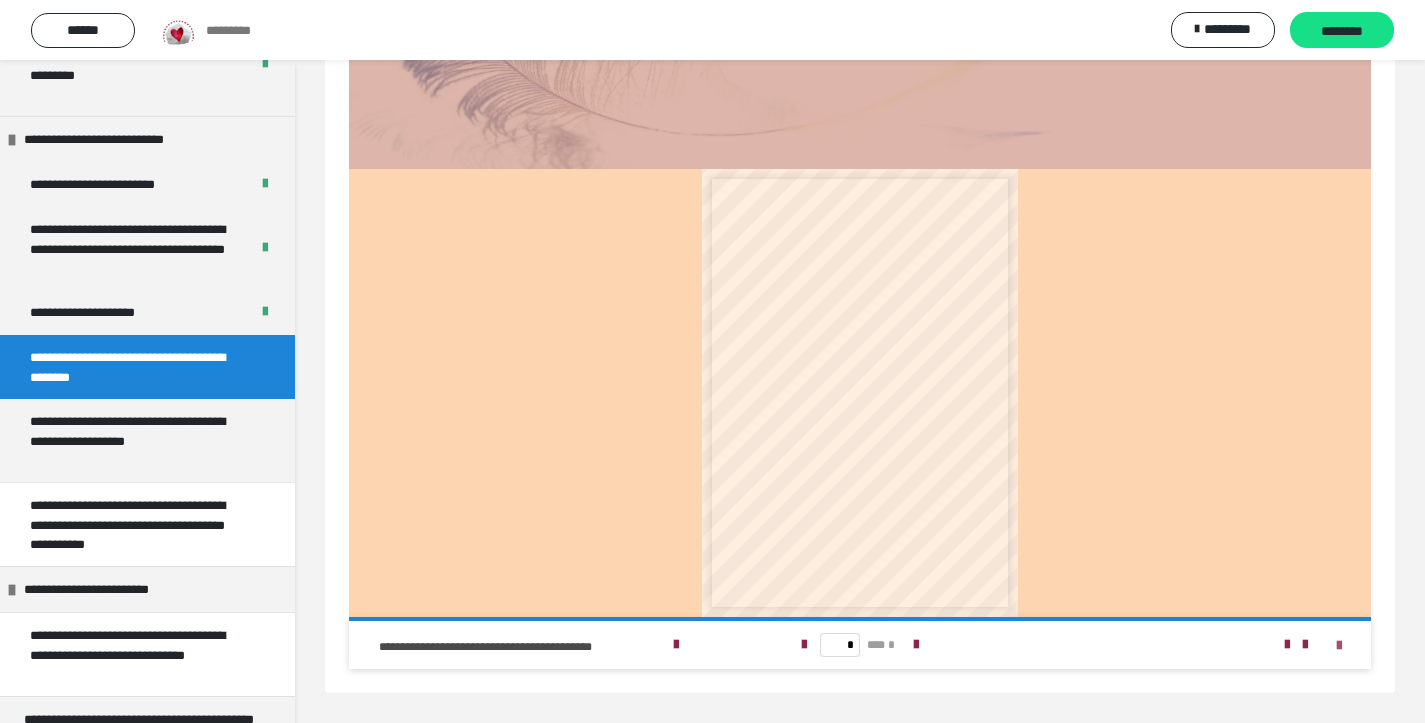 click at bounding box center [1339, 646] 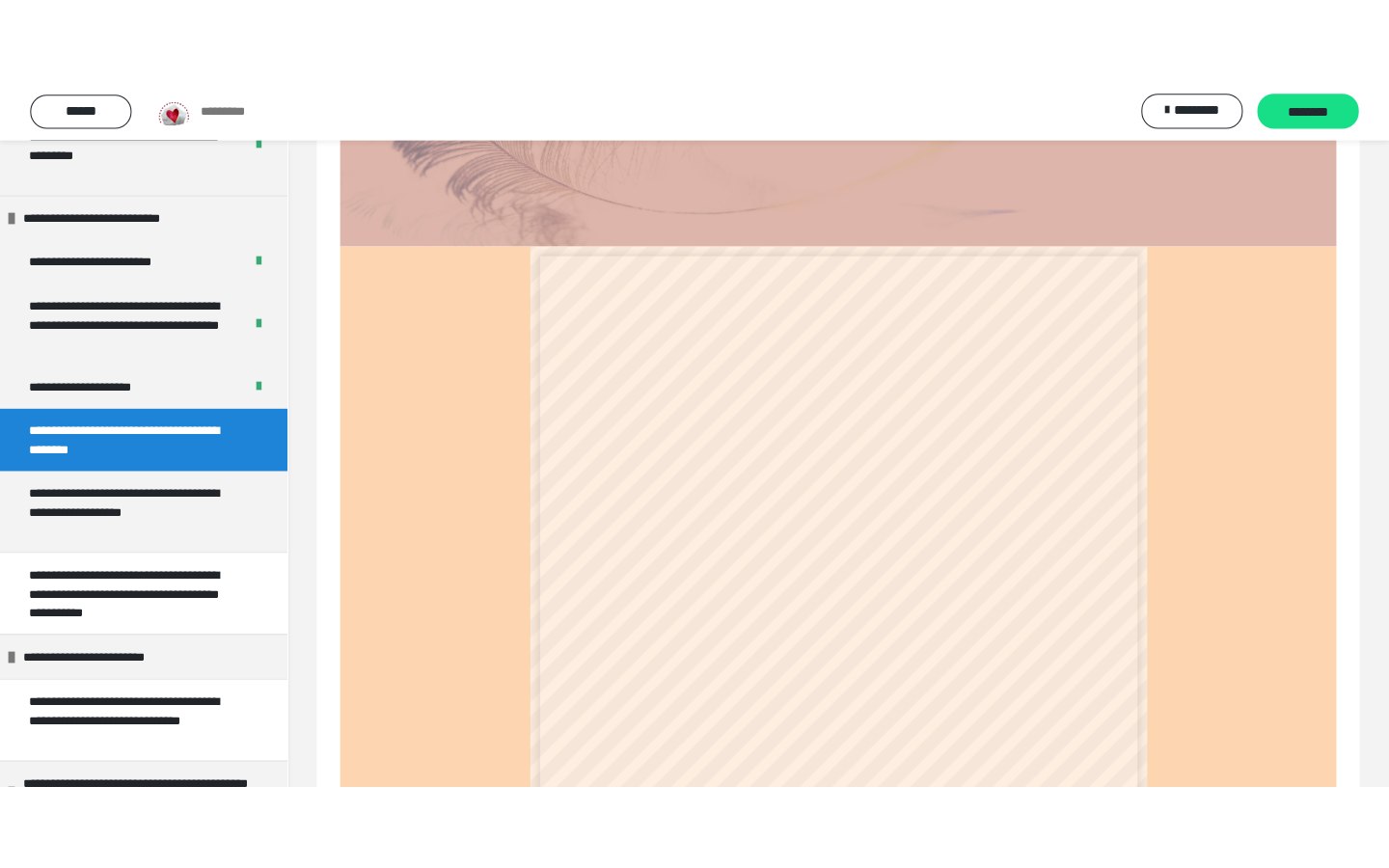 scroll, scrollTop: 358, scrollLeft: 0, axis: vertical 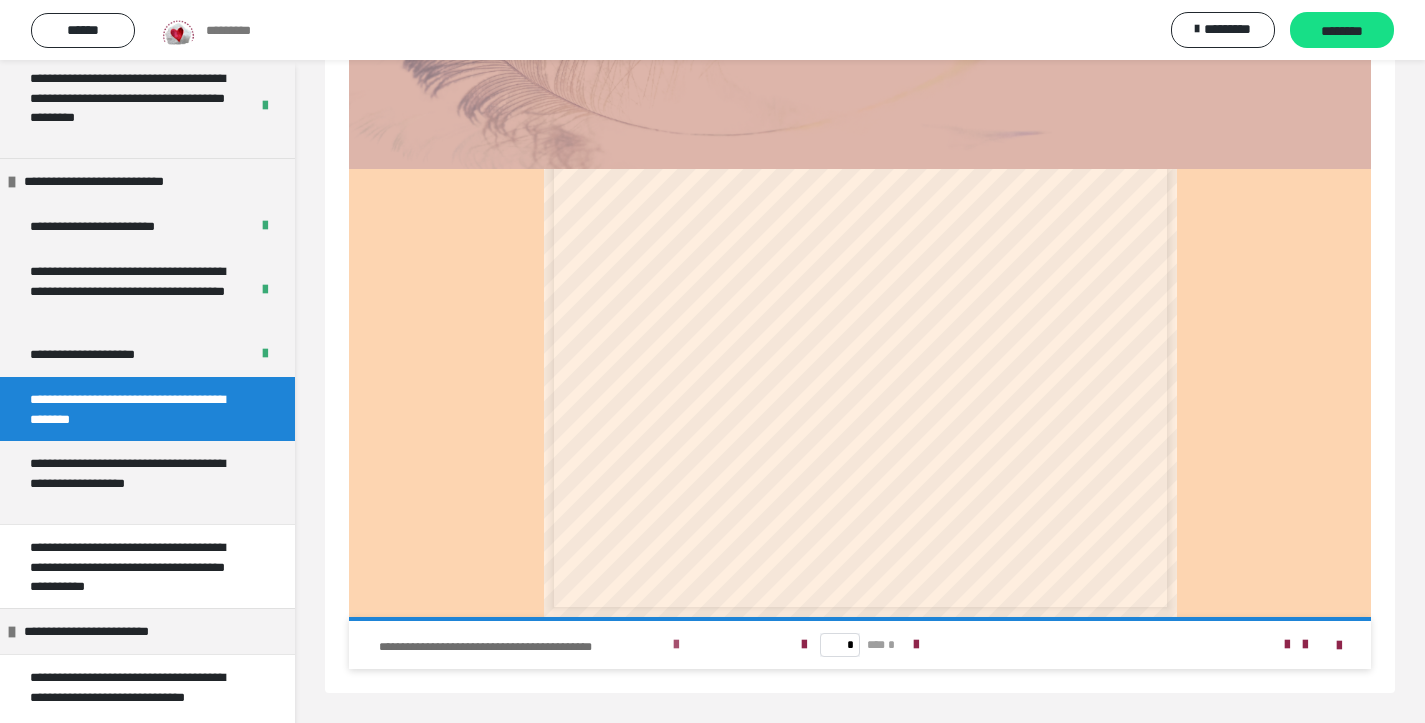 click at bounding box center [676, 645] 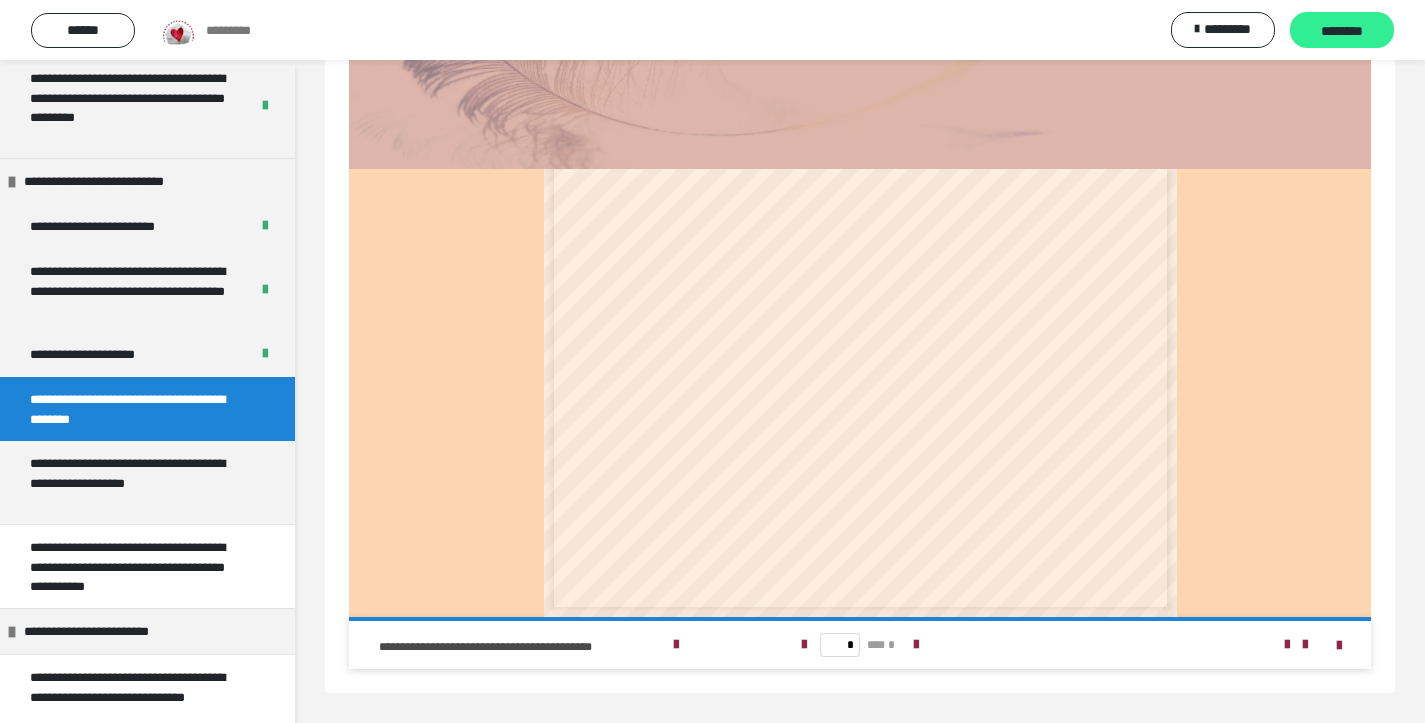 click on "********" at bounding box center [1342, 31] 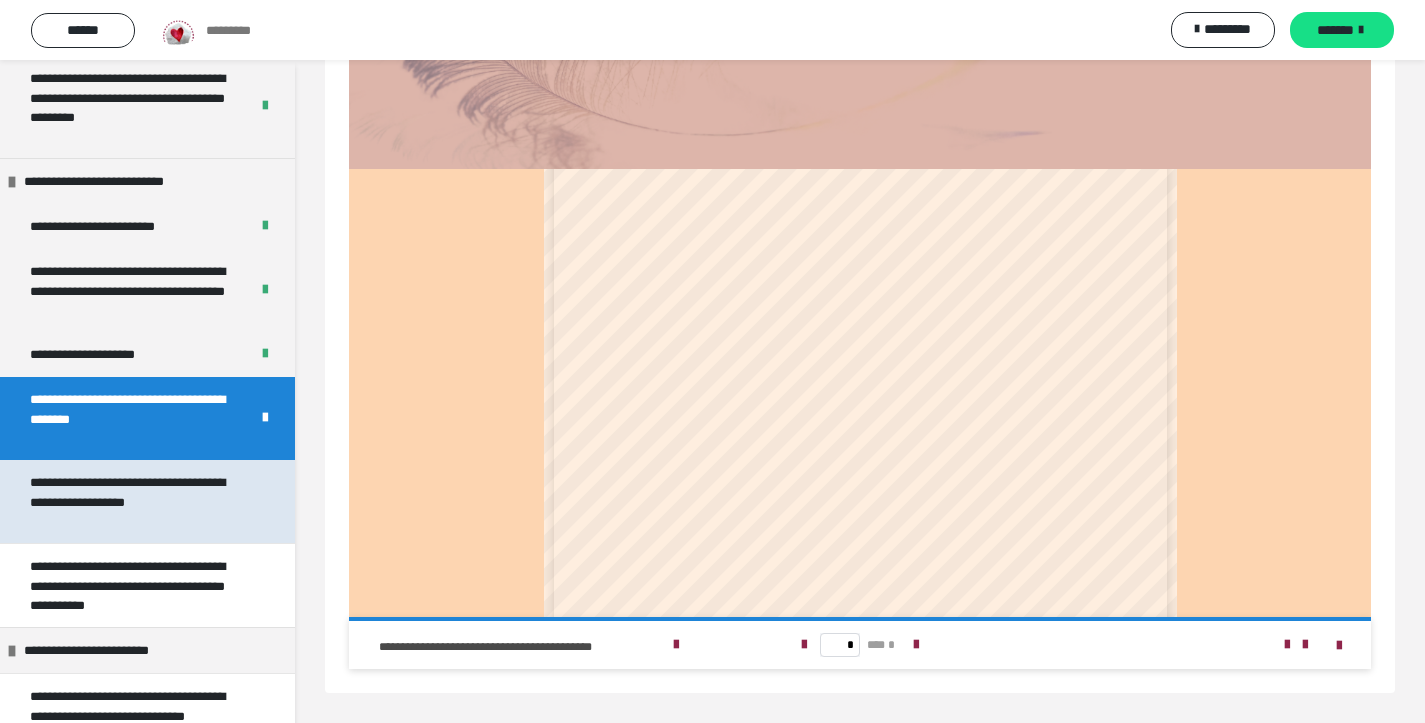 click on "**********" at bounding box center (139, 501) 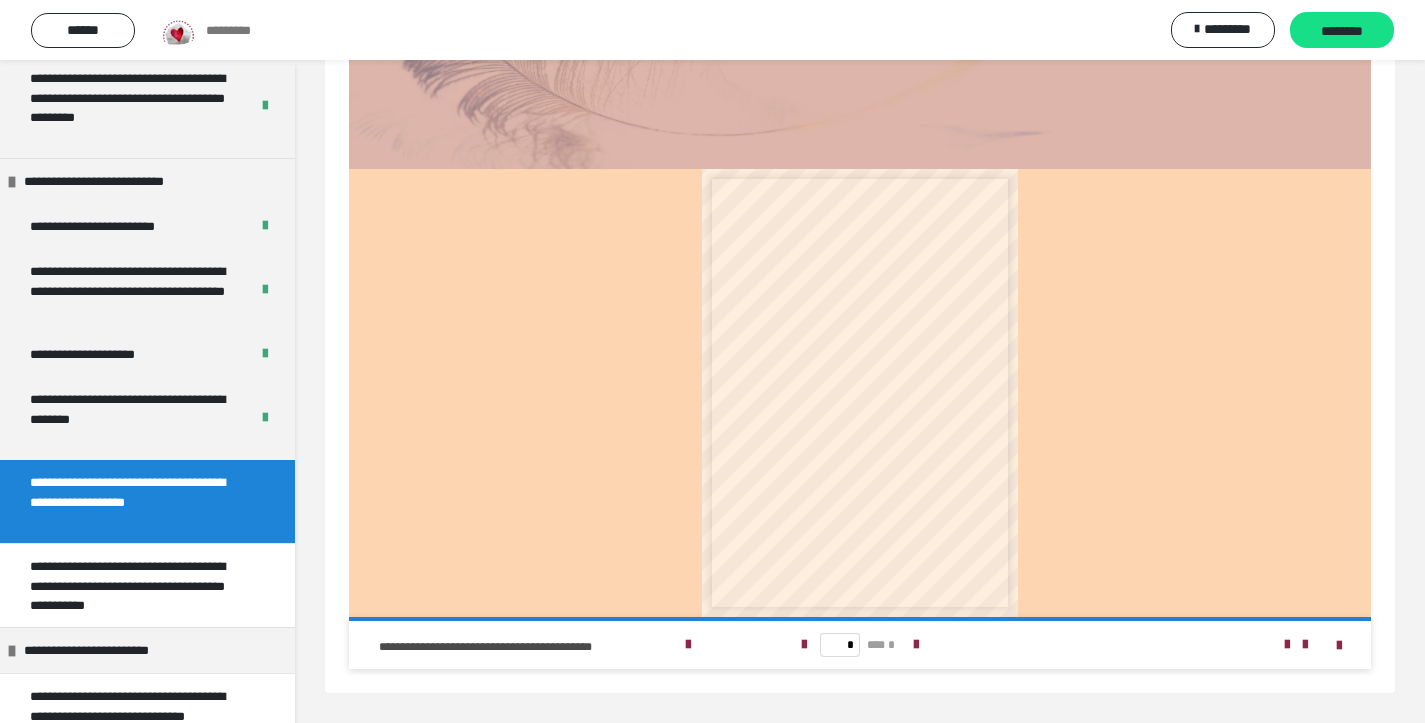 scroll, scrollTop: 548, scrollLeft: 0, axis: vertical 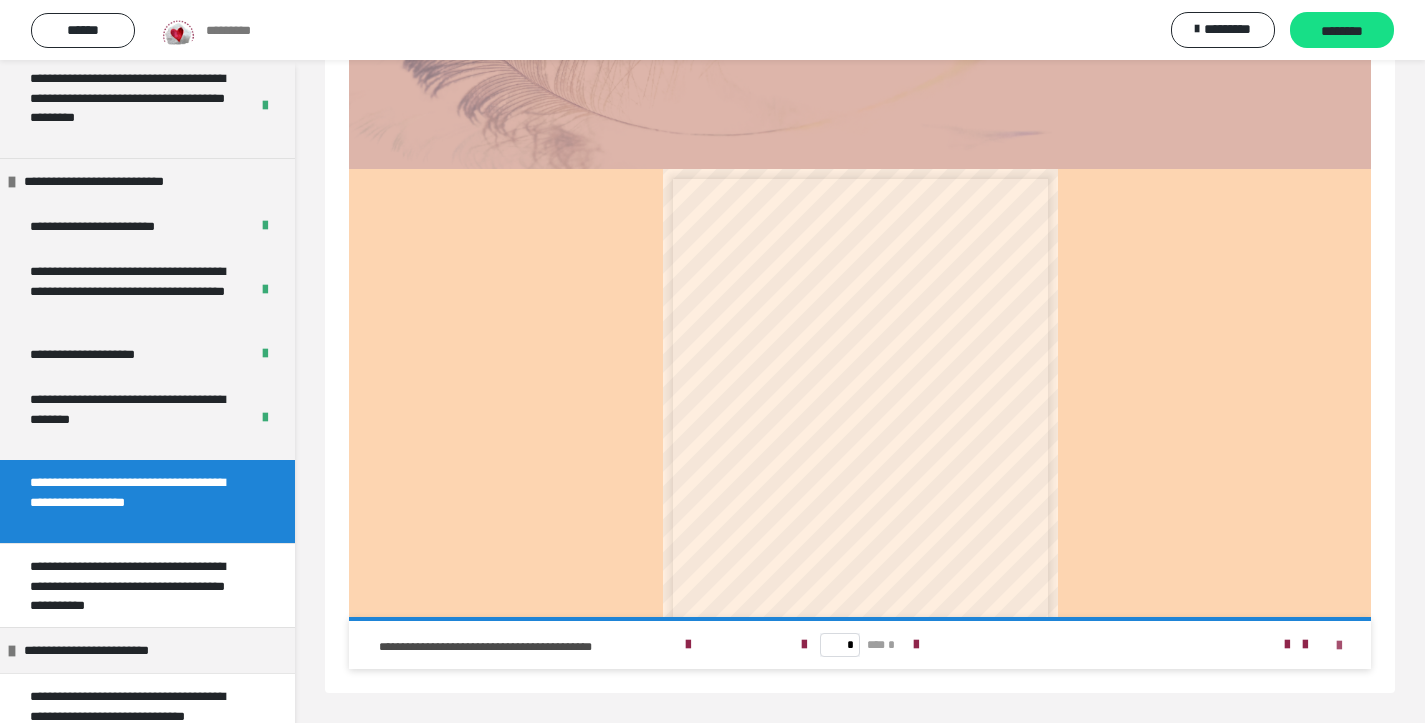 click at bounding box center (1339, 646) 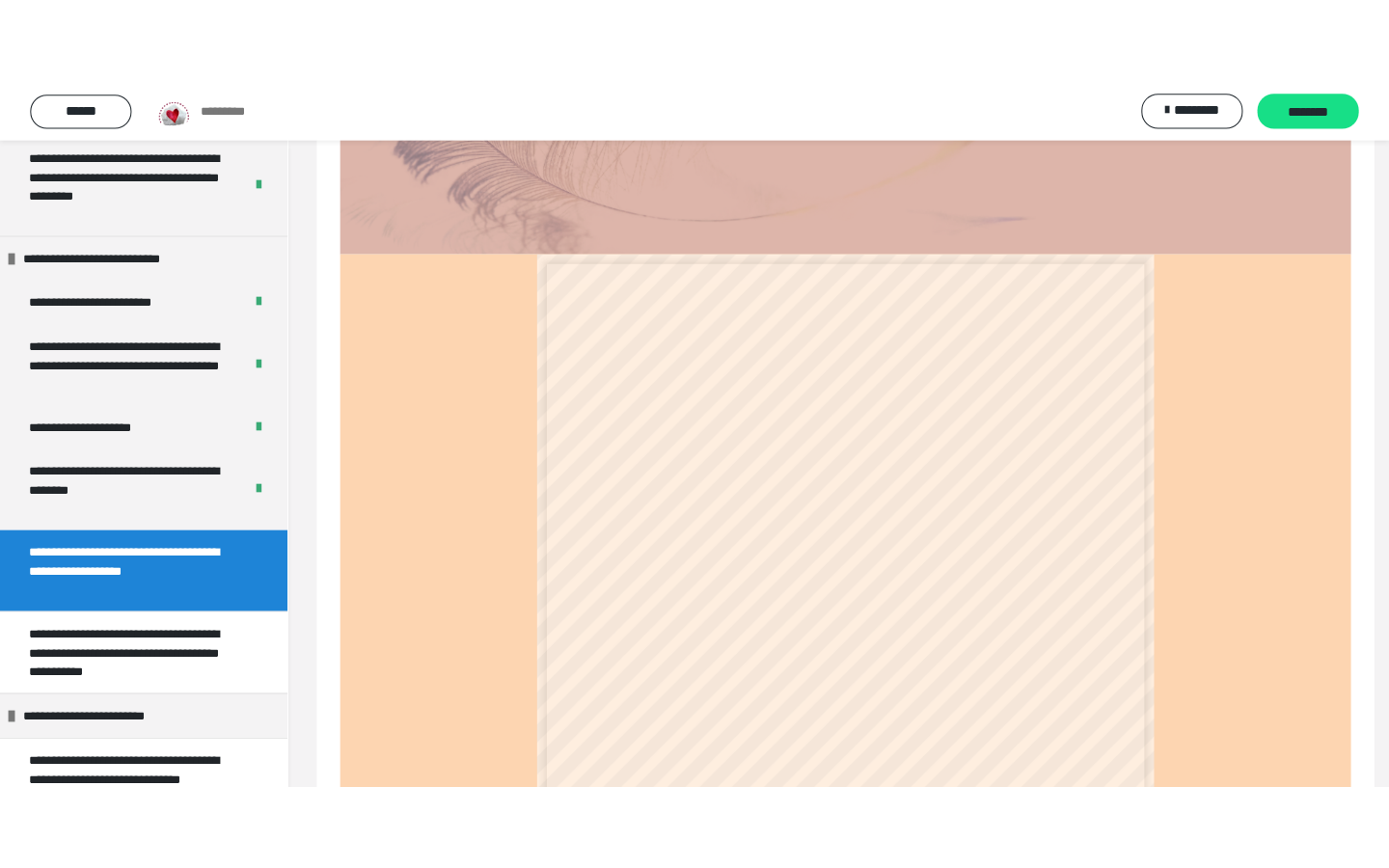 scroll, scrollTop: 358, scrollLeft: 0, axis: vertical 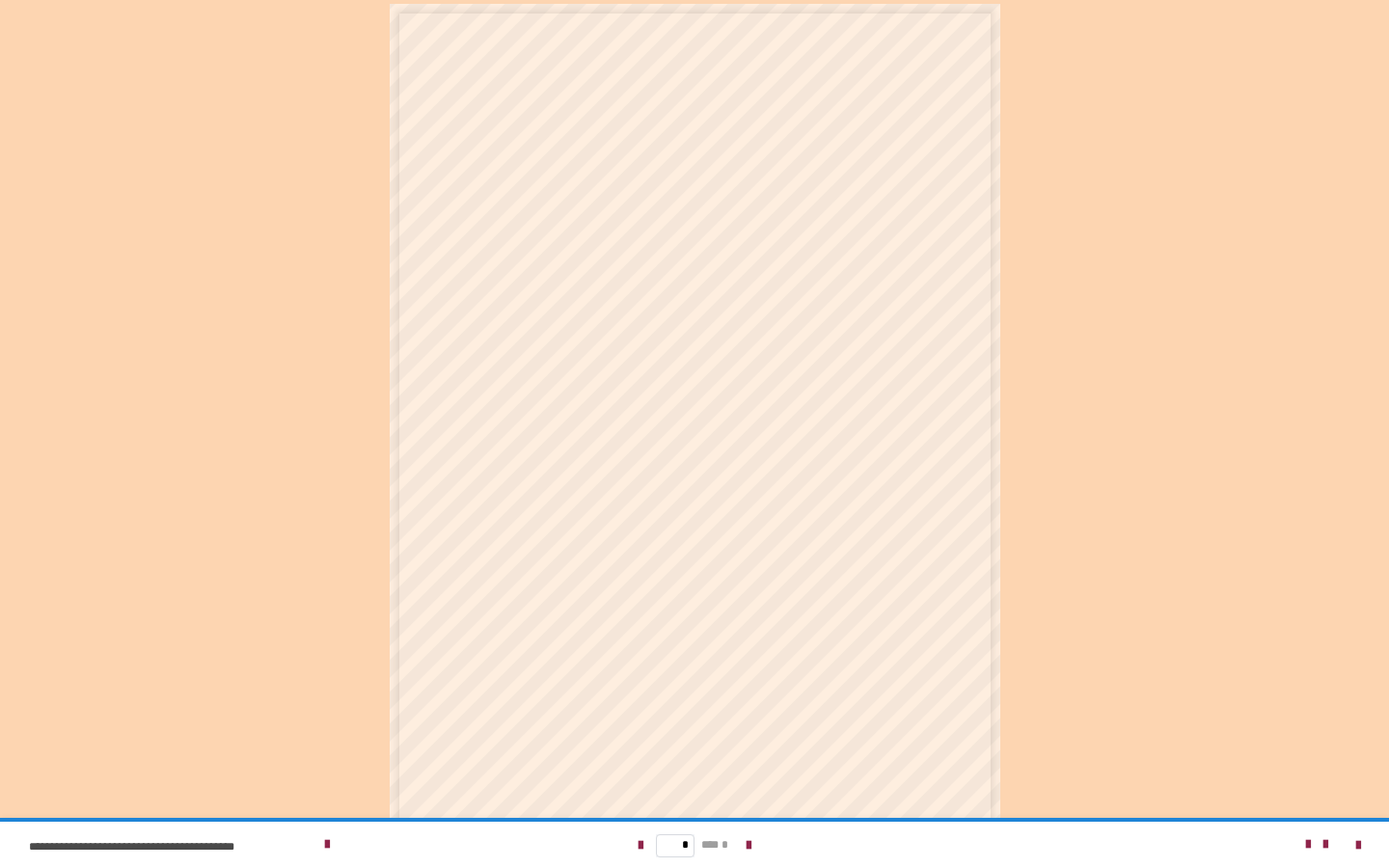 click on "**********" at bounding box center (602, 82) 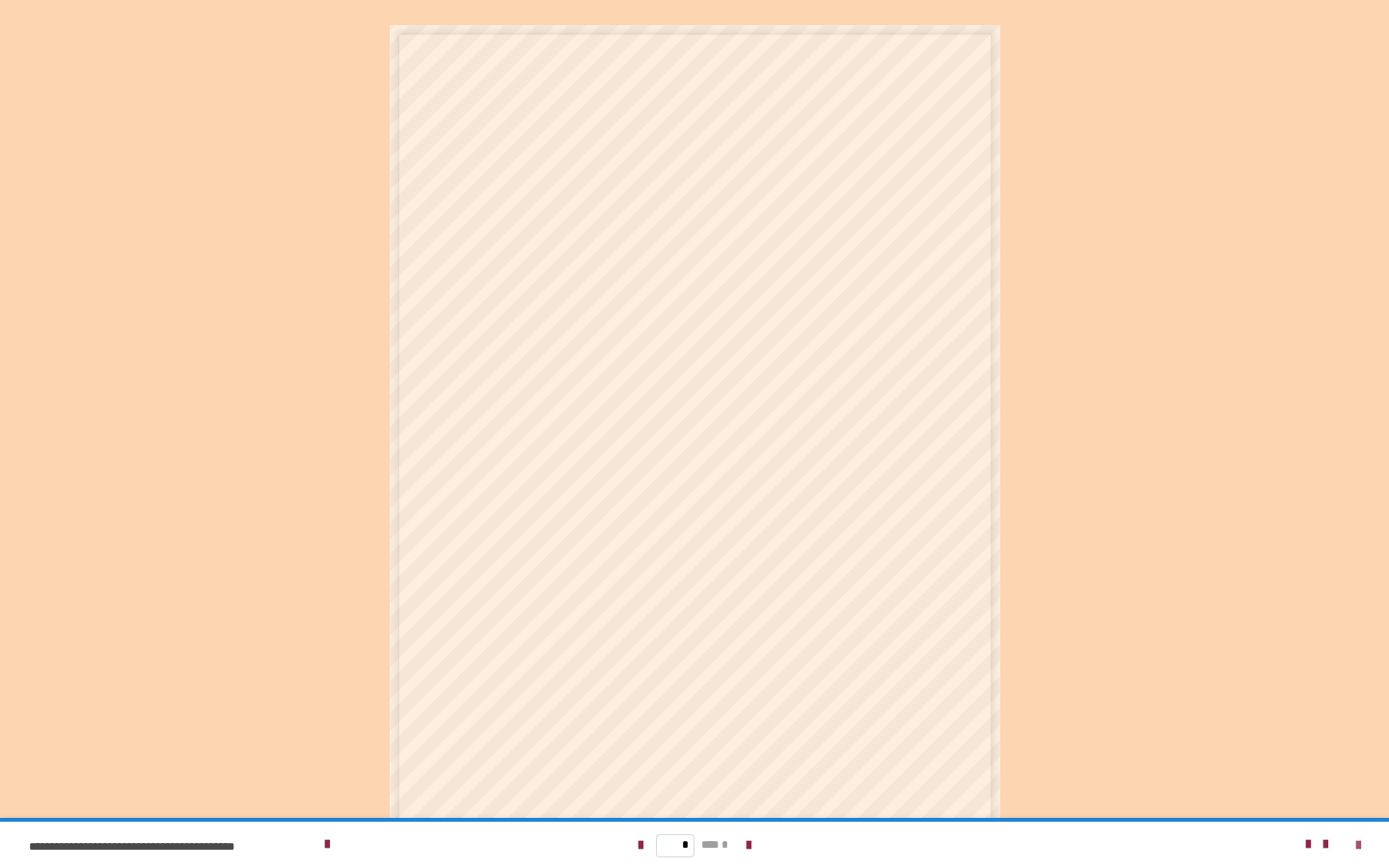 click at bounding box center (1358, 846) 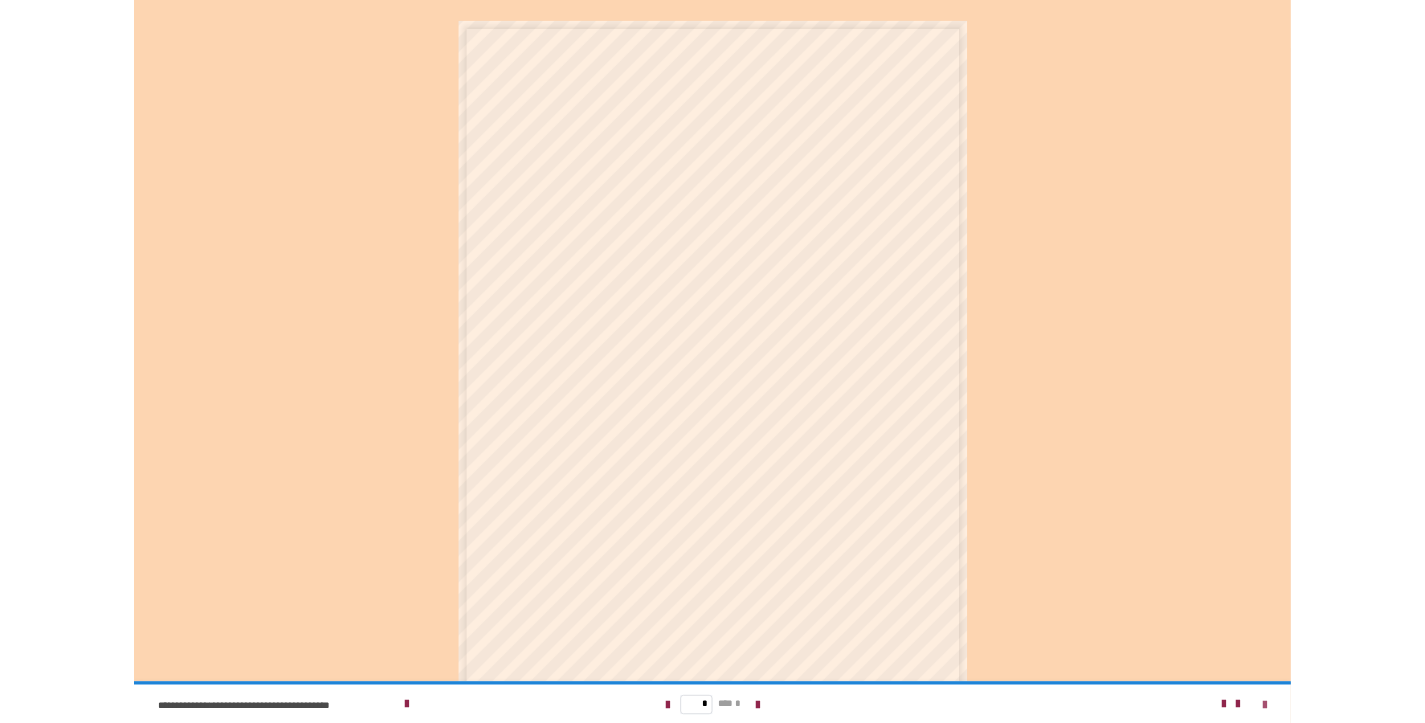 scroll, scrollTop: 468, scrollLeft: 0, axis: vertical 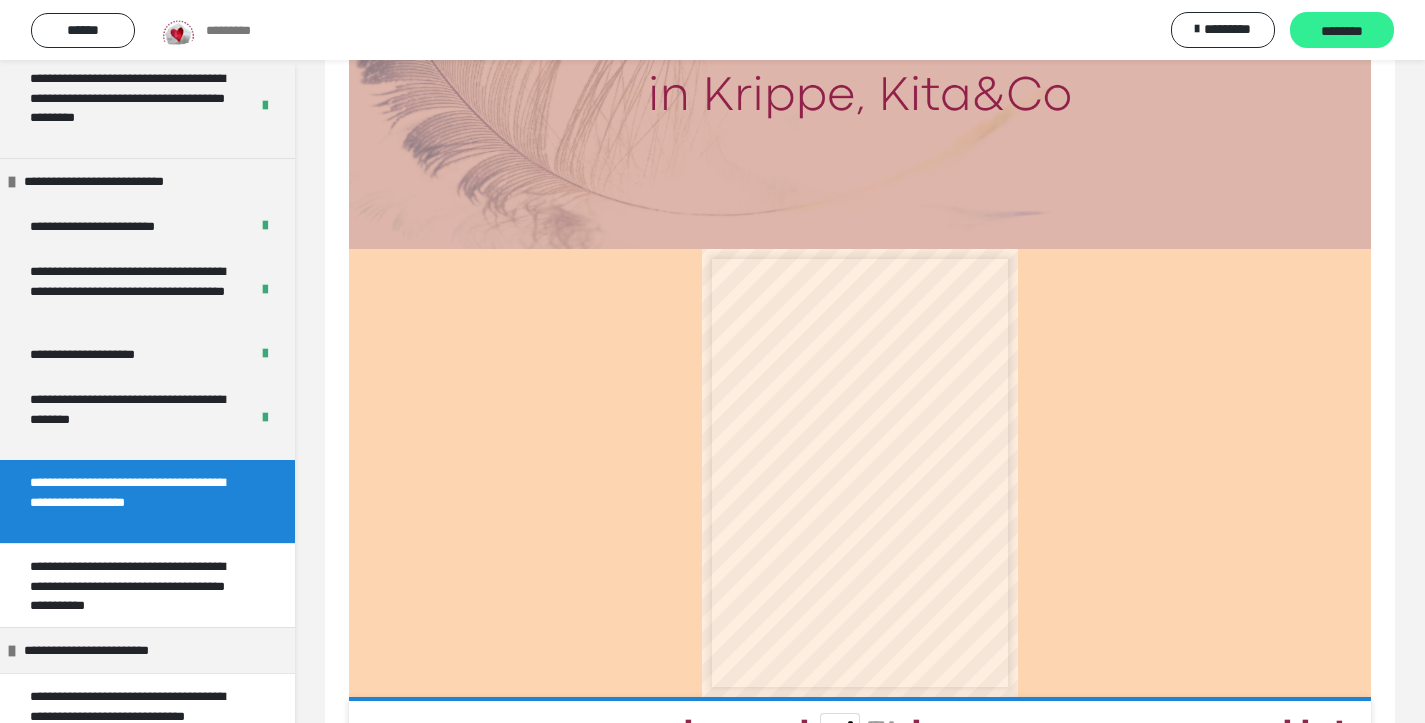 drag, startPoint x: 1314, startPoint y: 29, endPoint x: 1300, endPoint y: 31, distance: 14.142136 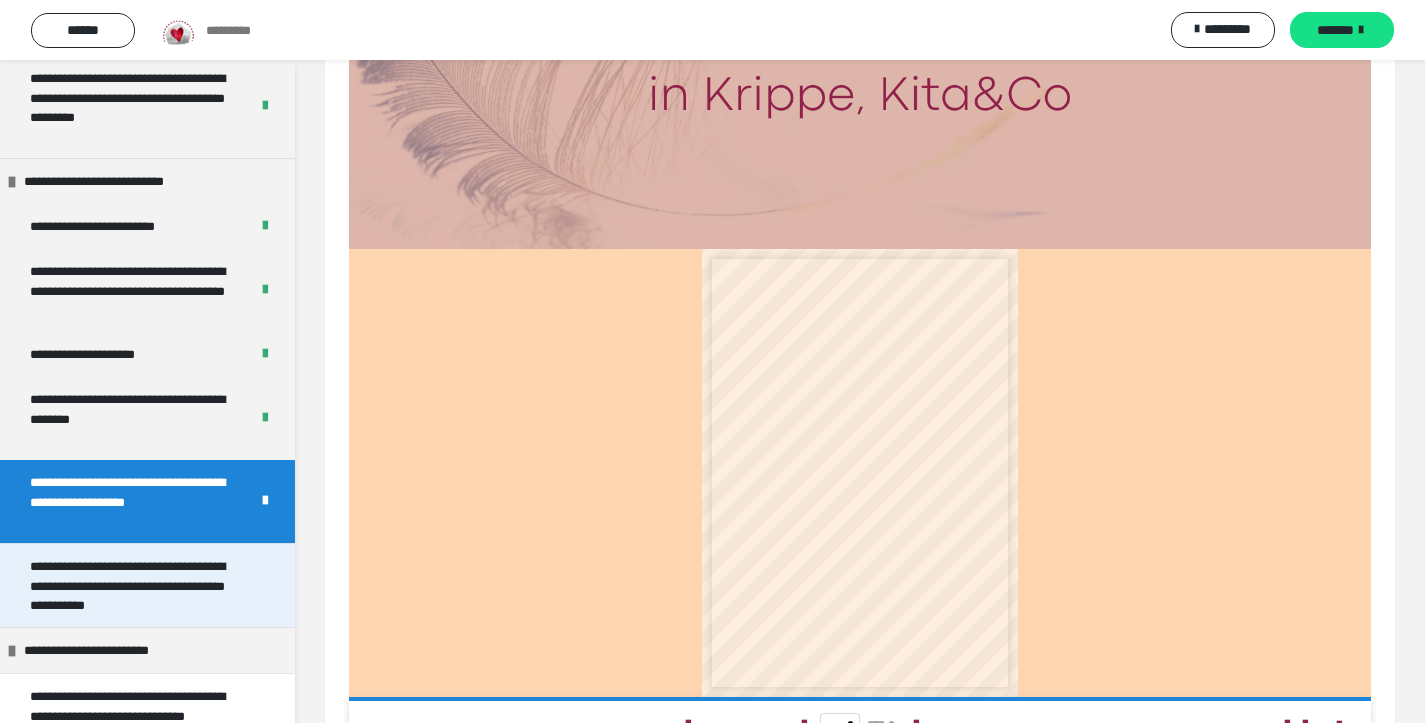 click on "**********" at bounding box center [139, 585] 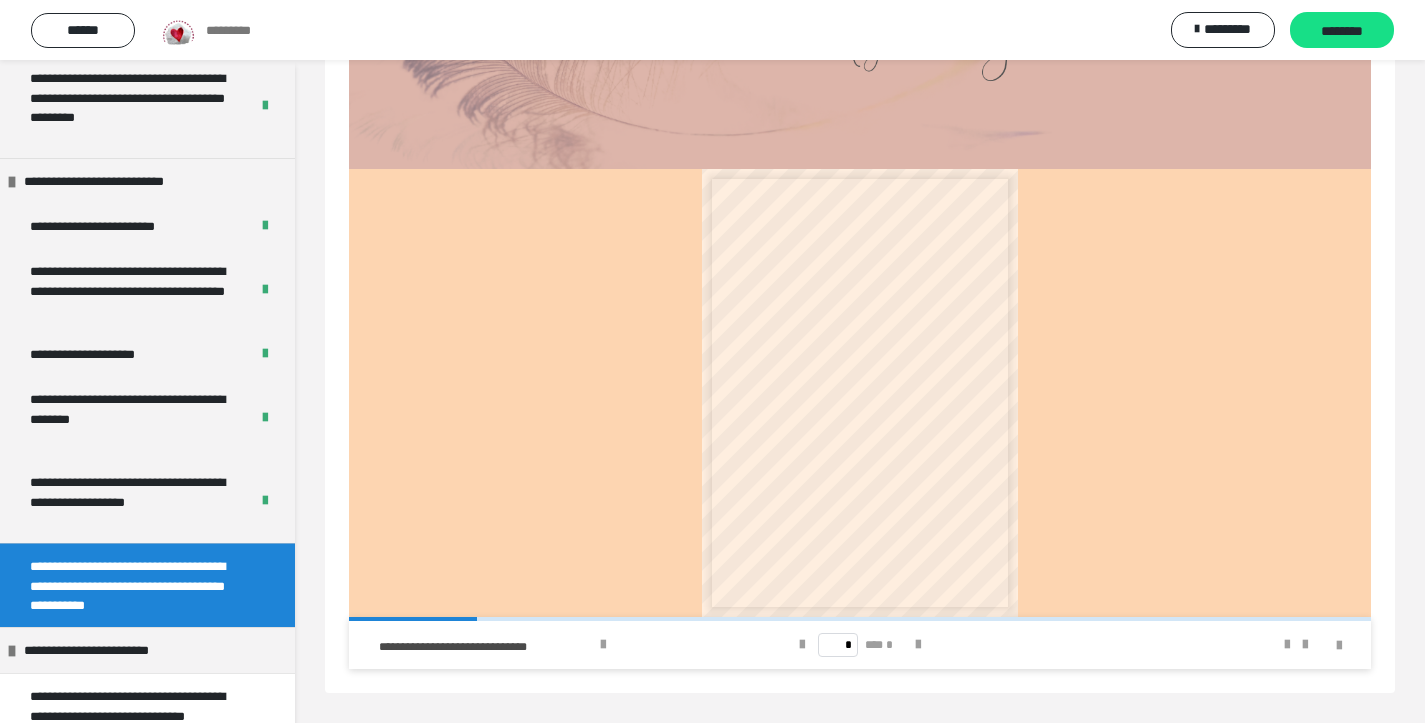 scroll, scrollTop: 548, scrollLeft: 0, axis: vertical 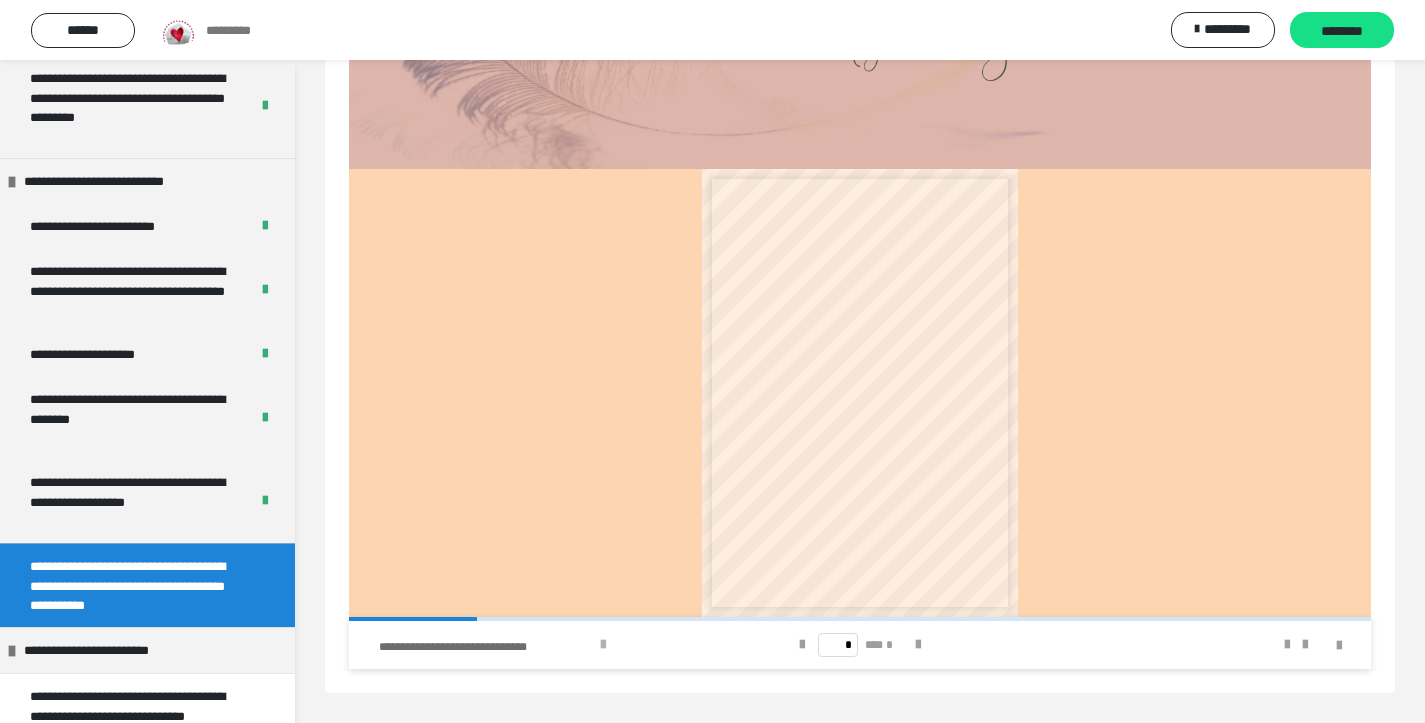 click at bounding box center [603, 645] 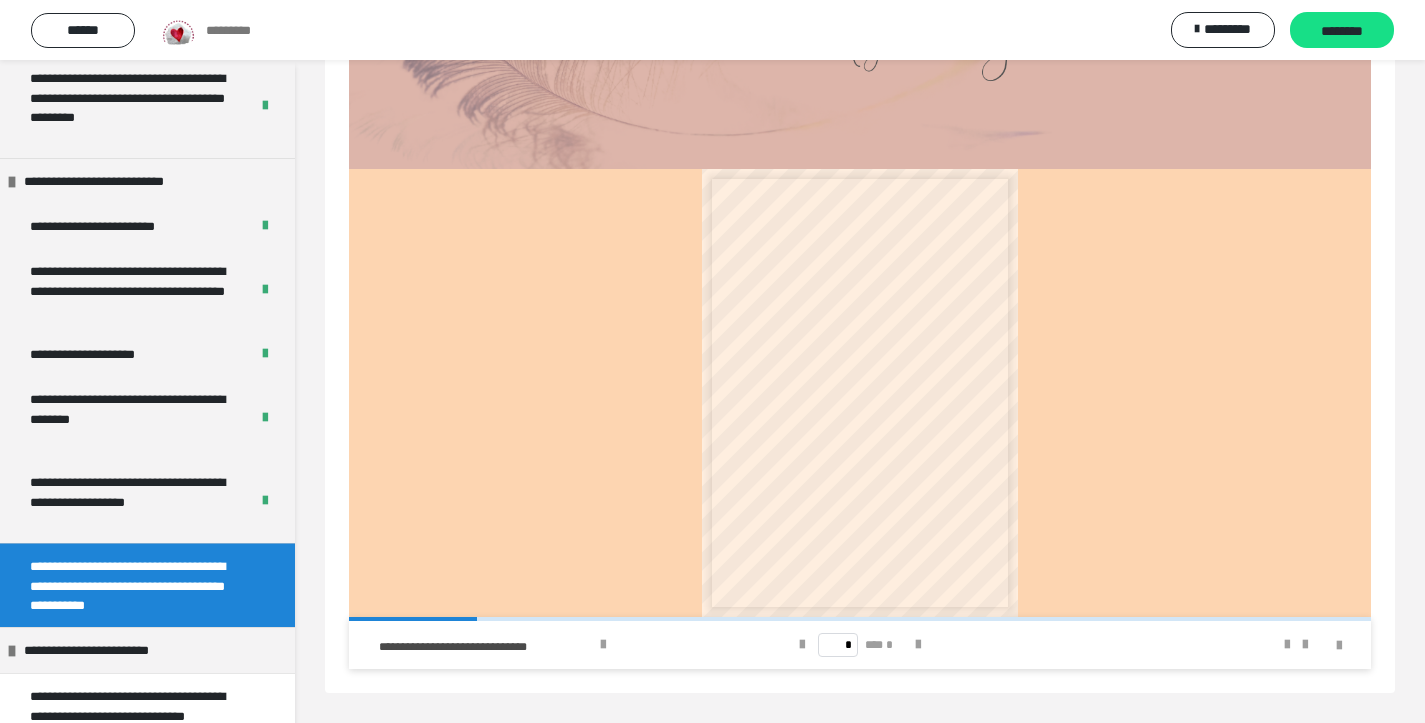 drag, startPoint x: 1318, startPoint y: 39, endPoint x: 1290, endPoint y: 46, distance: 28.86174 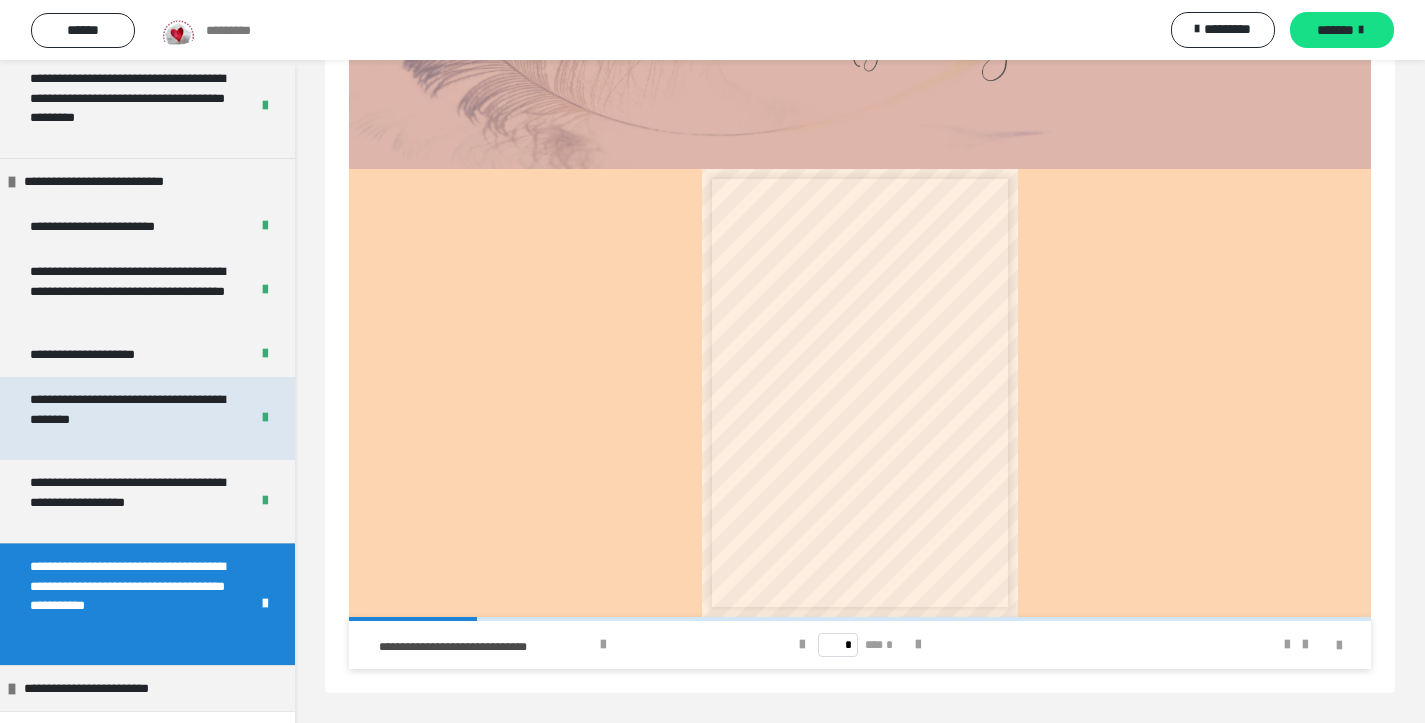 scroll, scrollTop: 548, scrollLeft: 0, axis: vertical 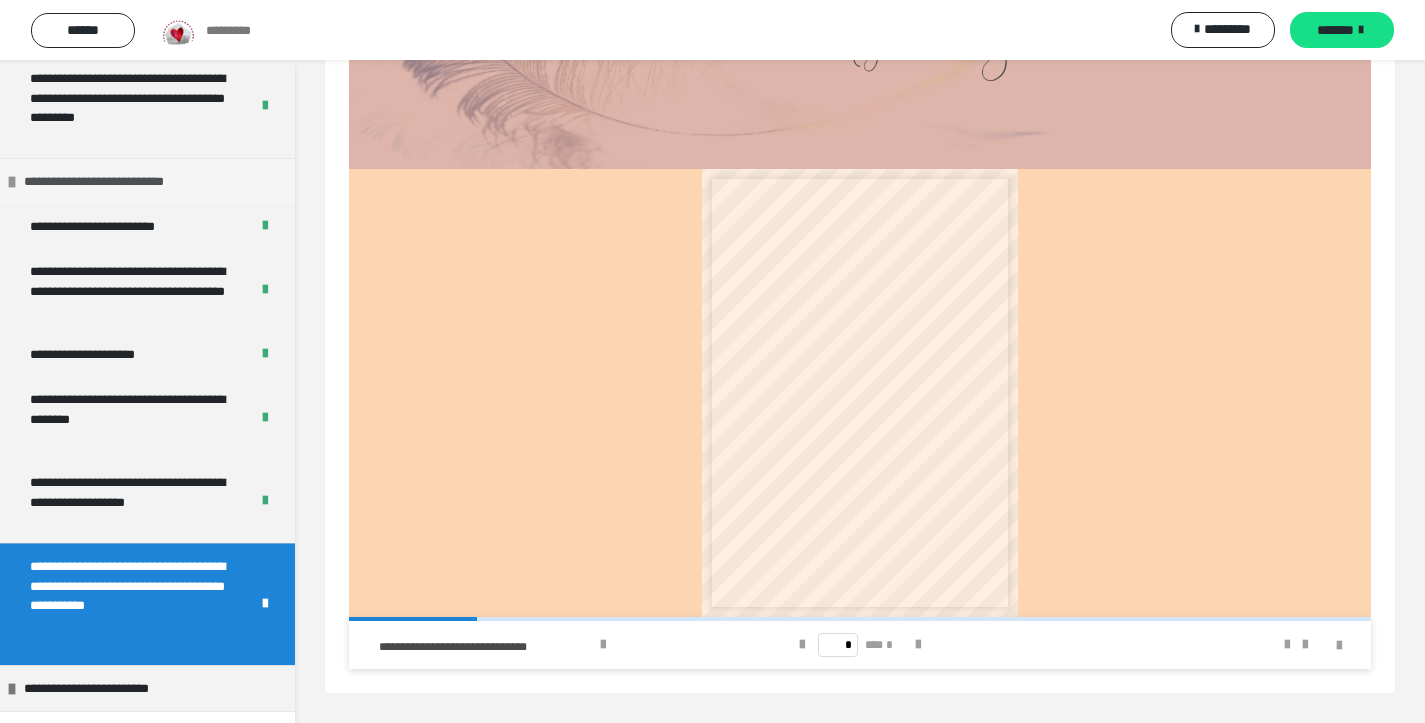 click at bounding box center (12, 182) 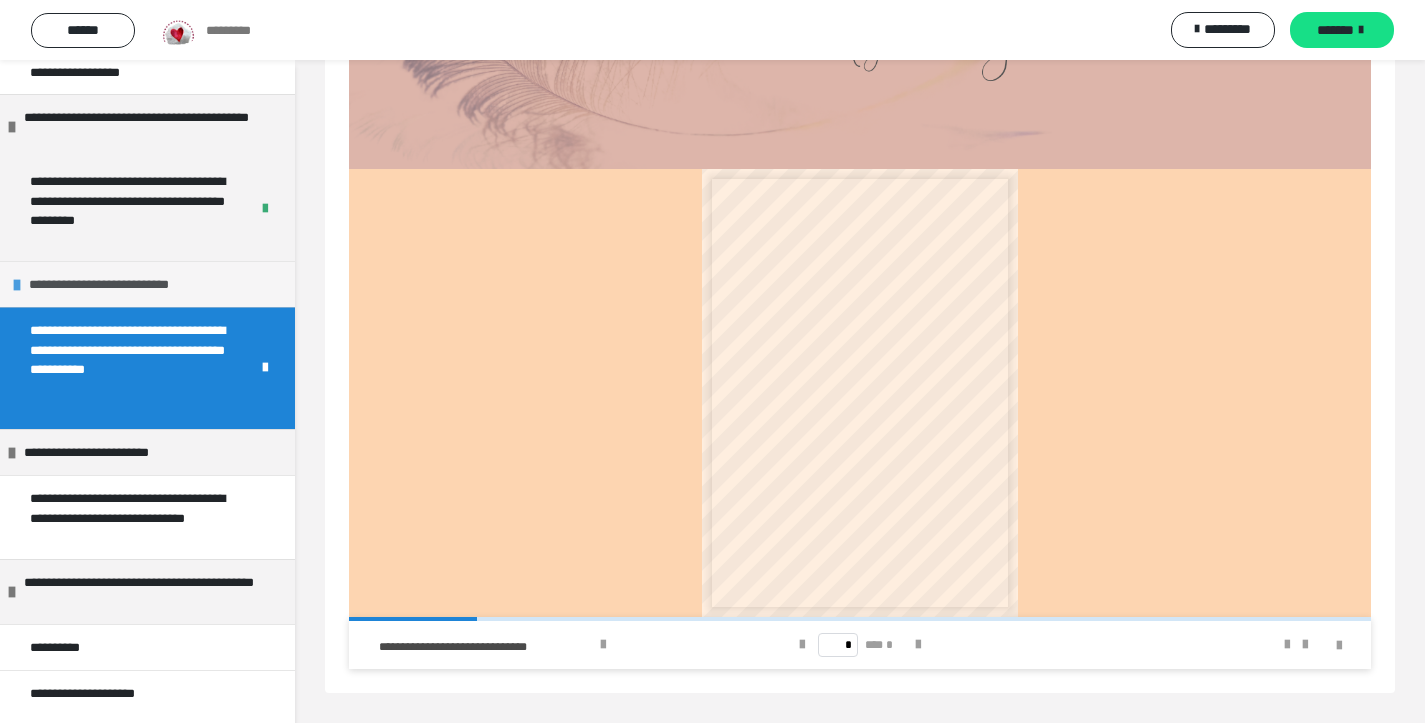 scroll, scrollTop: 1839, scrollLeft: 0, axis: vertical 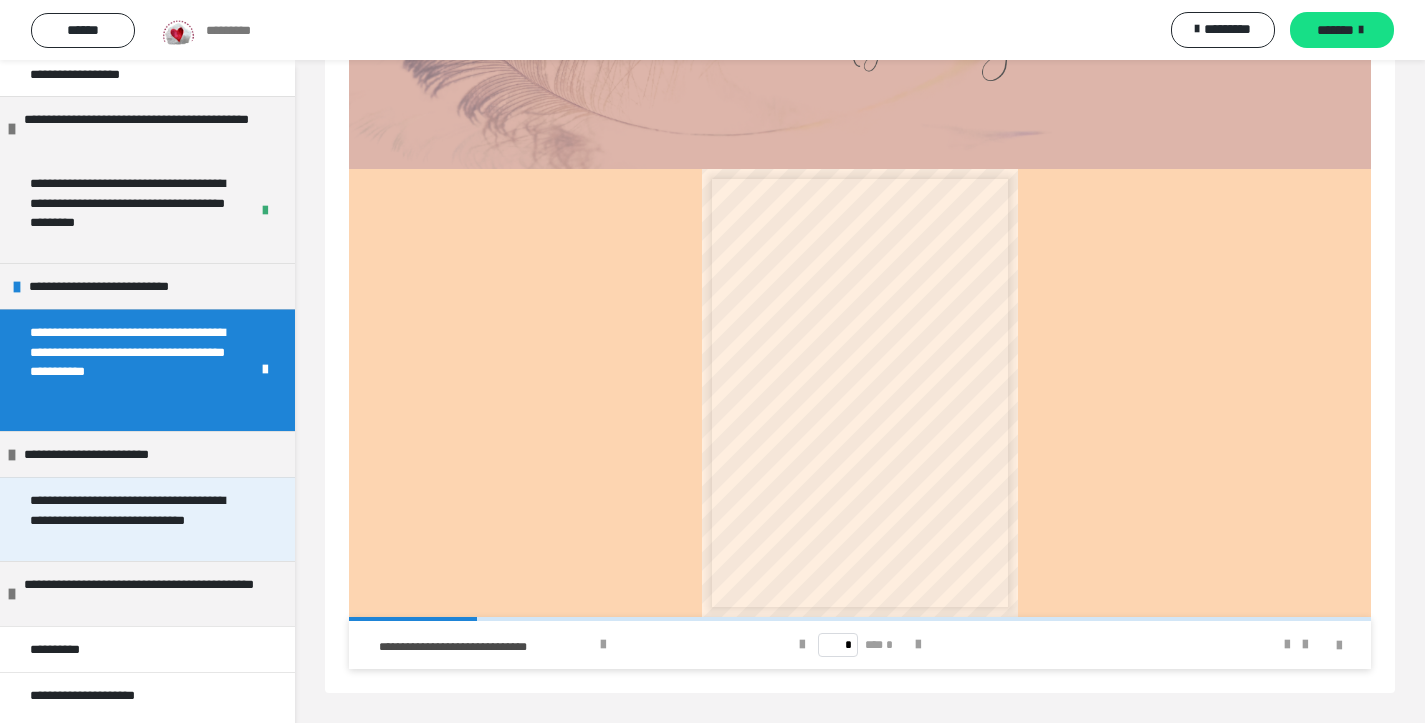click on "**********" at bounding box center [139, 519] 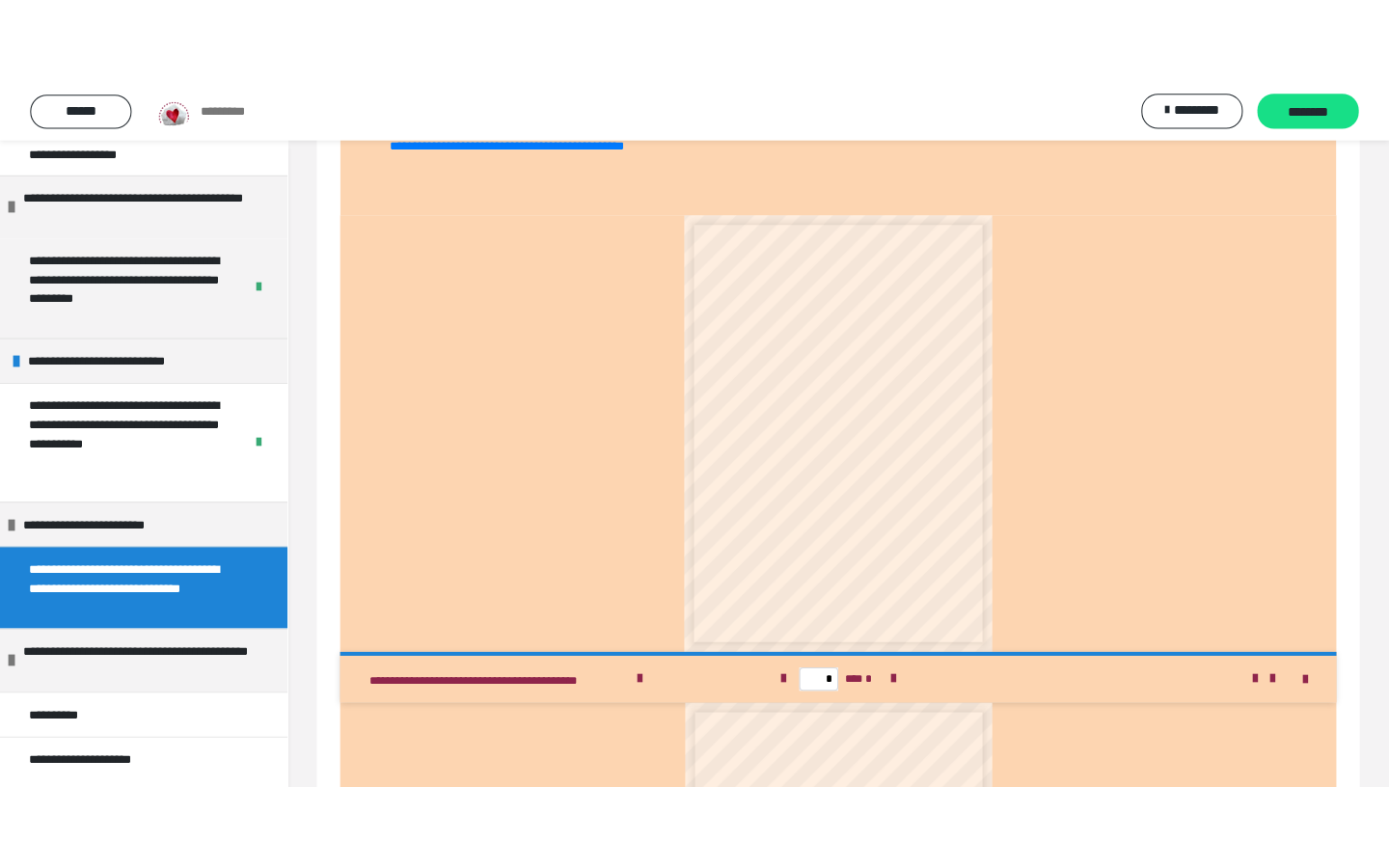 scroll, scrollTop: 1628, scrollLeft: 0, axis: vertical 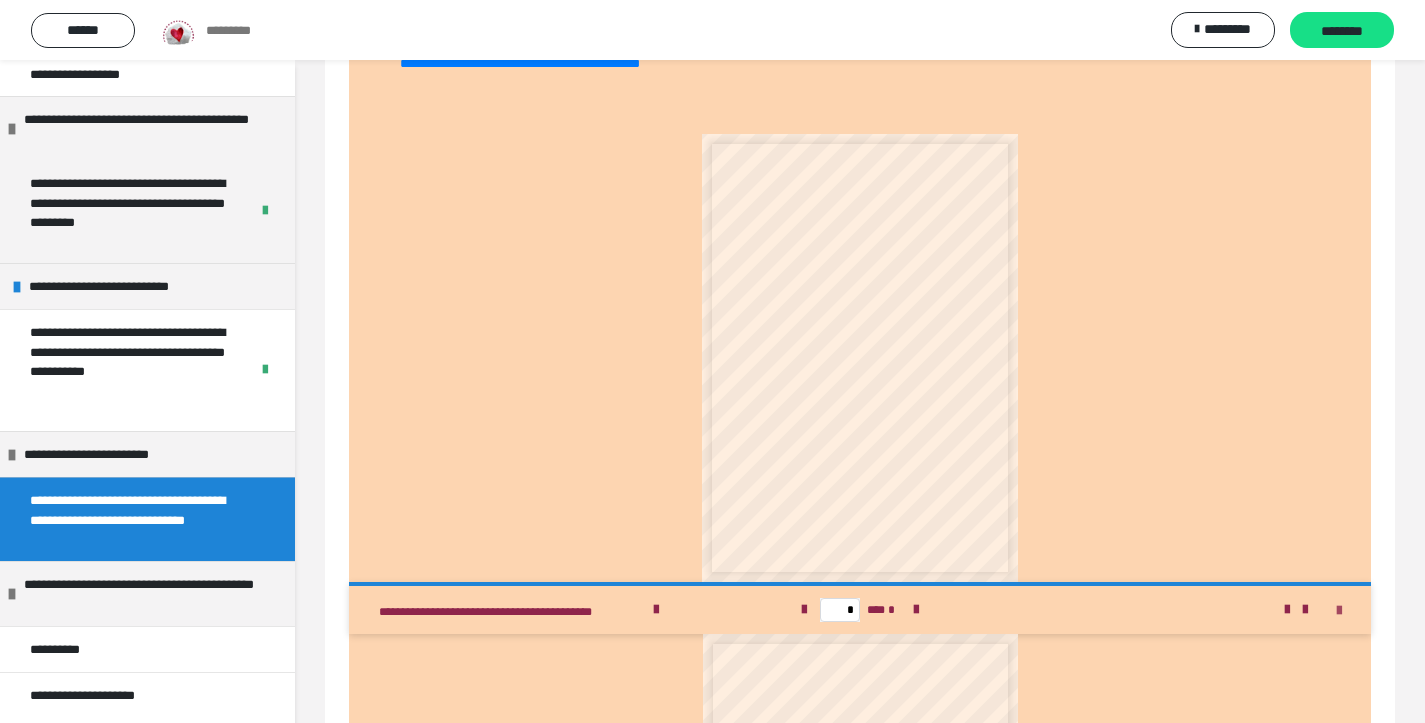 click at bounding box center [1339, 611] 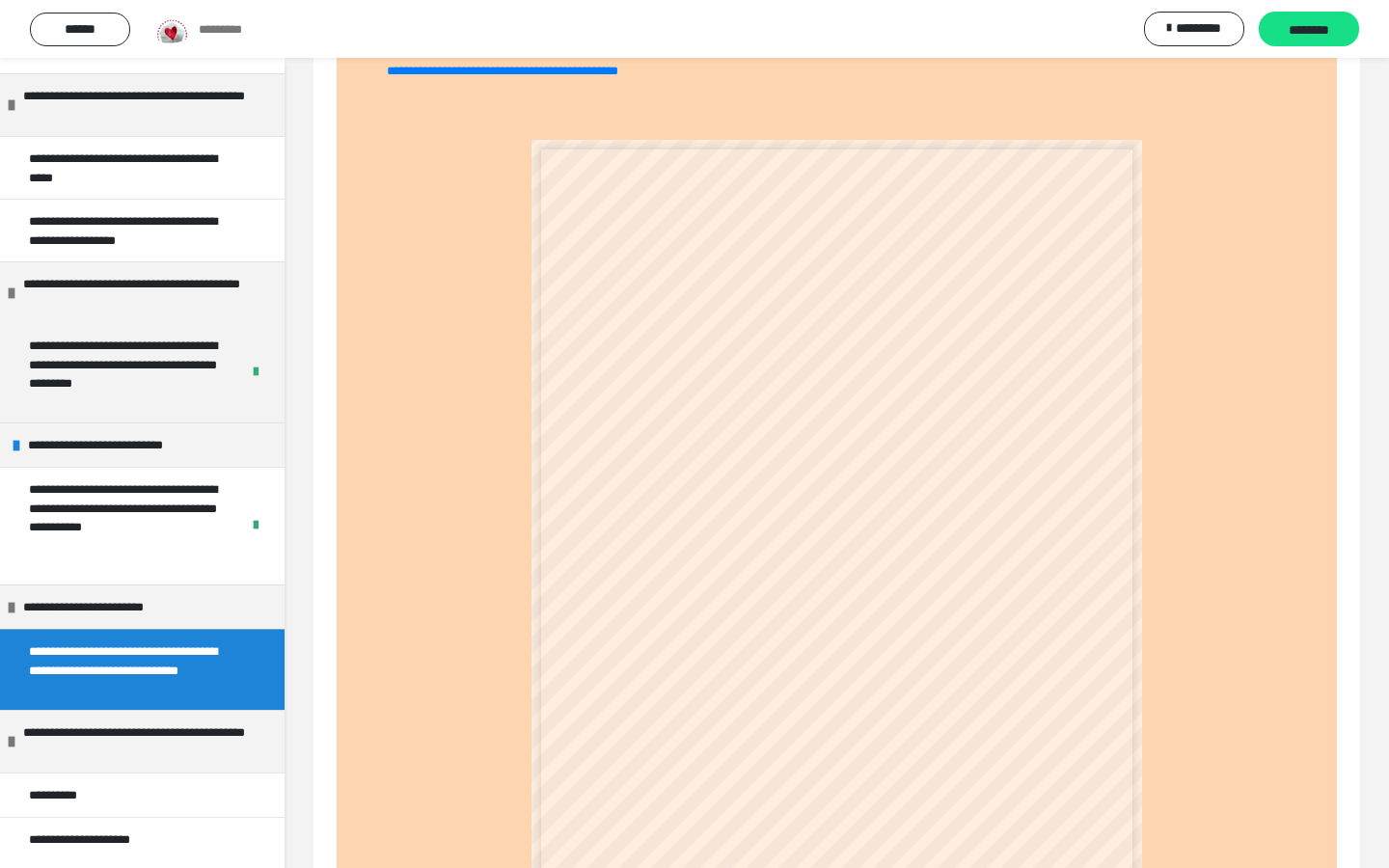 scroll, scrollTop: 1603, scrollLeft: 0, axis: vertical 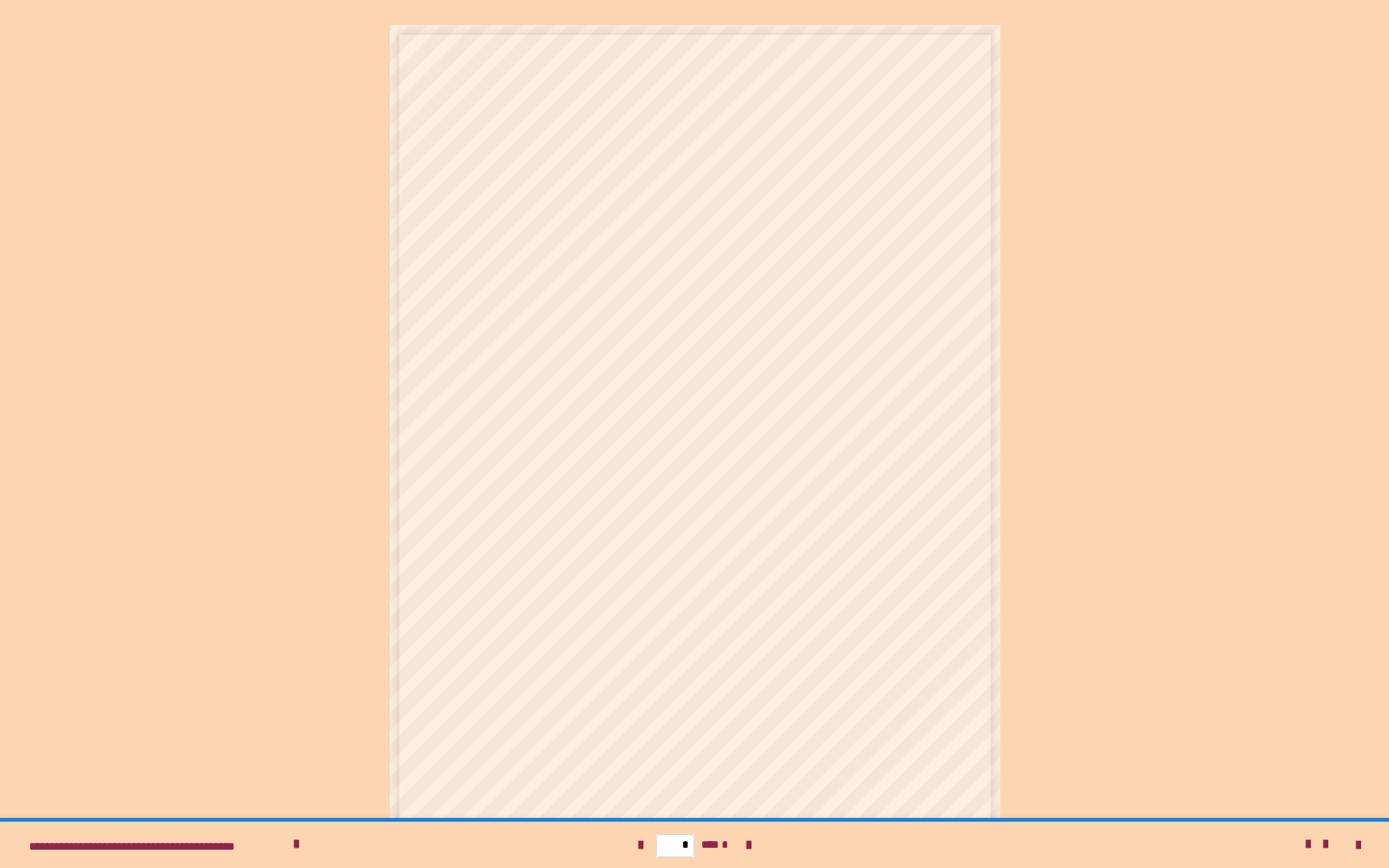 click on "**********" at bounding box center [694, 434] 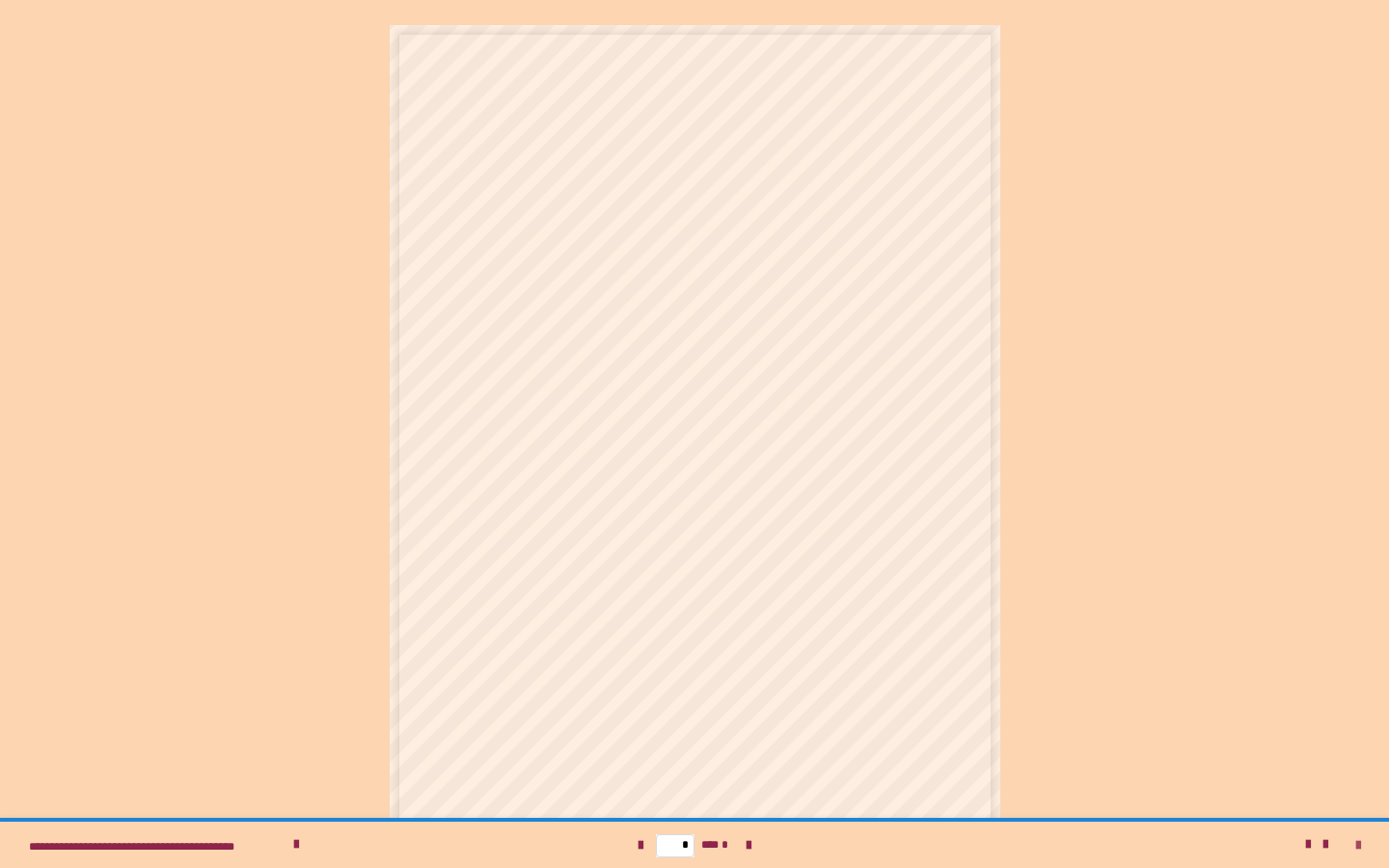 click at bounding box center [1358, 846] 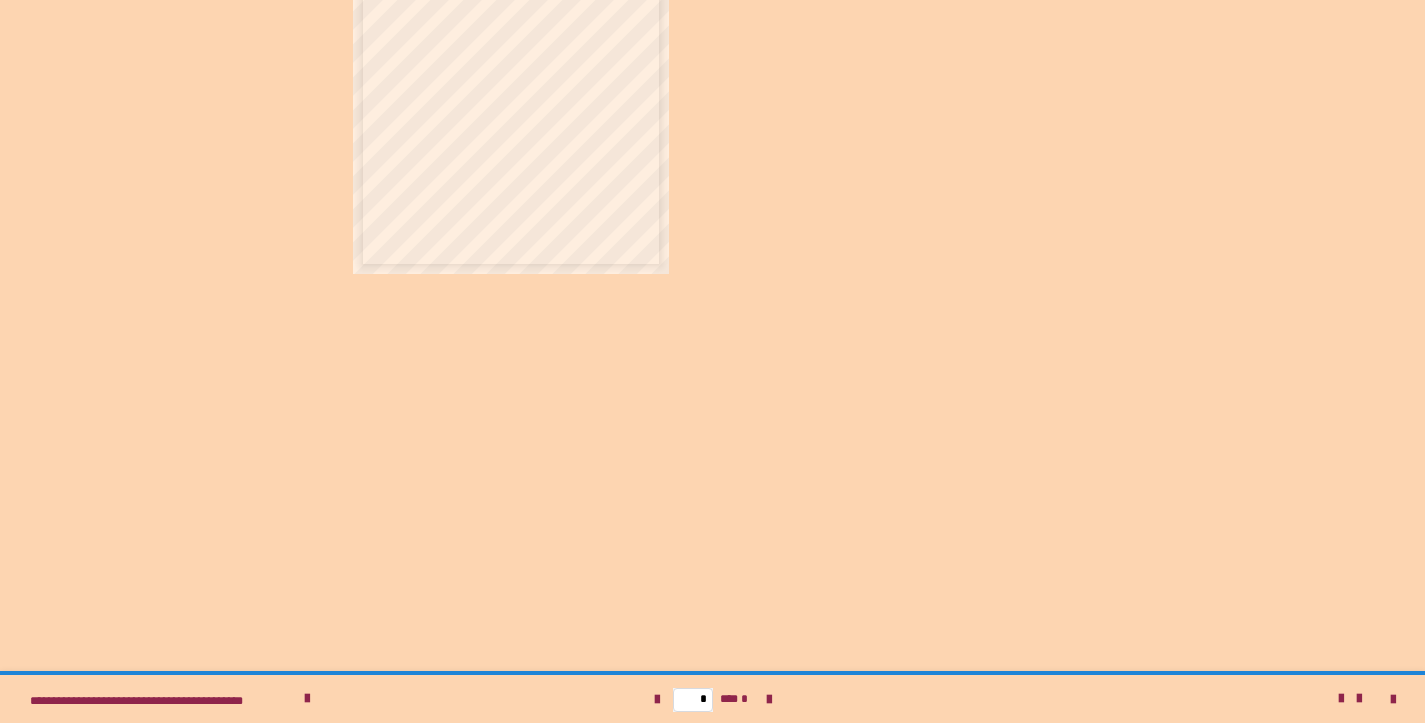 scroll, scrollTop: 175, scrollLeft: 0, axis: vertical 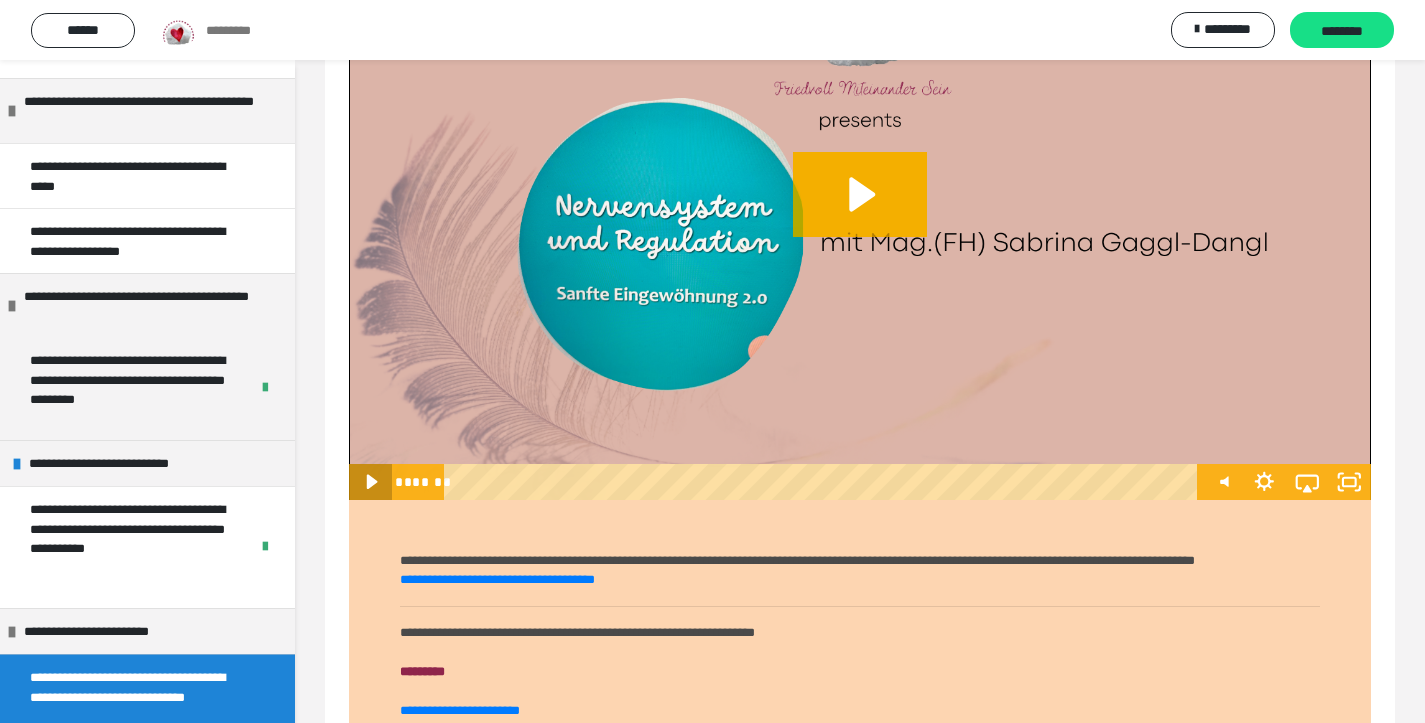 click 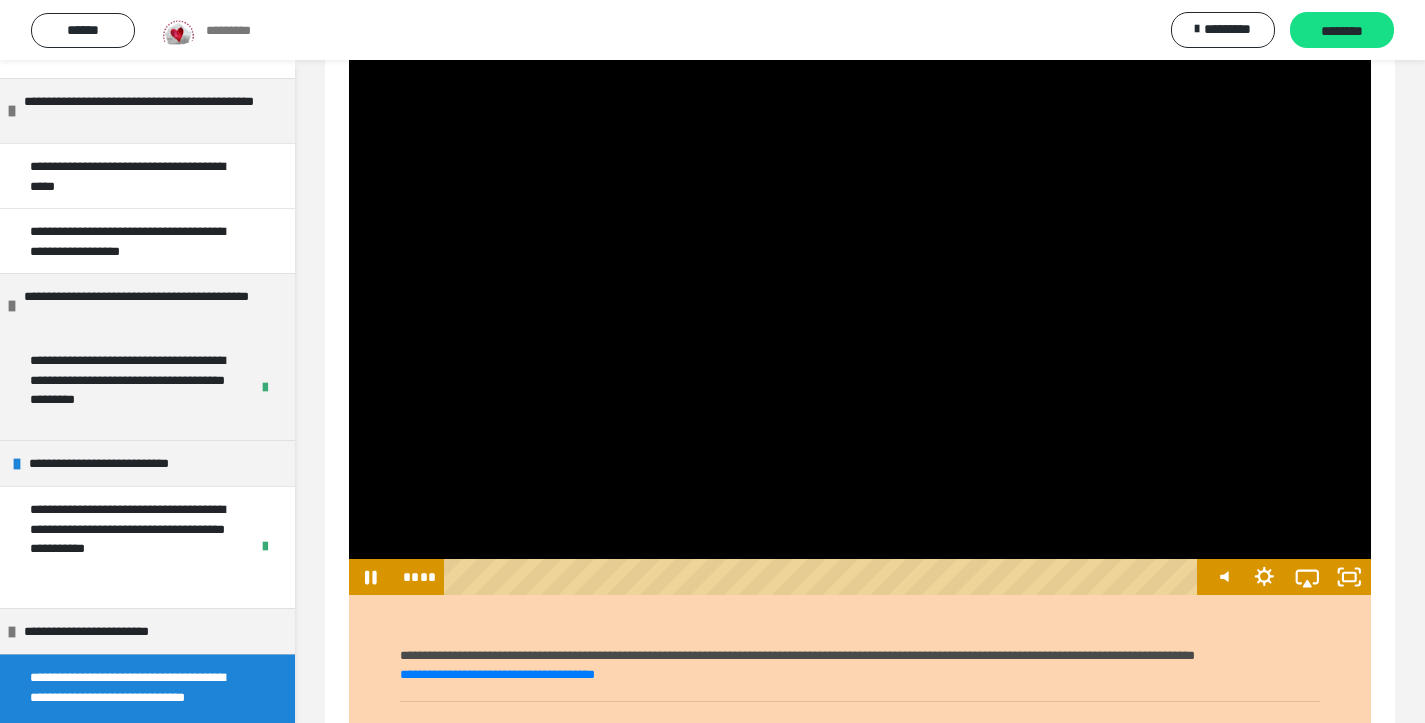 scroll, scrollTop: 595, scrollLeft: 0, axis: vertical 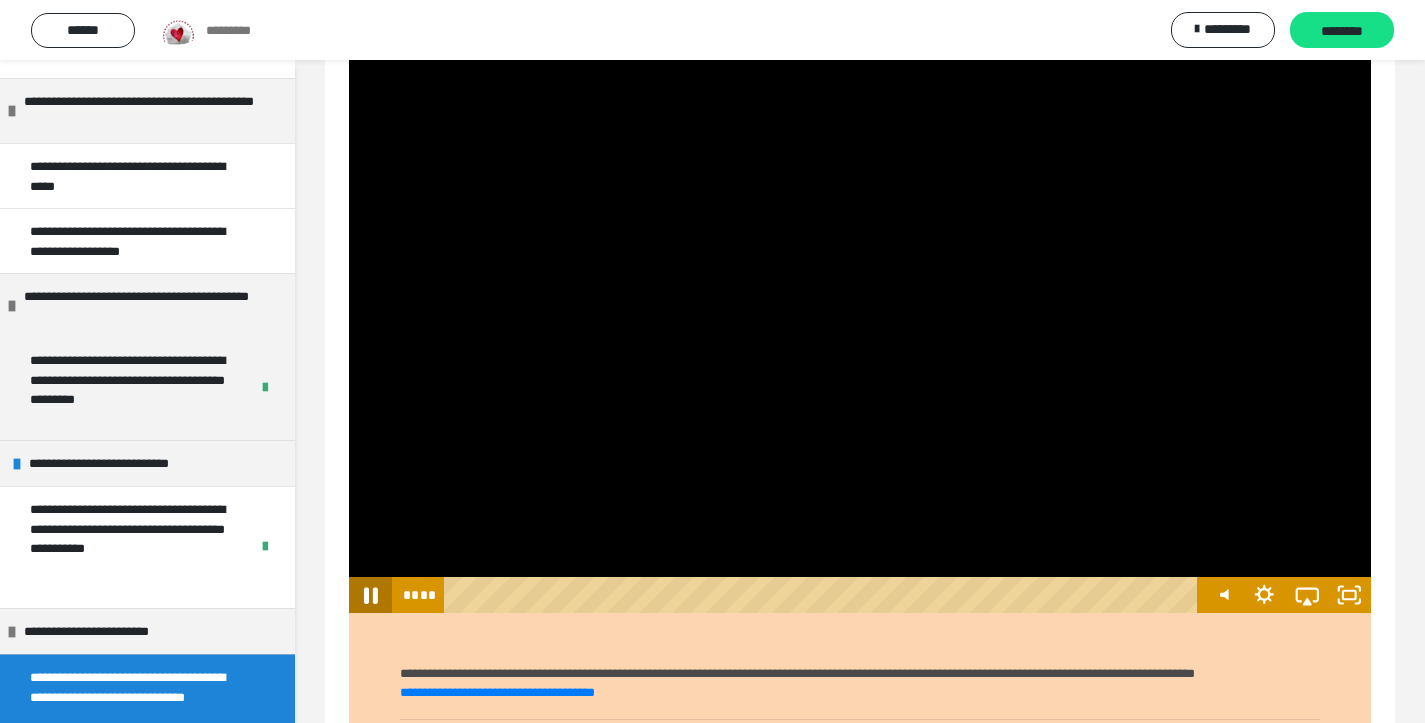 click 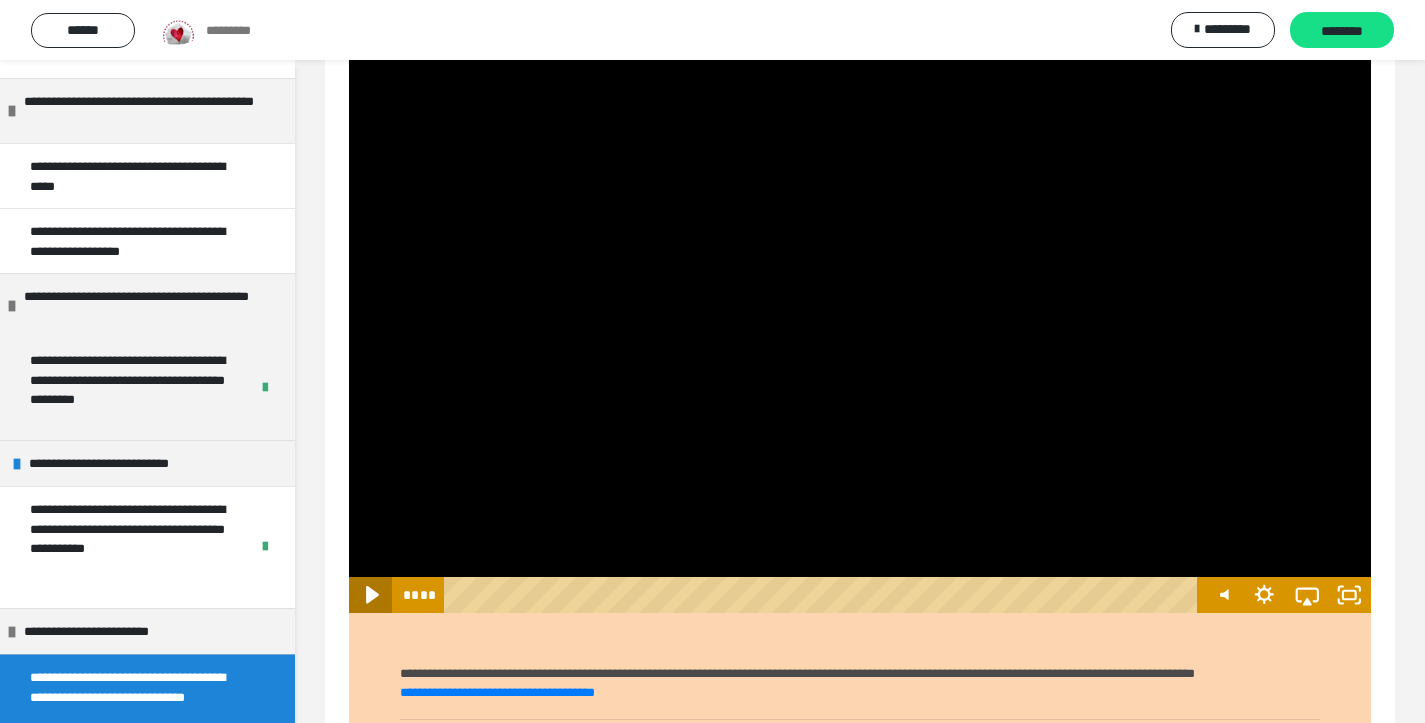 click 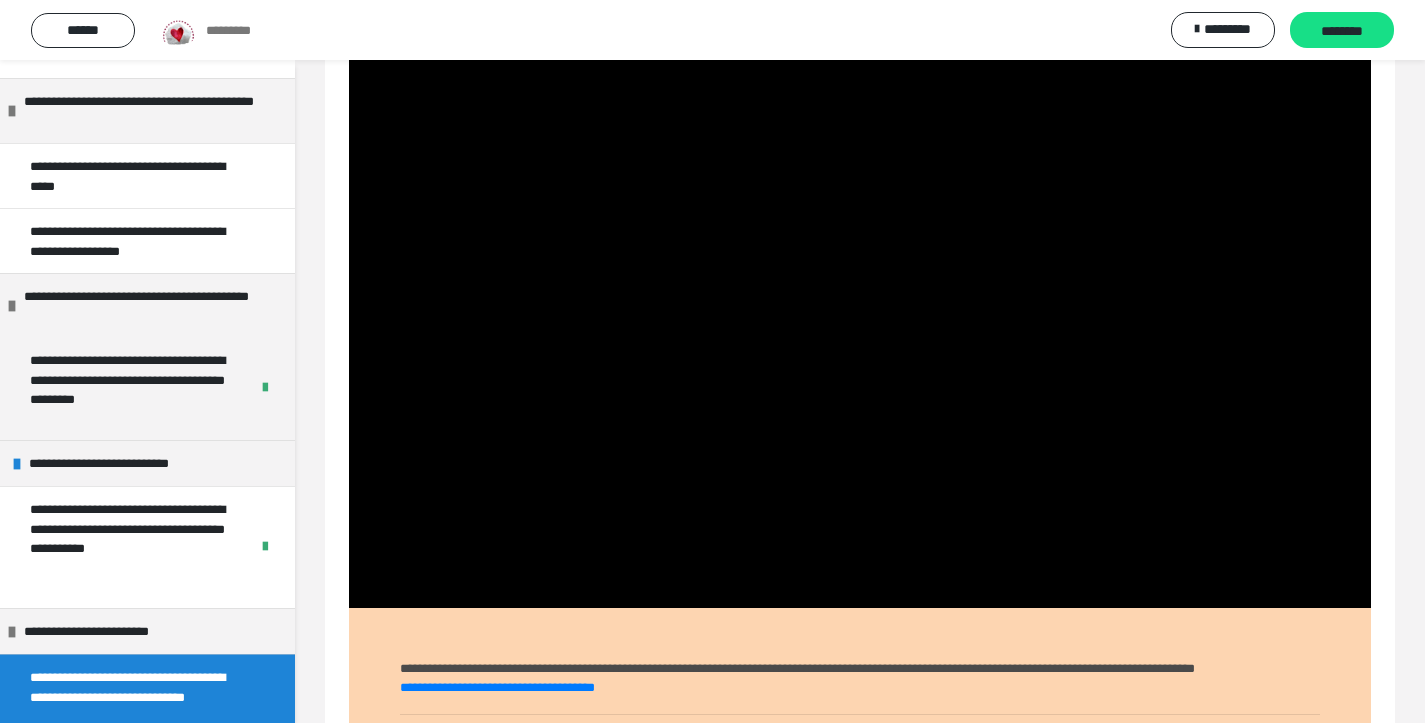 scroll, scrollTop: 610, scrollLeft: 0, axis: vertical 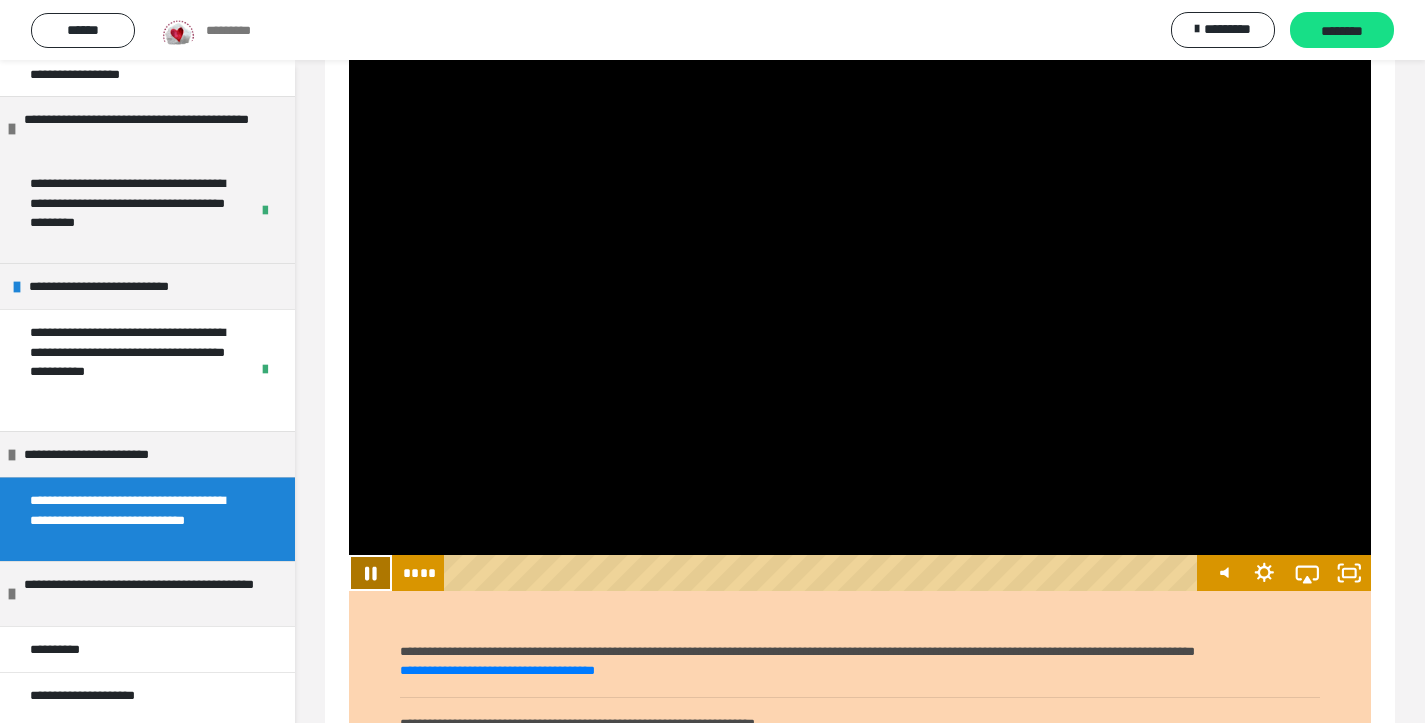 click 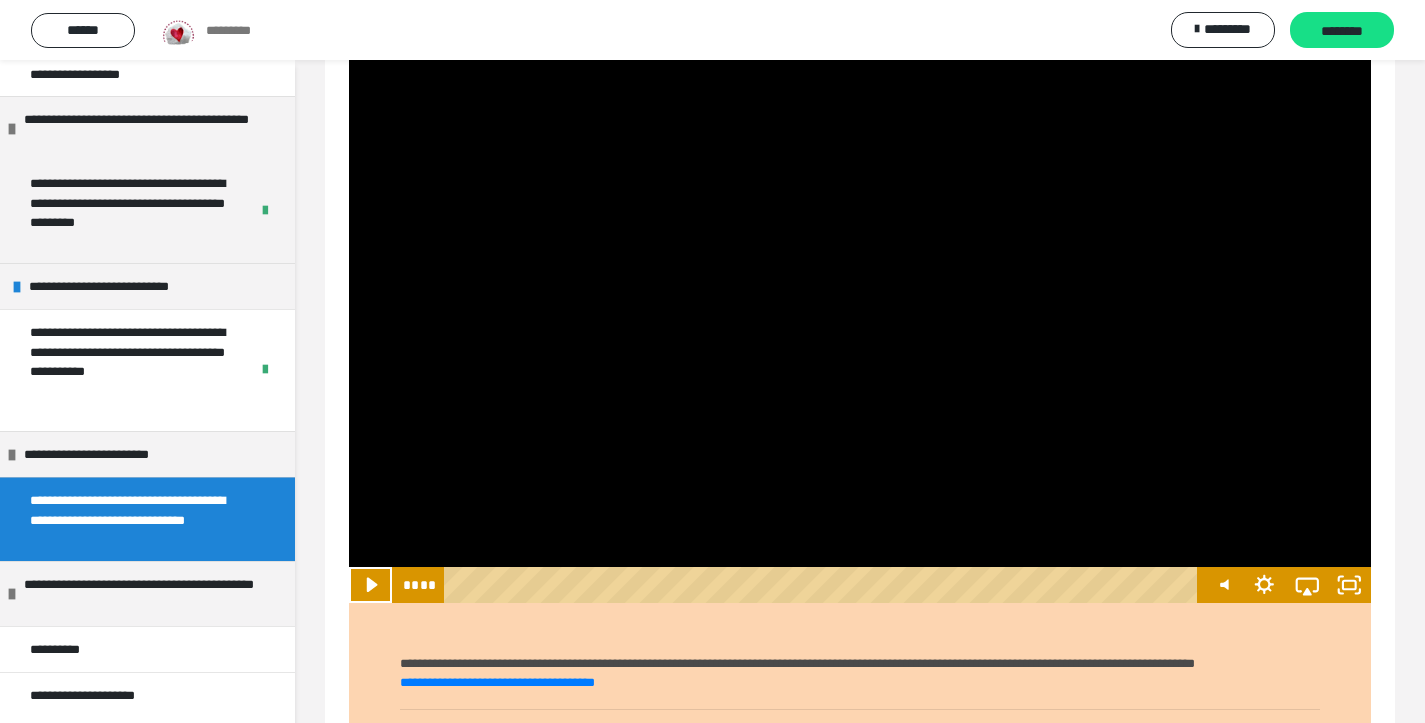 scroll, scrollTop: 601, scrollLeft: 0, axis: vertical 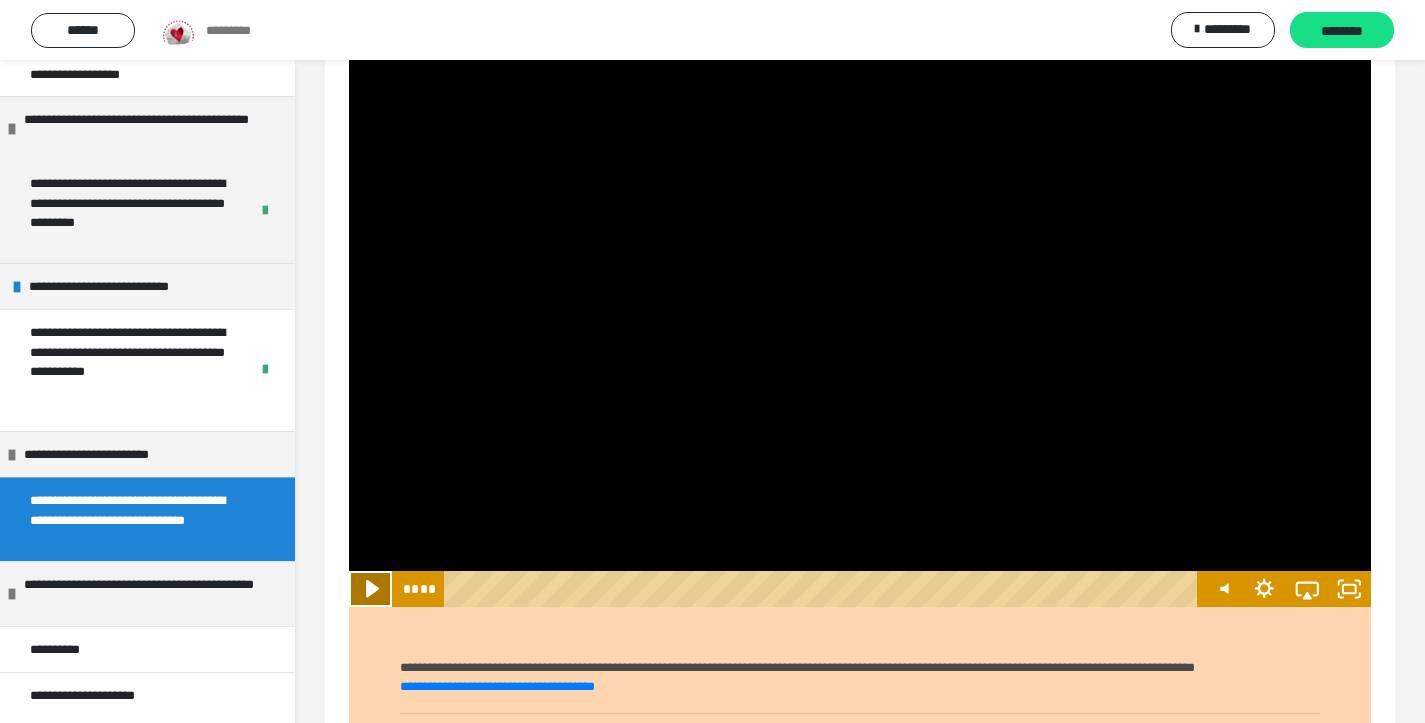 click 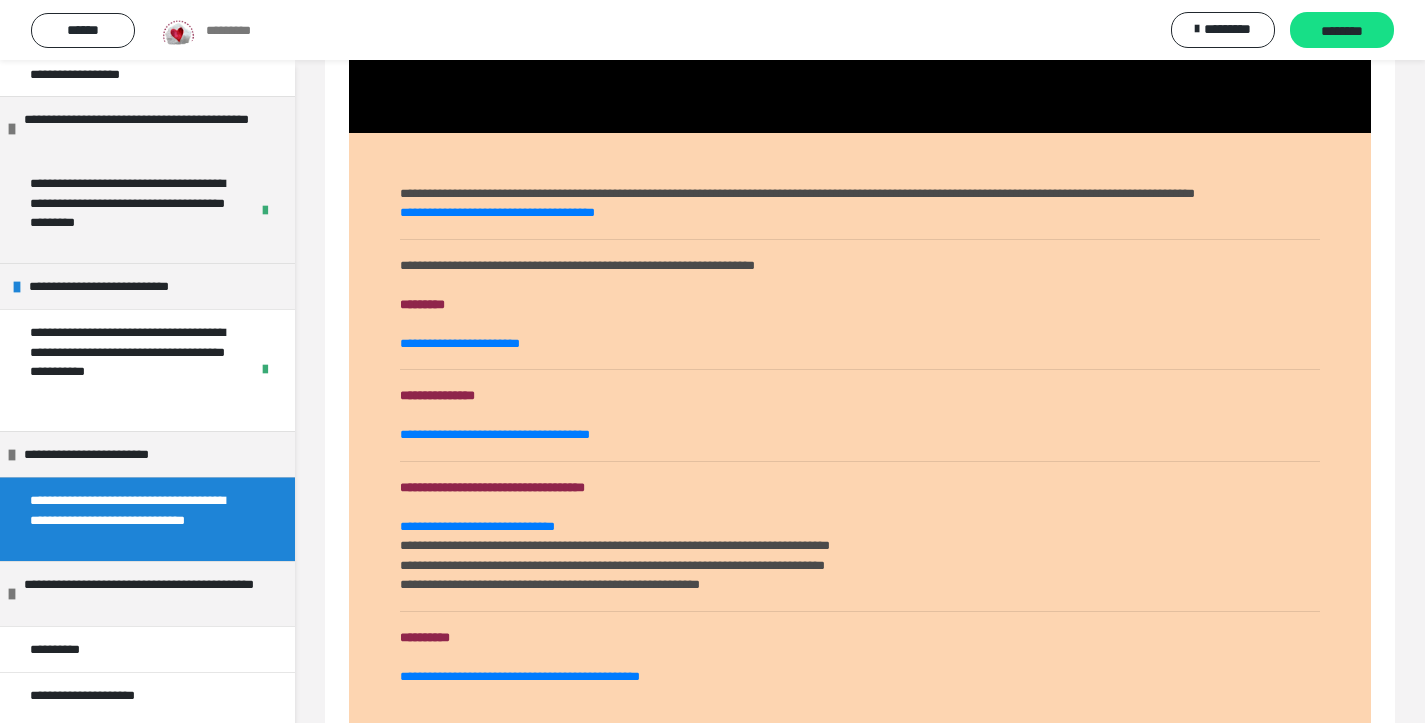 scroll, scrollTop: 1163, scrollLeft: 0, axis: vertical 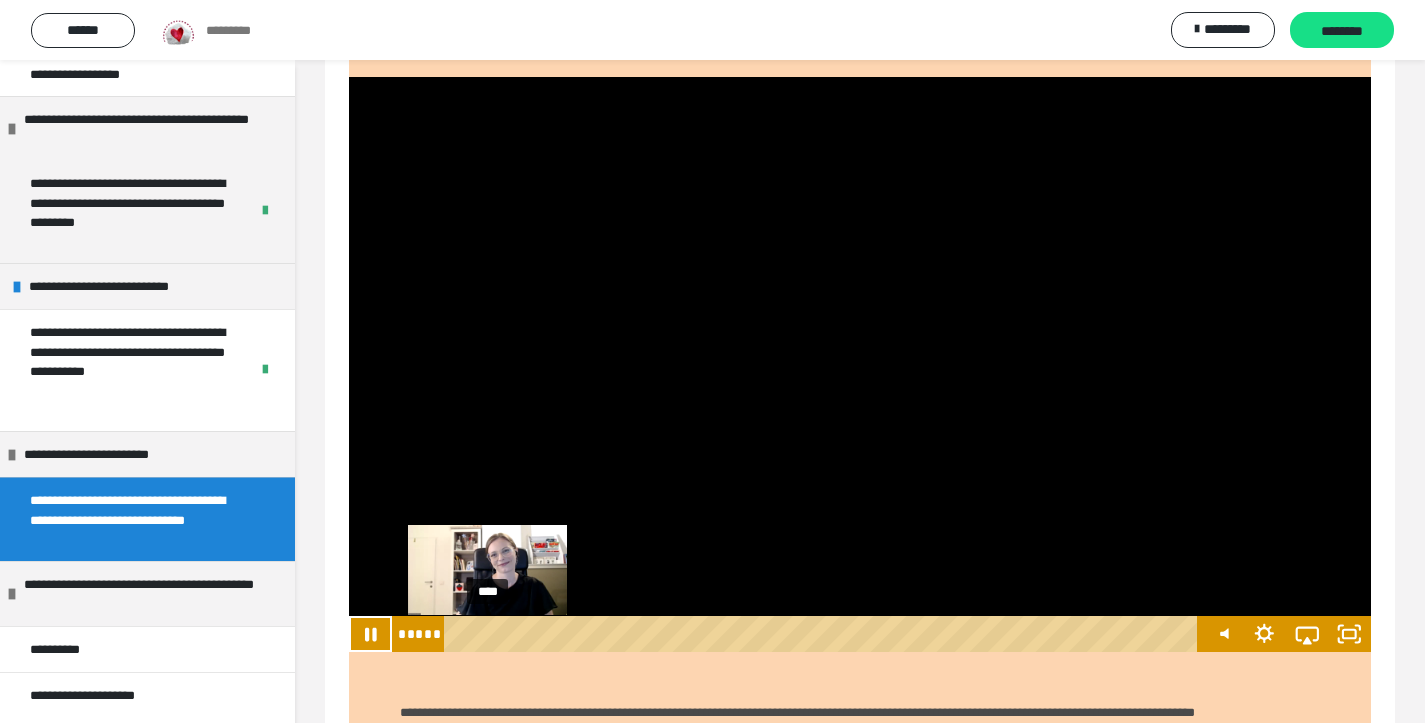 click on "****" at bounding box center (825, 634) 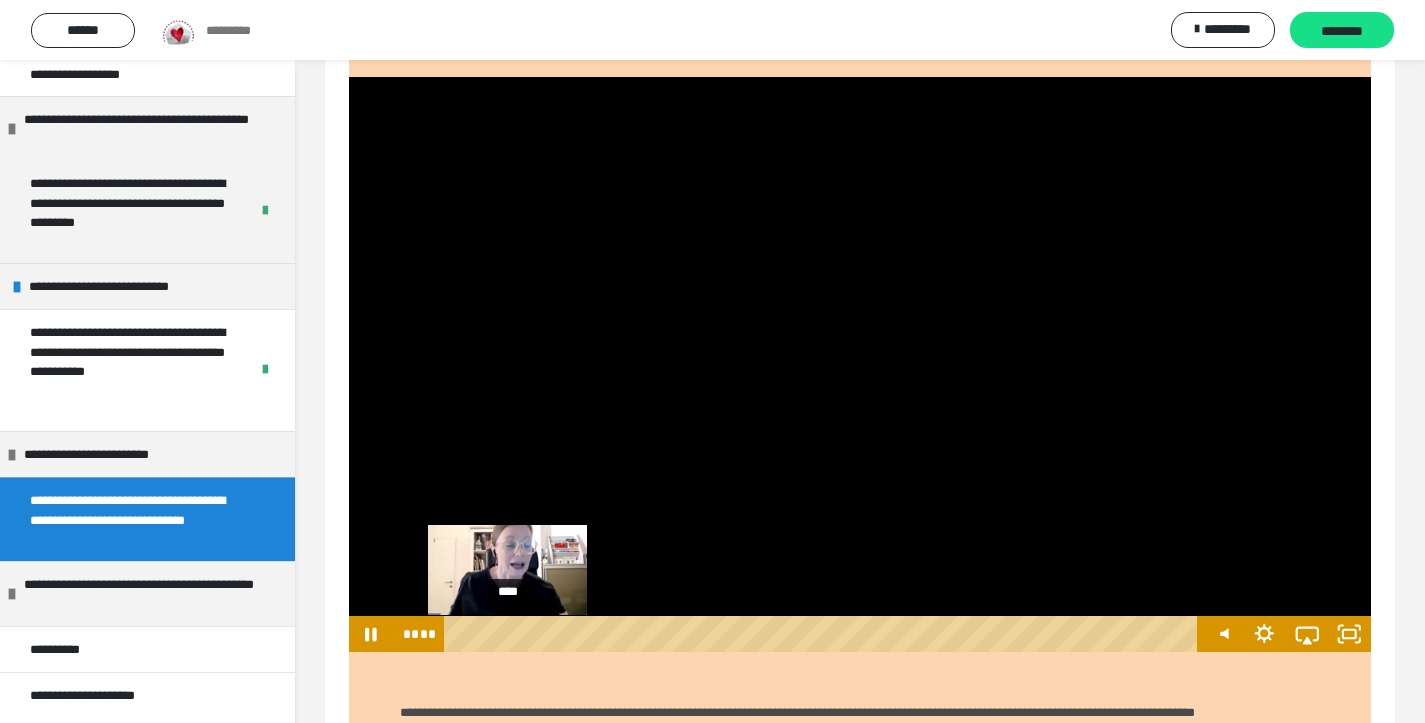 click on "****" at bounding box center (825, 634) 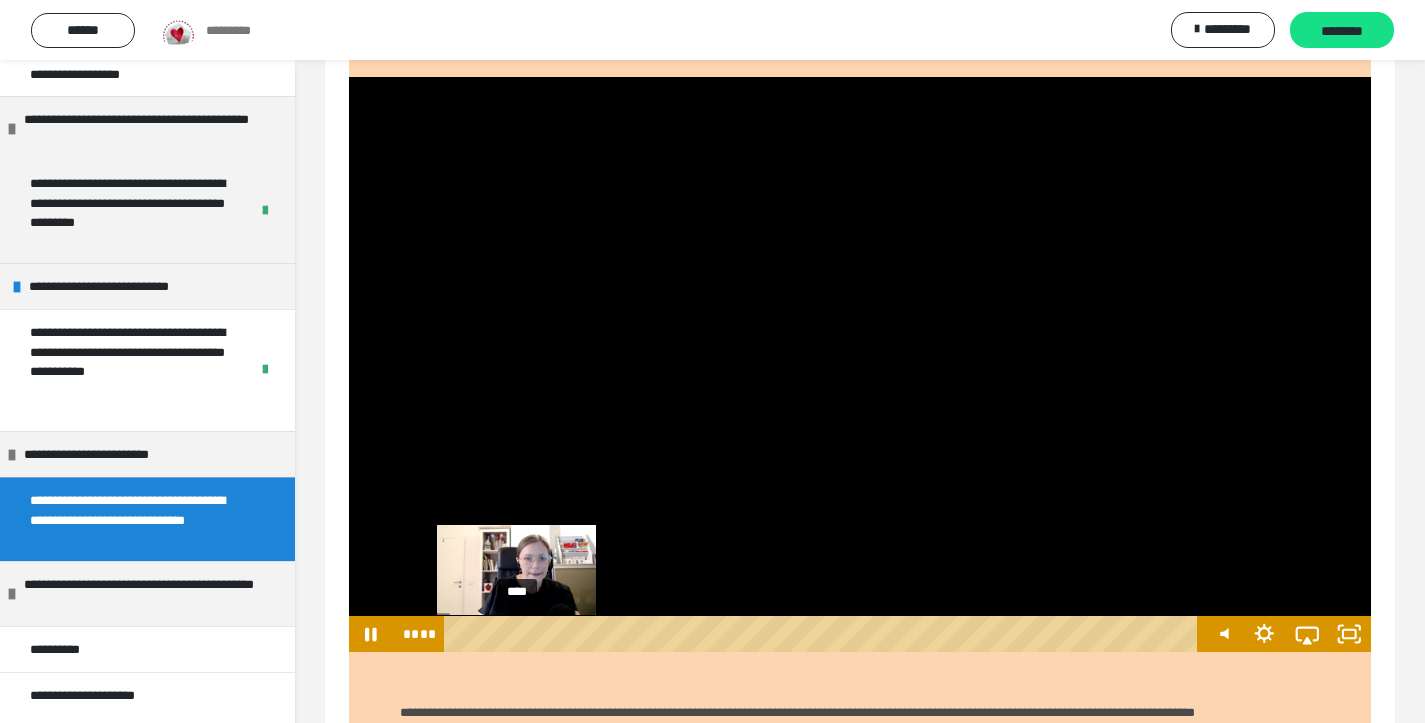 click on "****" at bounding box center (825, 634) 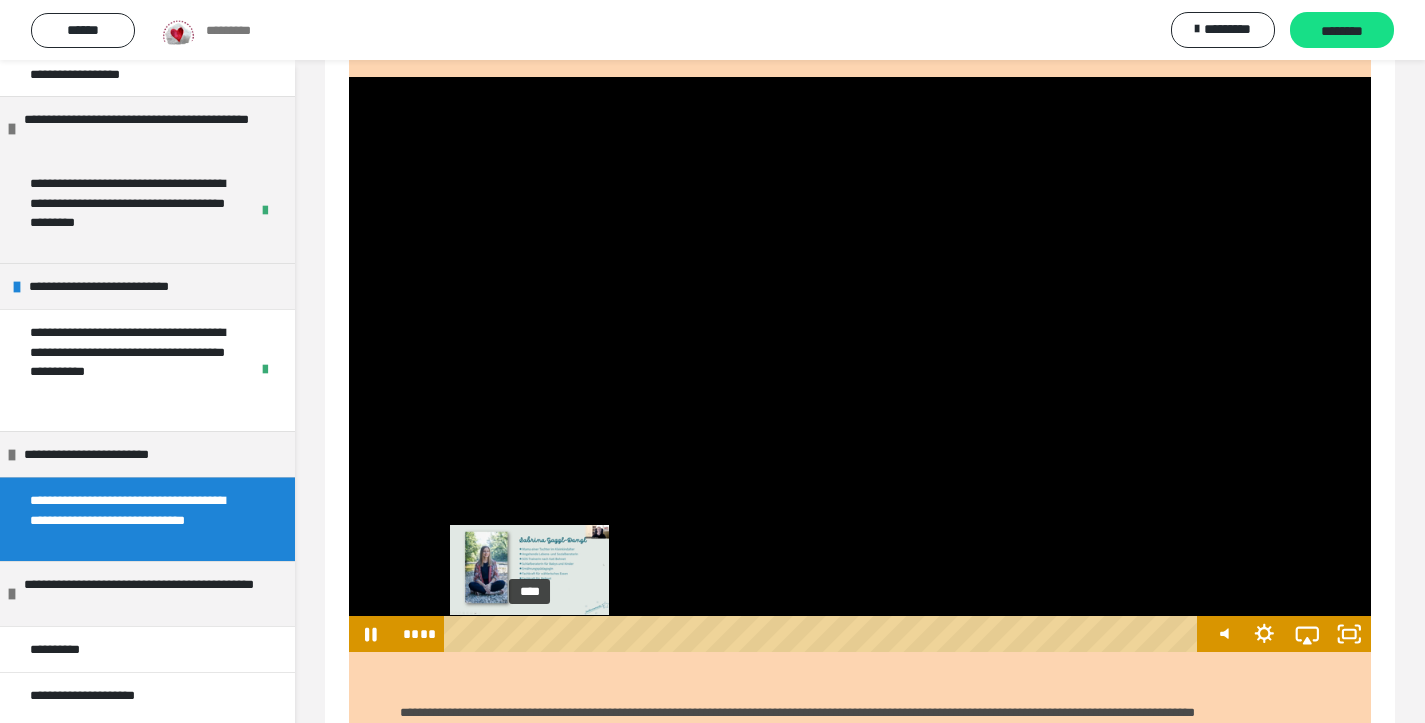 click on "****" at bounding box center (825, 634) 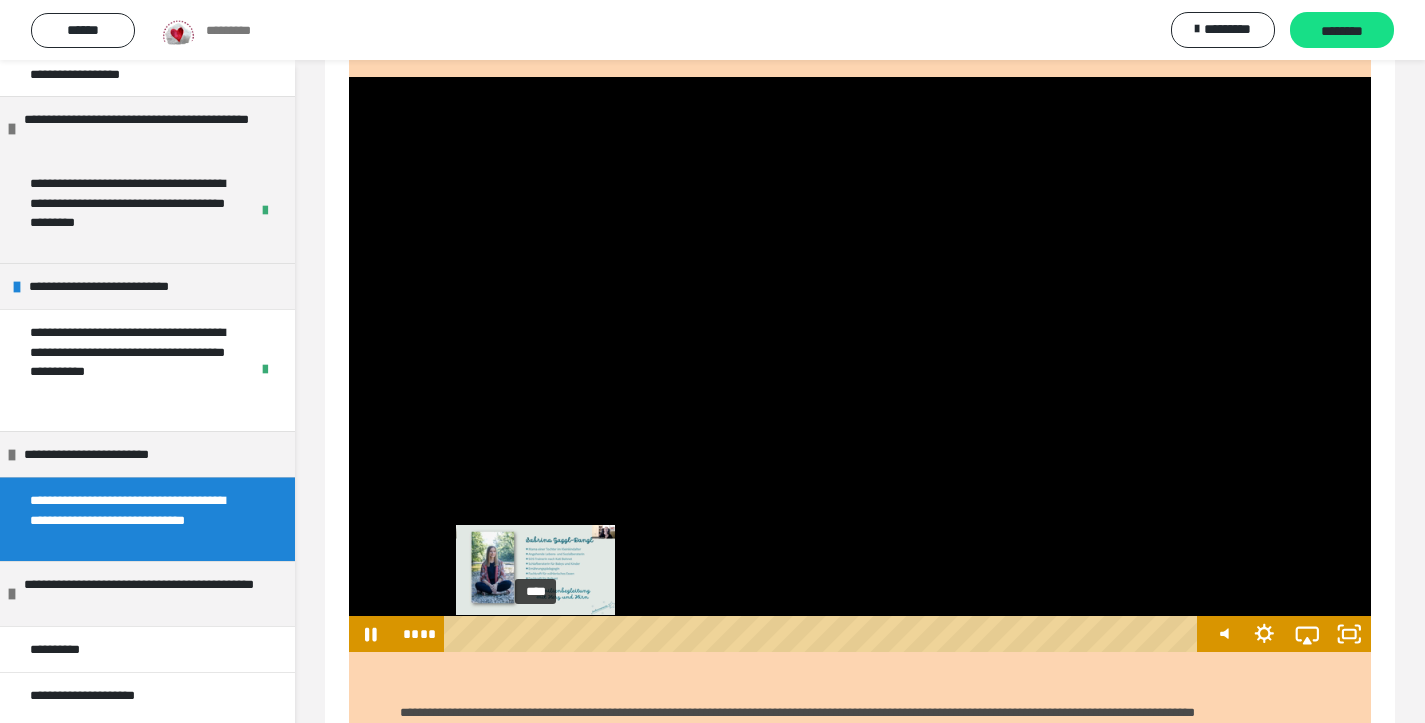 click on "****" at bounding box center (825, 634) 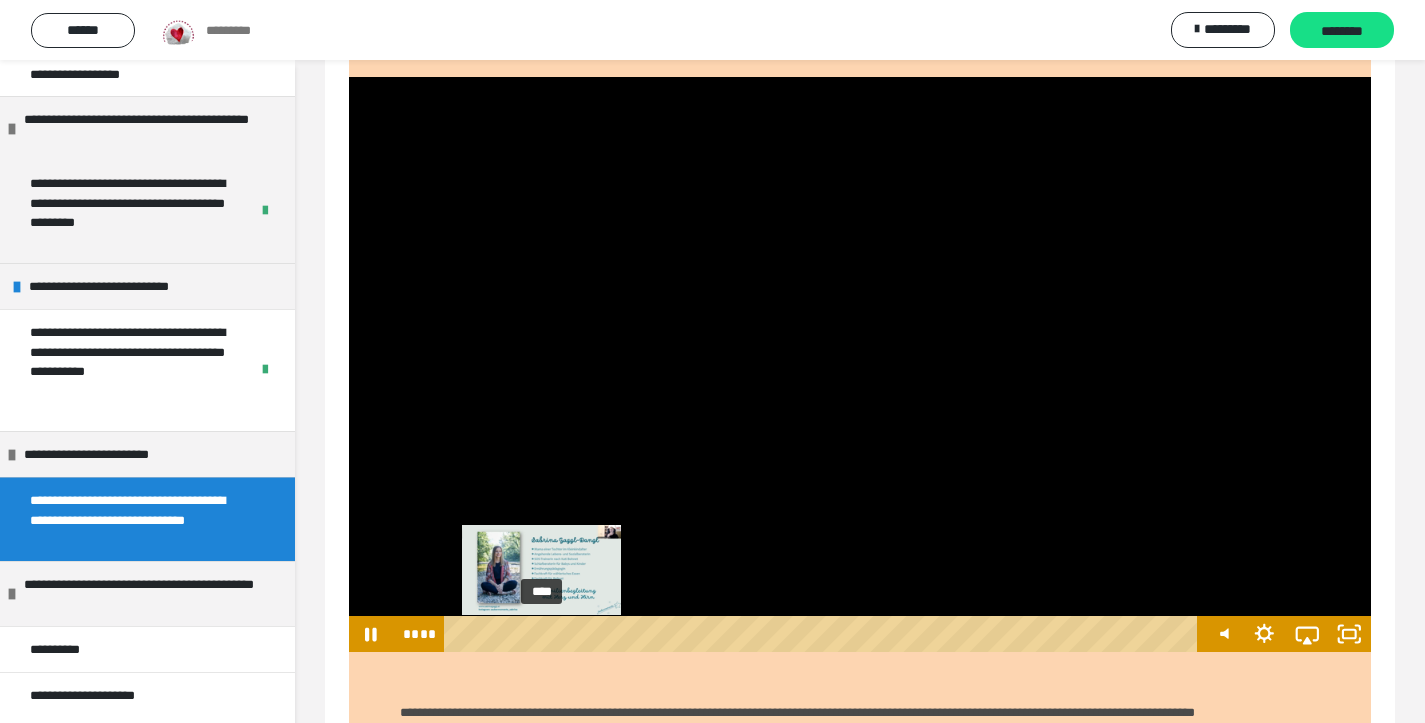 click at bounding box center [537, 634] 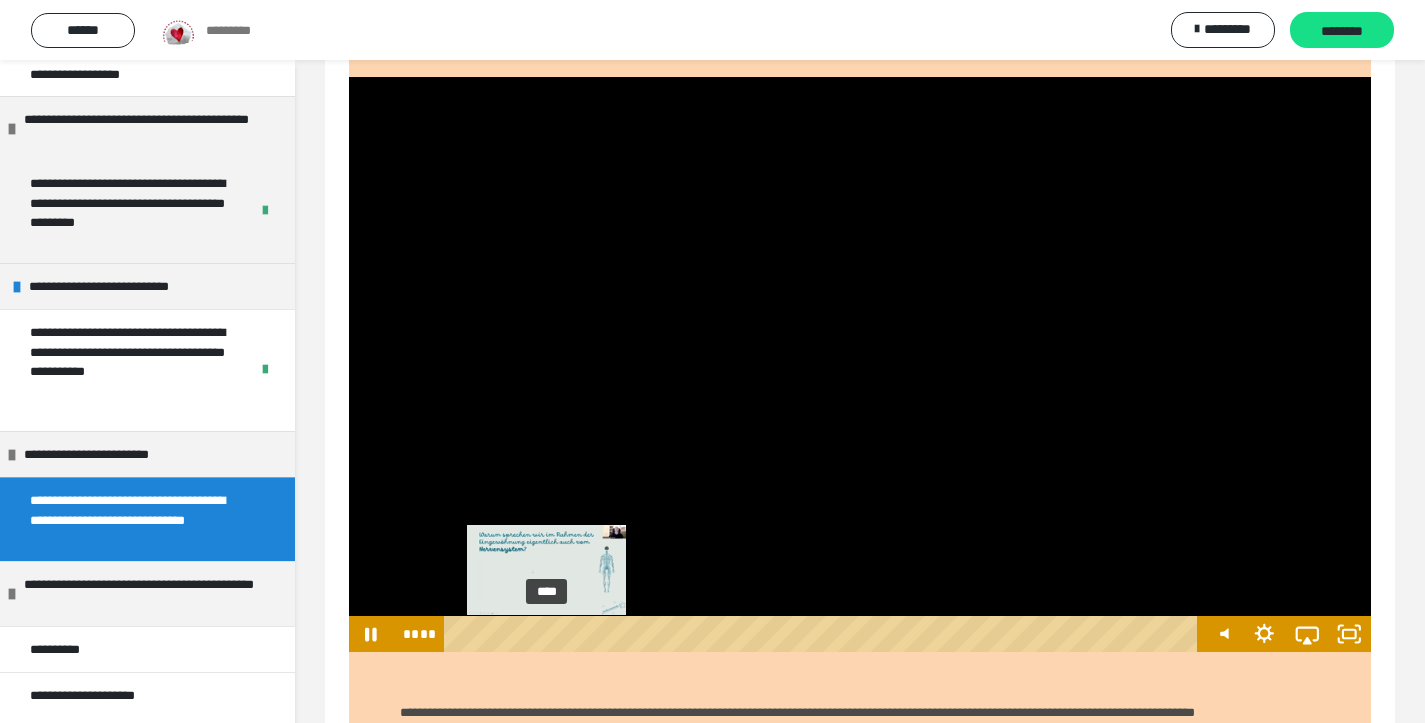 click at bounding box center [542, 634] 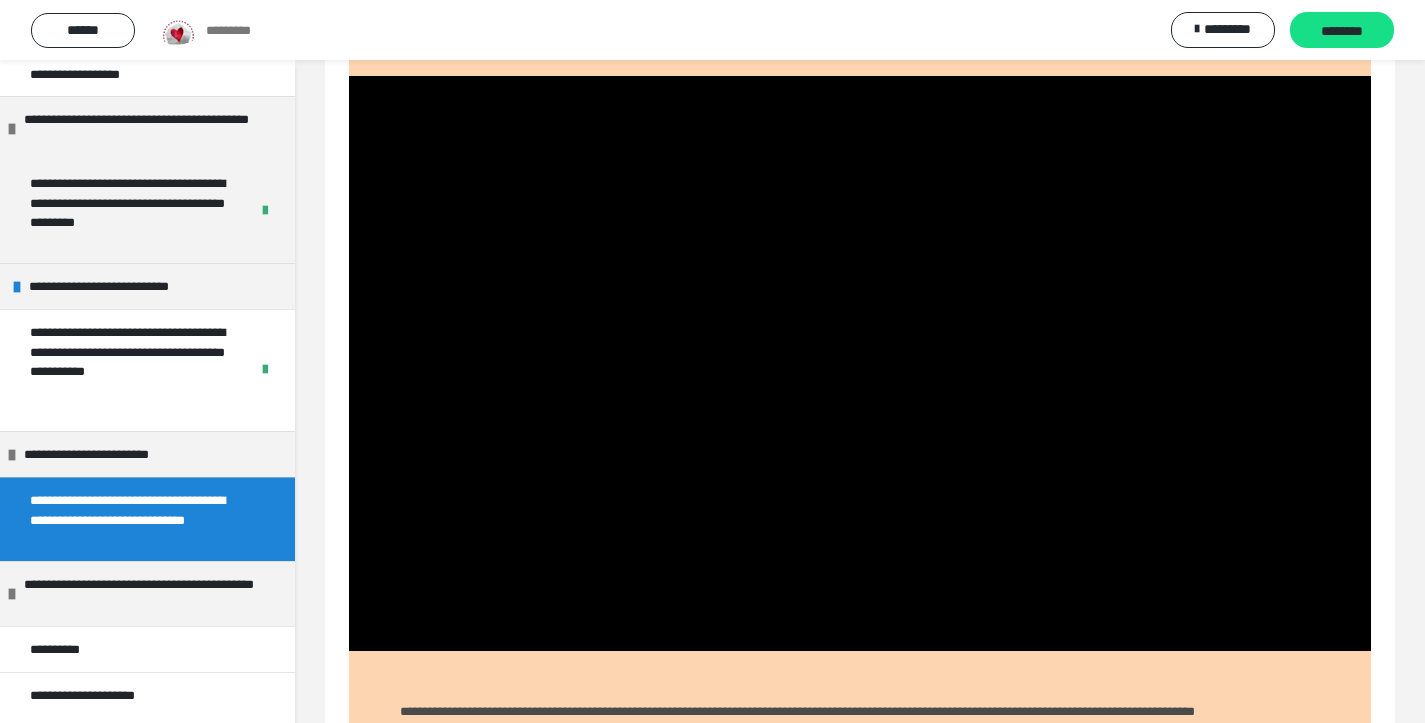 scroll, scrollTop: 555, scrollLeft: 0, axis: vertical 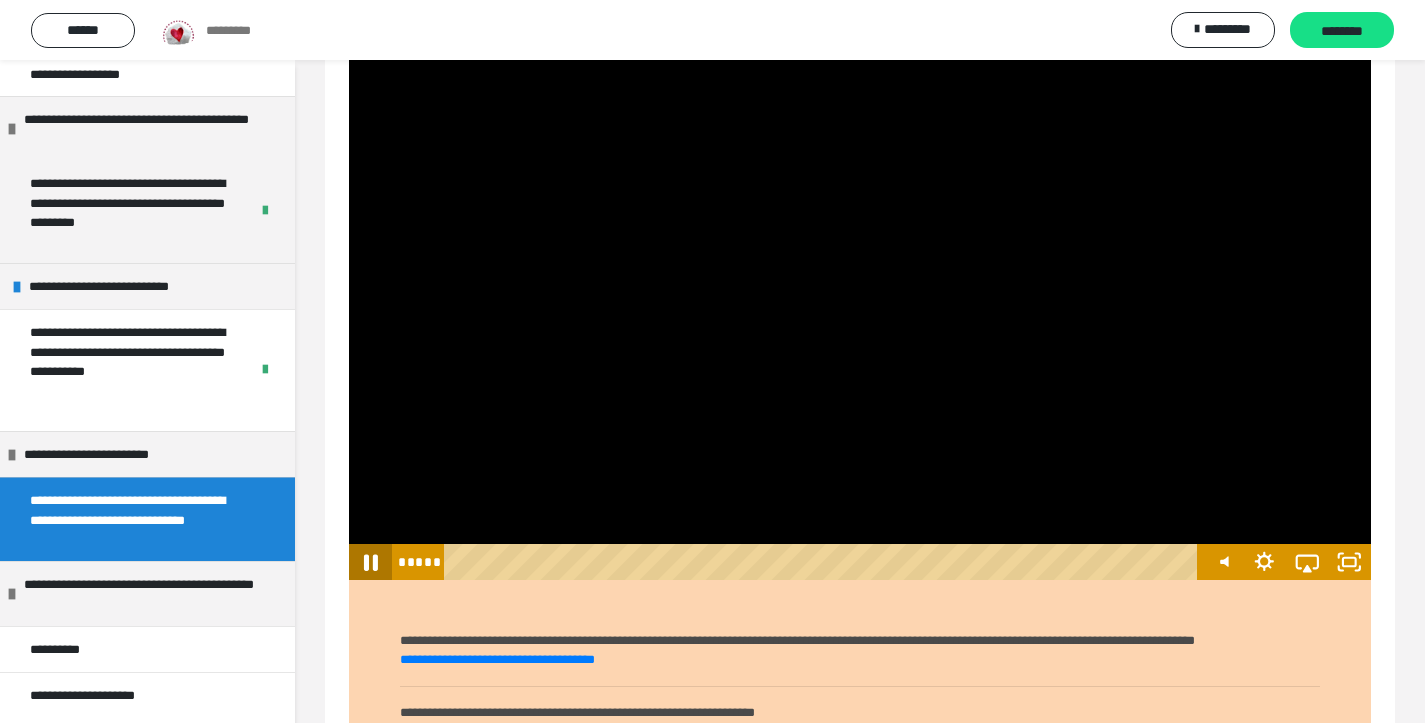 click 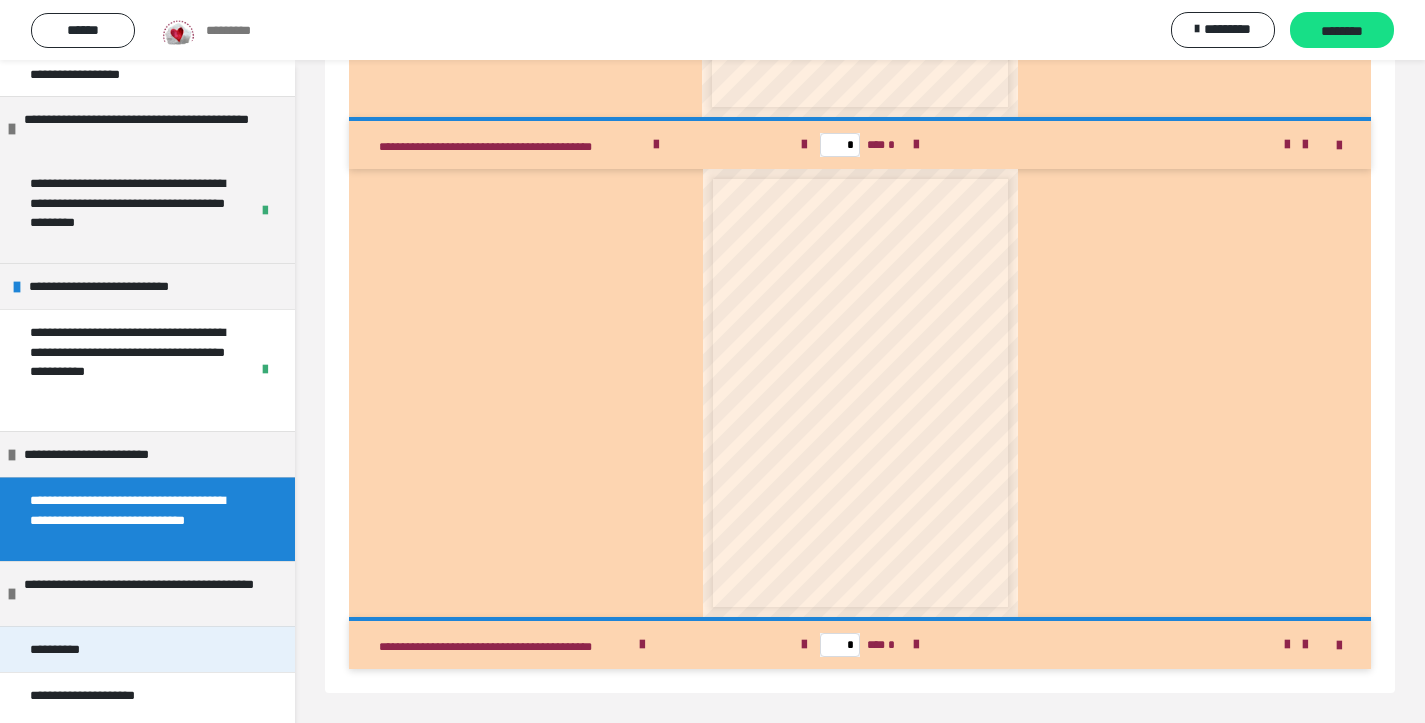 click on "**********" at bounding box center [147, 649] 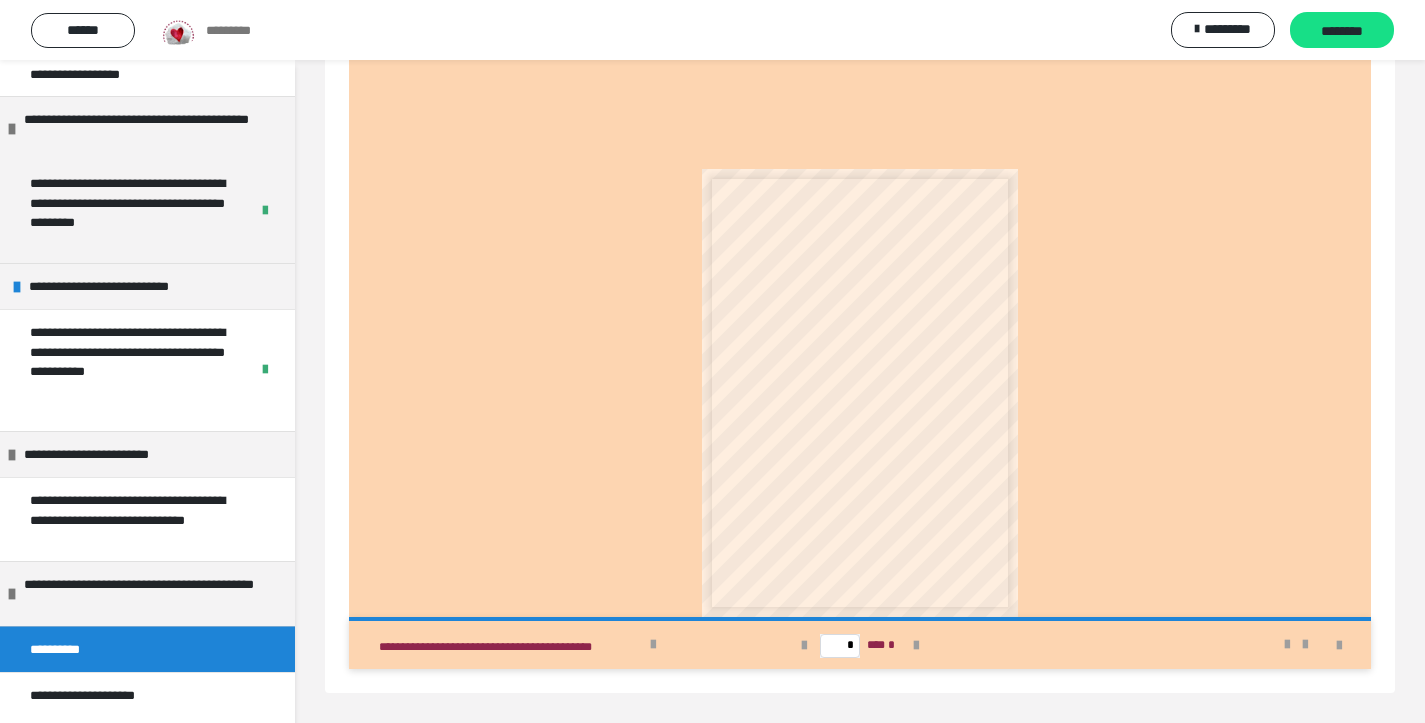 scroll, scrollTop: 412, scrollLeft: 0, axis: vertical 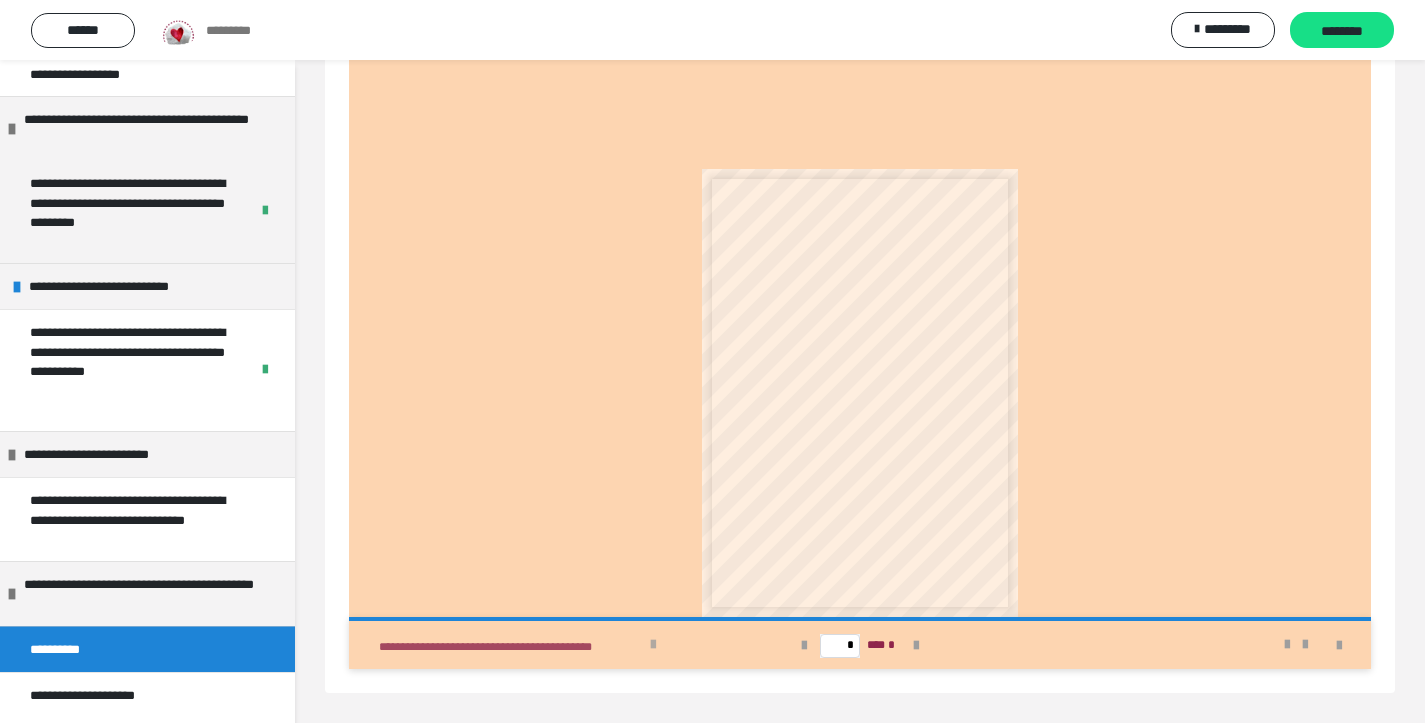 click on "**********" at bounding box center [551, 645] 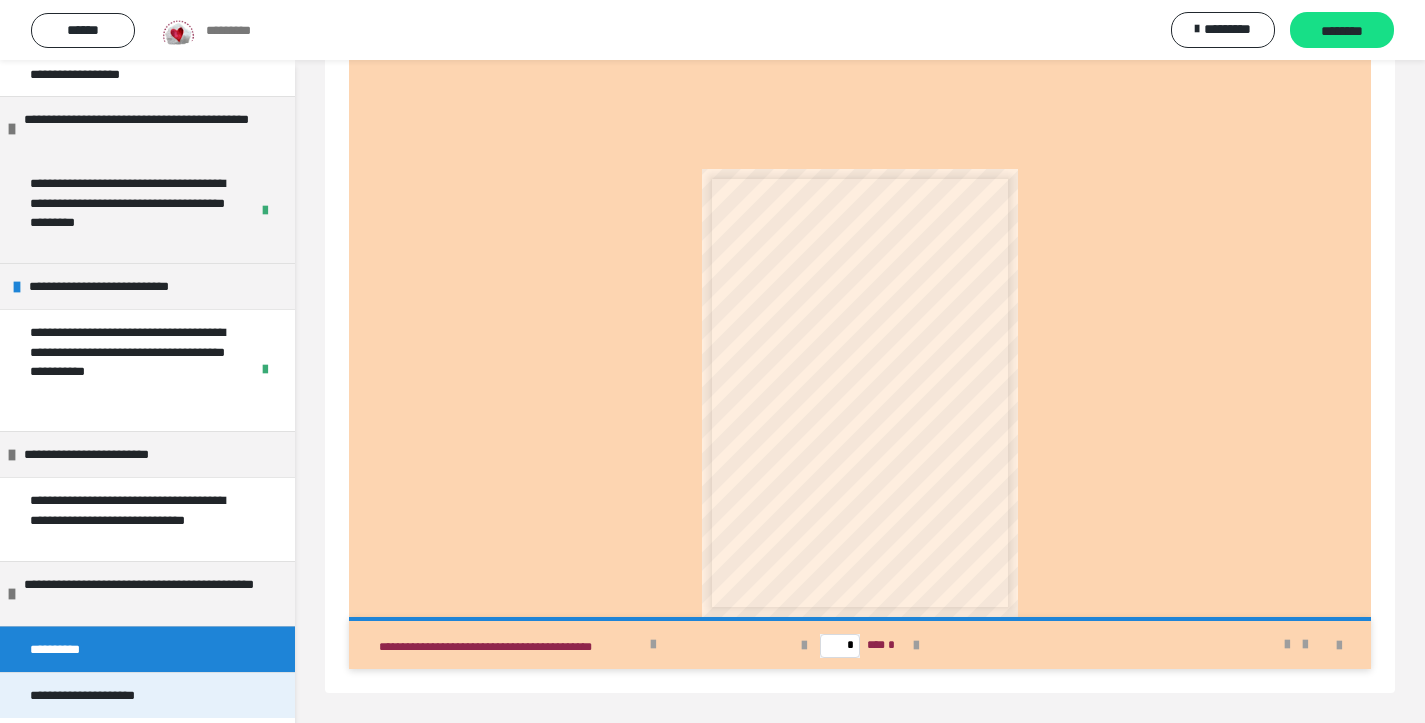 click on "**********" at bounding box center [105, 695] 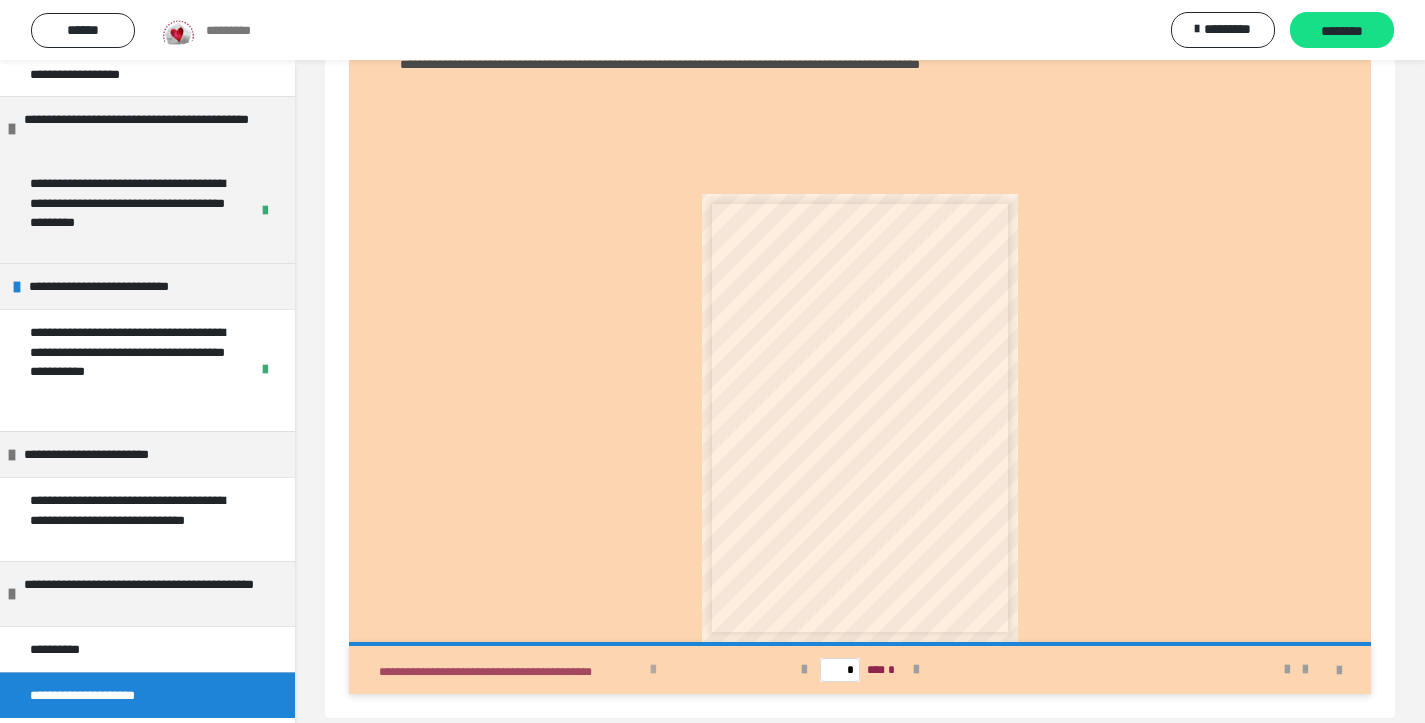 scroll, scrollTop: 393, scrollLeft: 0, axis: vertical 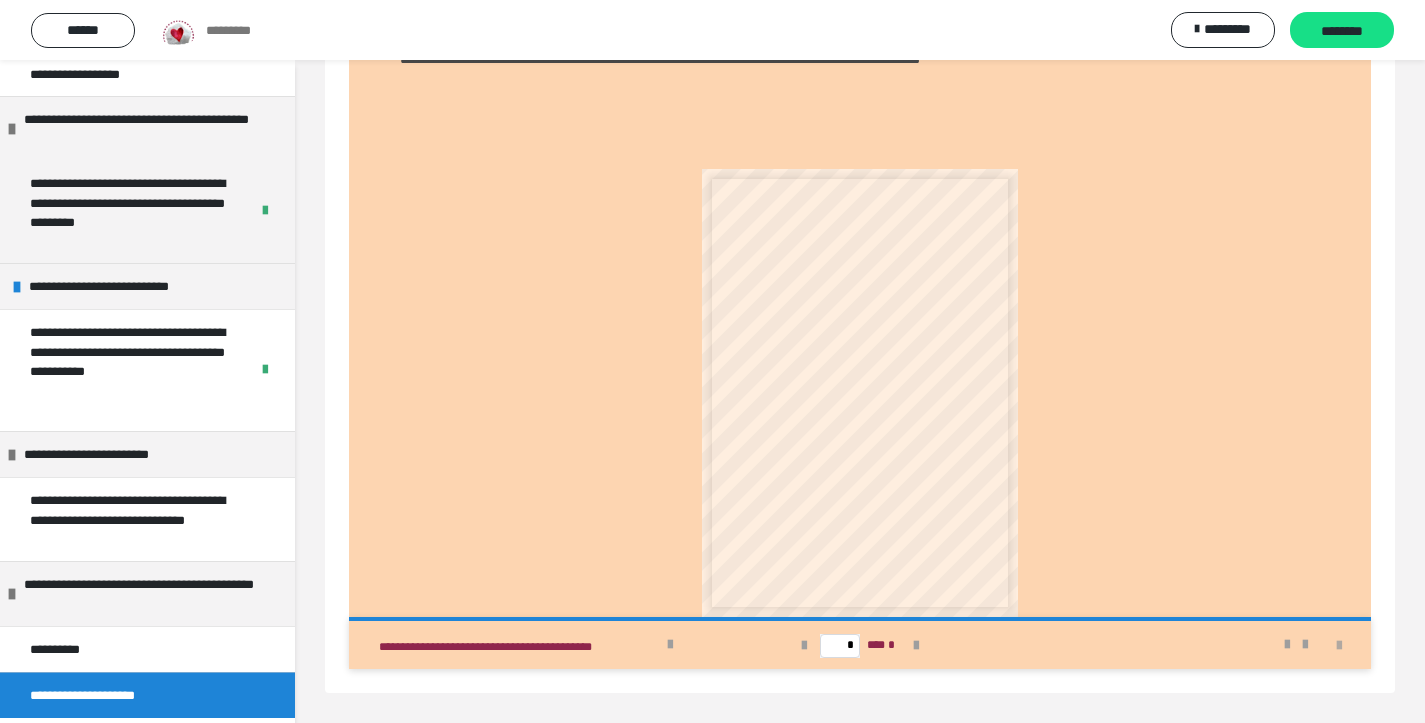 drag, startPoint x: 1319, startPoint y: 652, endPoint x: 1338, endPoint y: 644, distance: 20.615528 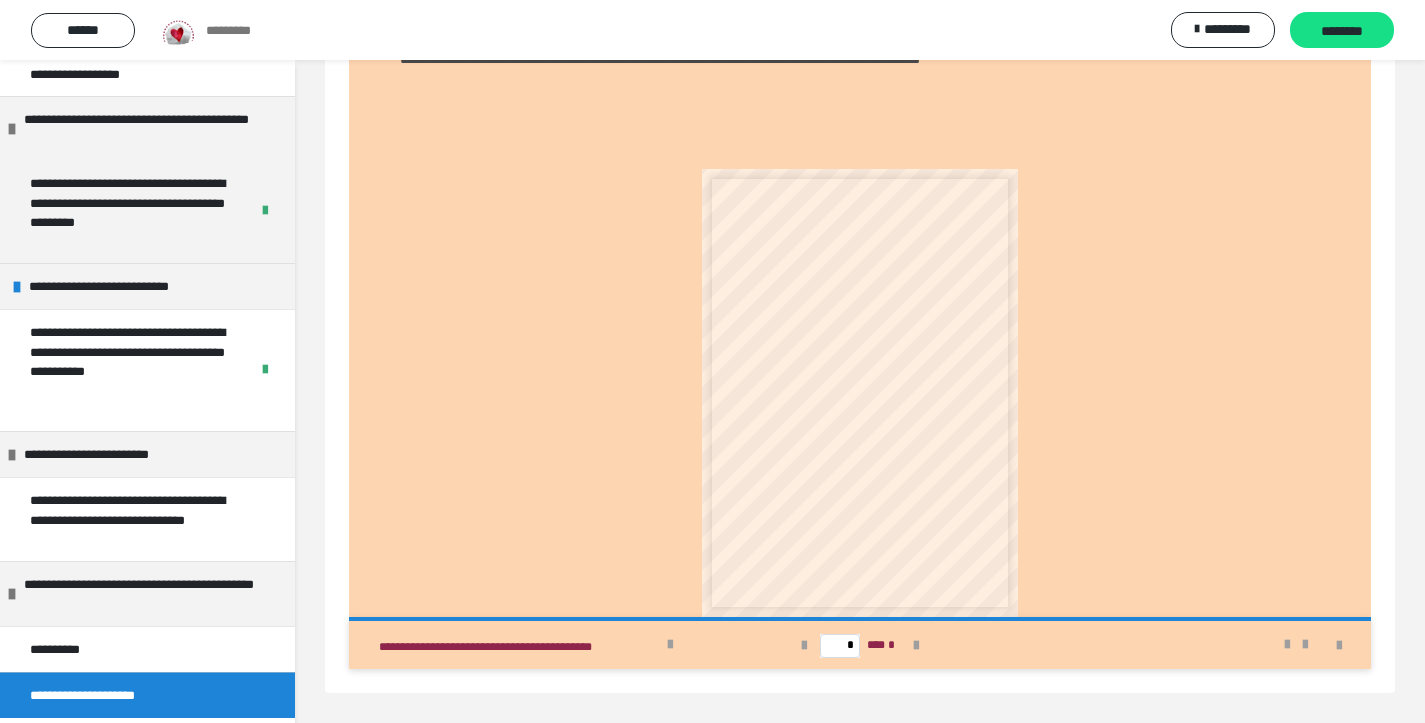 click on "* *** *" at bounding box center (860, 645) 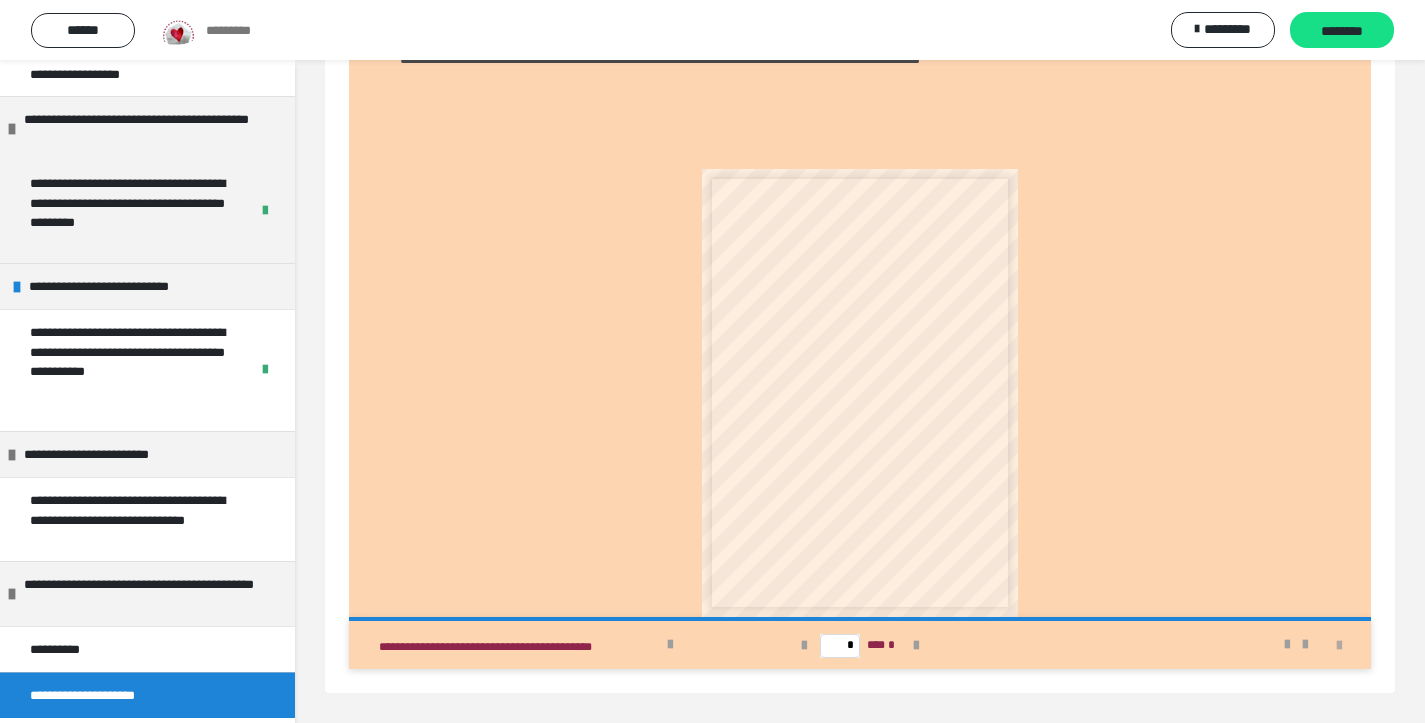click at bounding box center (1339, 646) 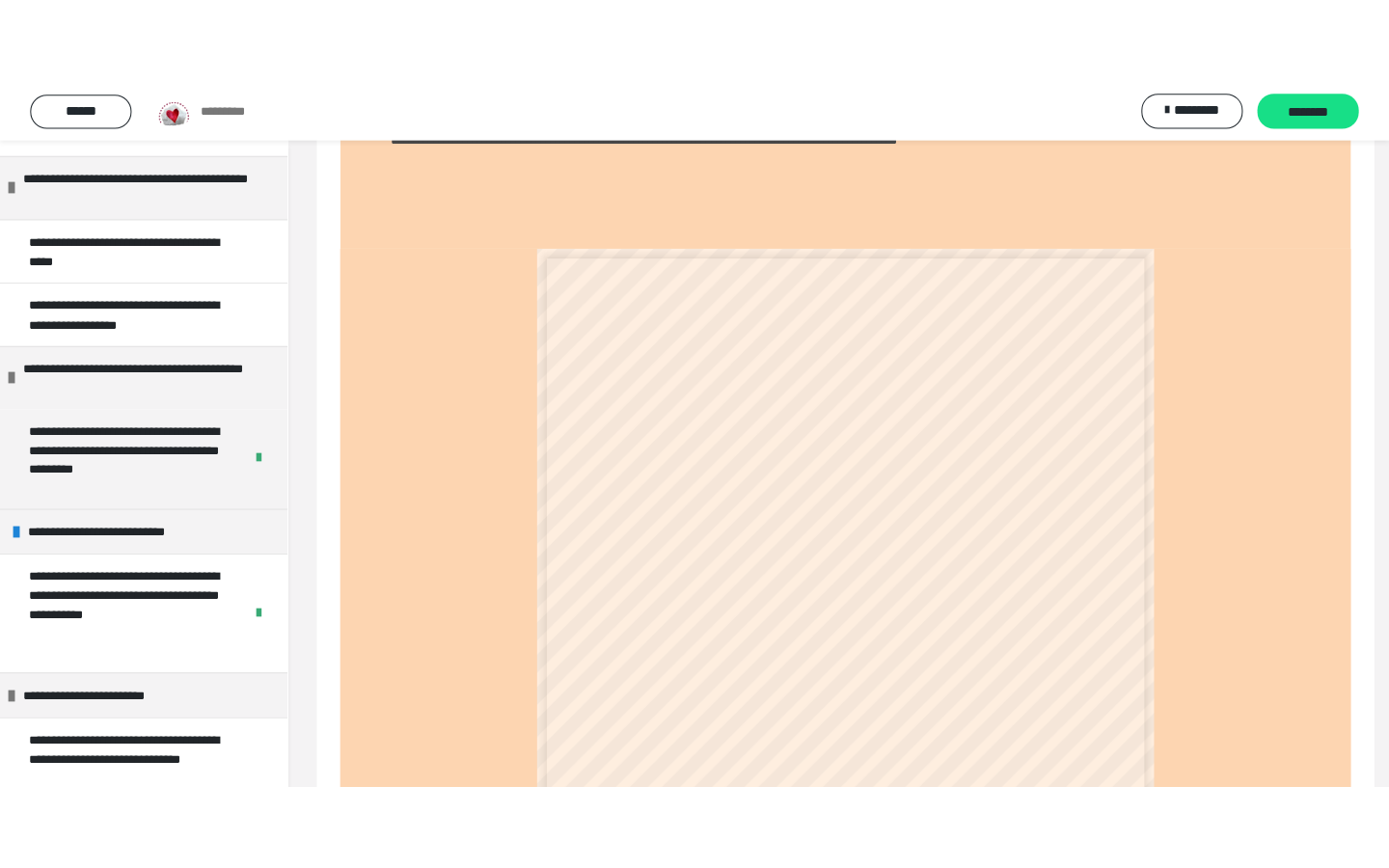 scroll, scrollTop: 208, scrollLeft: 0, axis: vertical 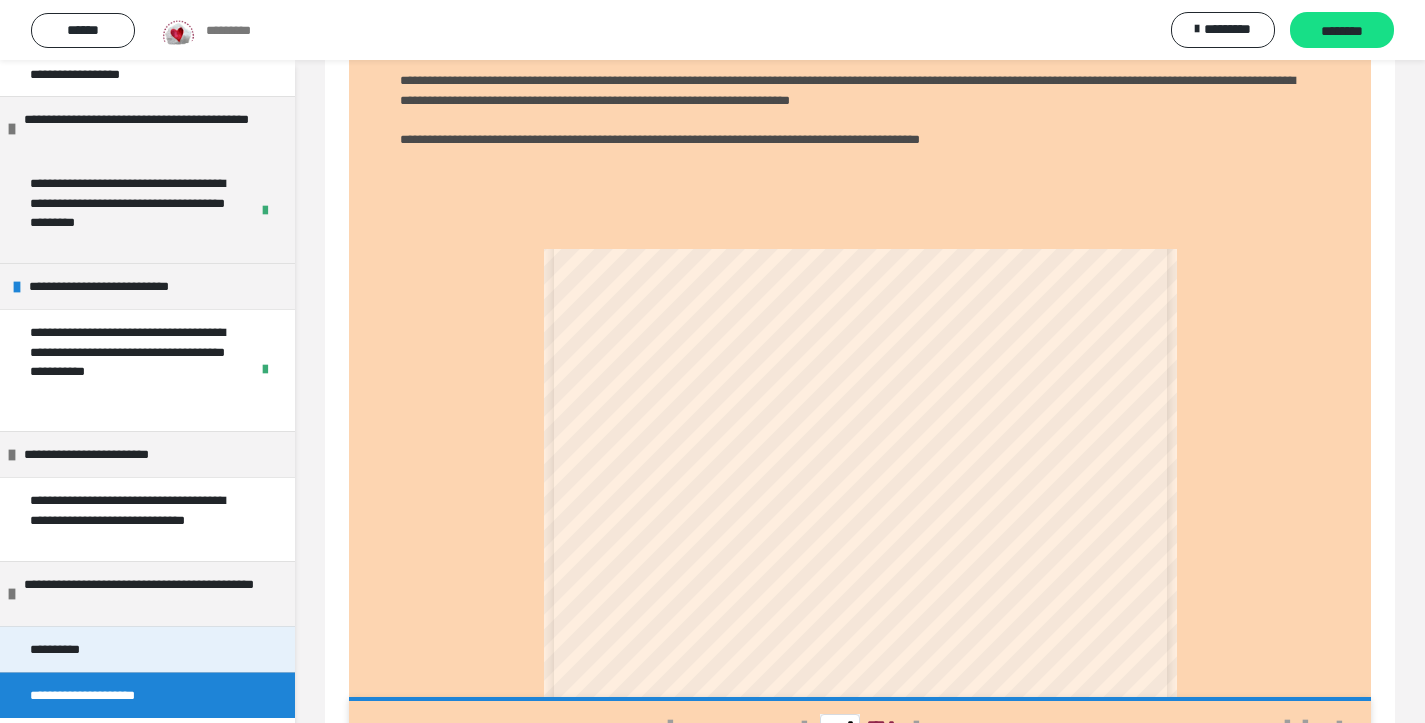 click on "**********" at bounding box center [147, 649] 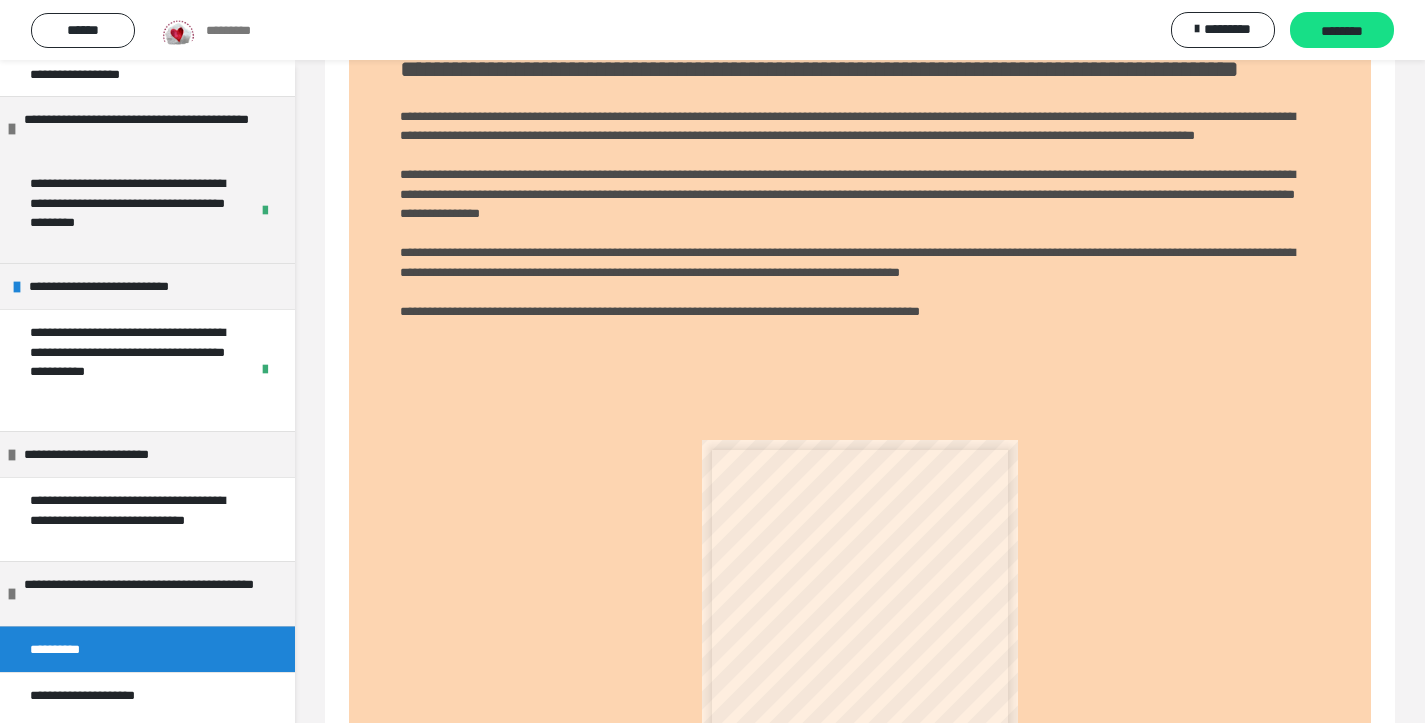 scroll, scrollTop: 136, scrollLeft: 0, axis: vertical 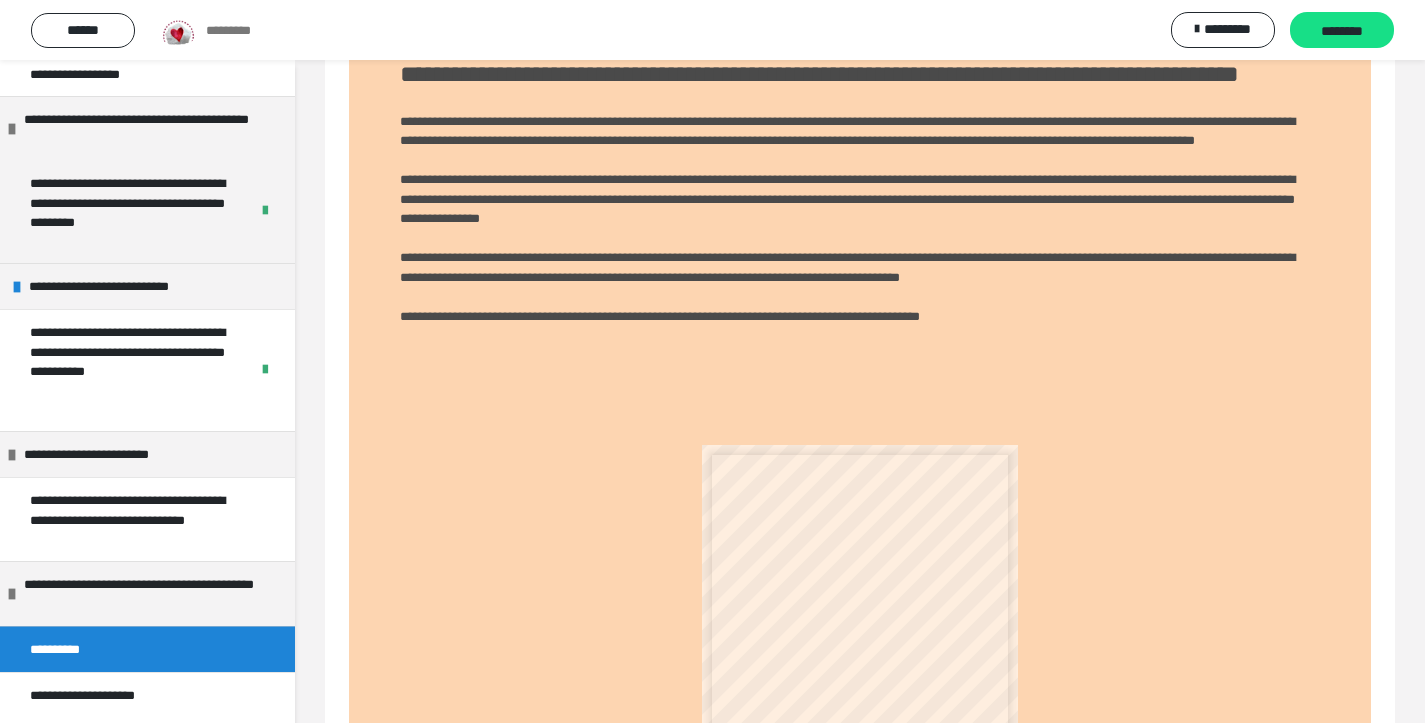 click on "**********" at bounding box center [860, 225] 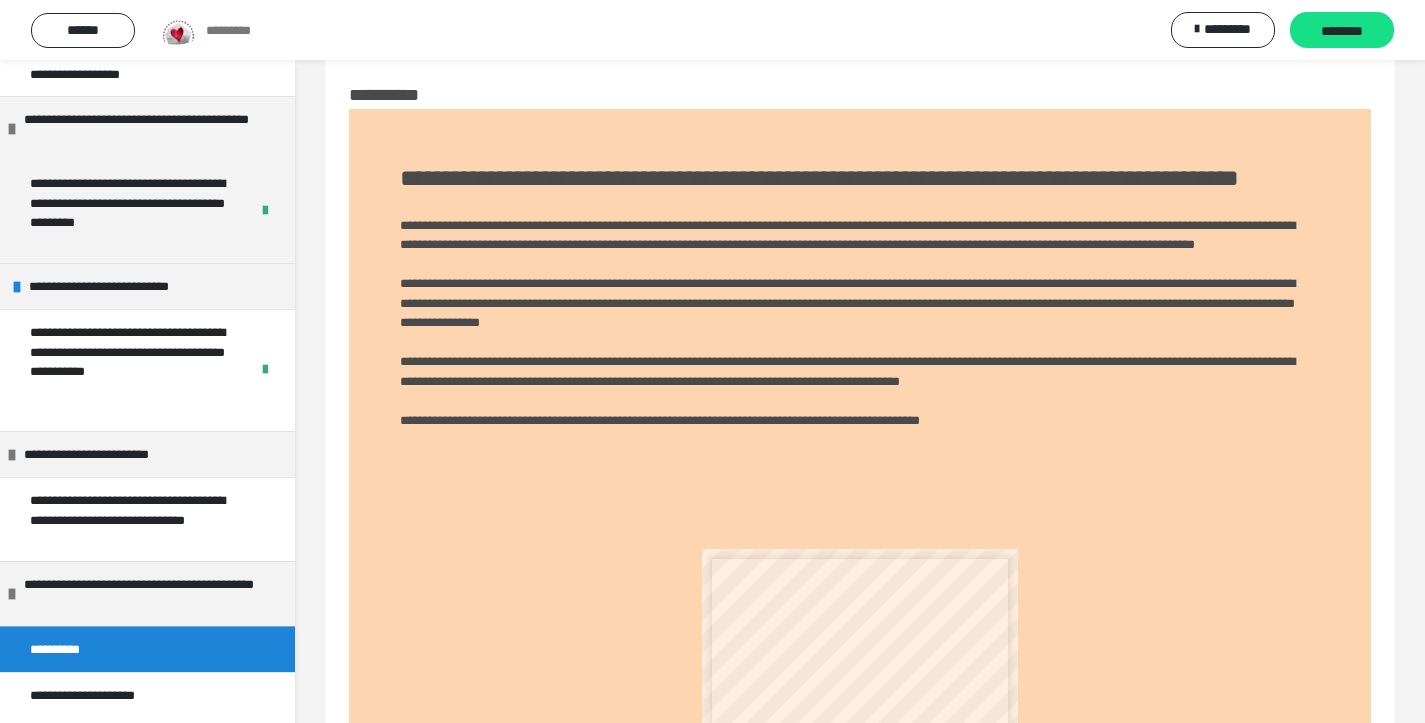 scroll, scrollTop: 31, scrollLeft: 0, axis: vertical 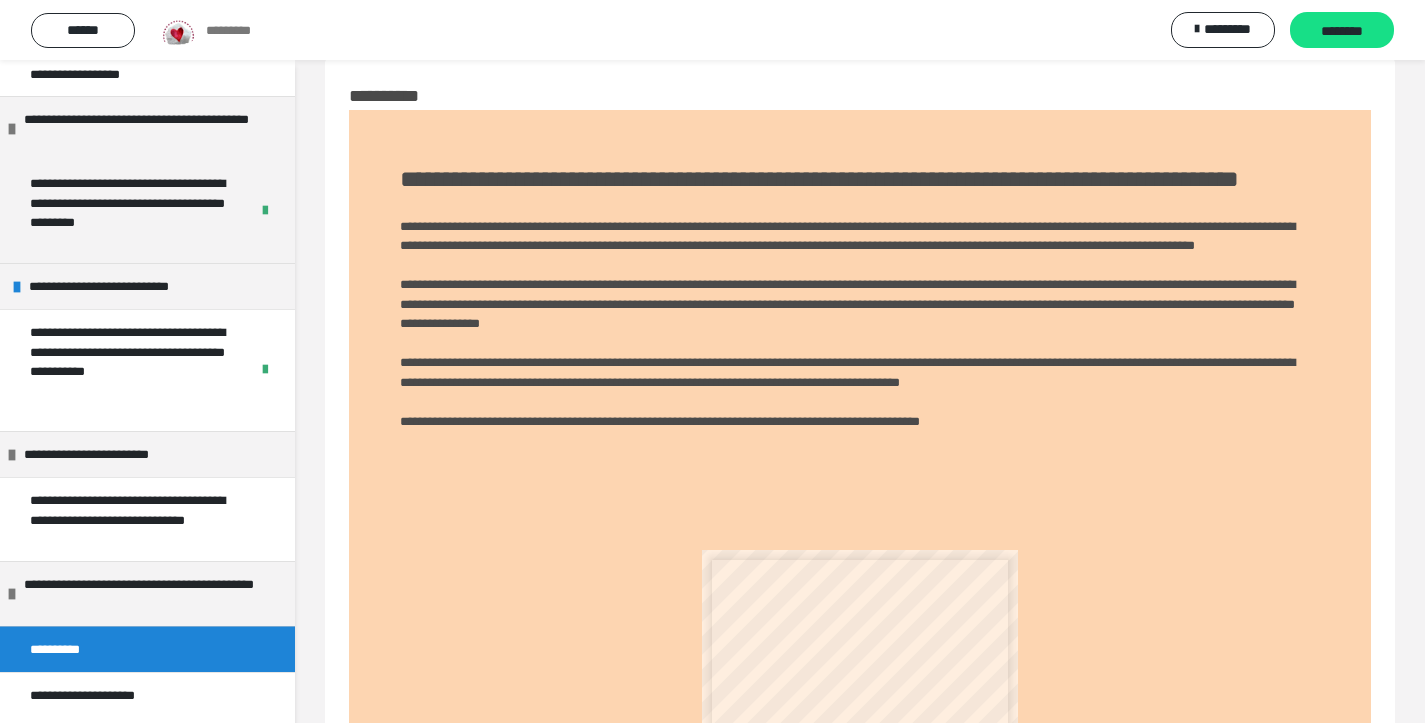 click on "**********" at bounding box center (819, 179) 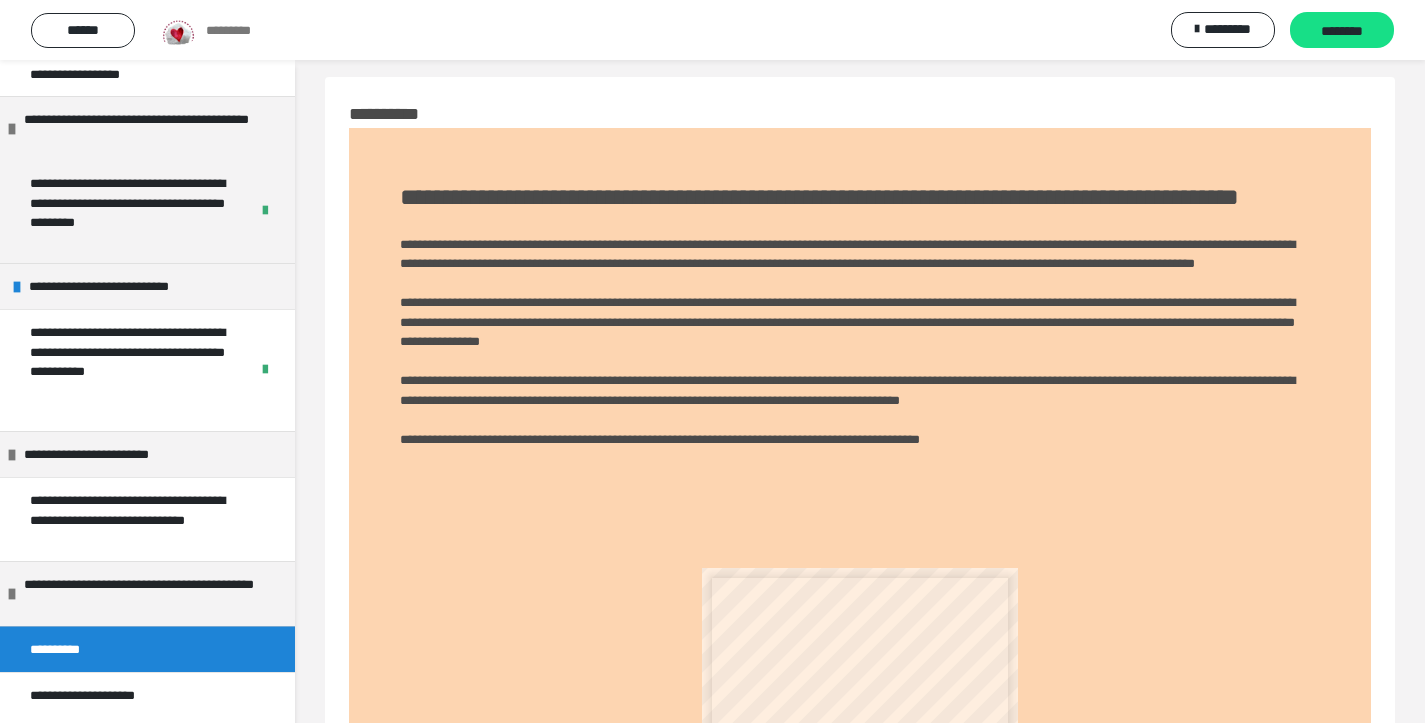 scroll, scrollTop: 10, scrollLeft: 0, axis: vertical 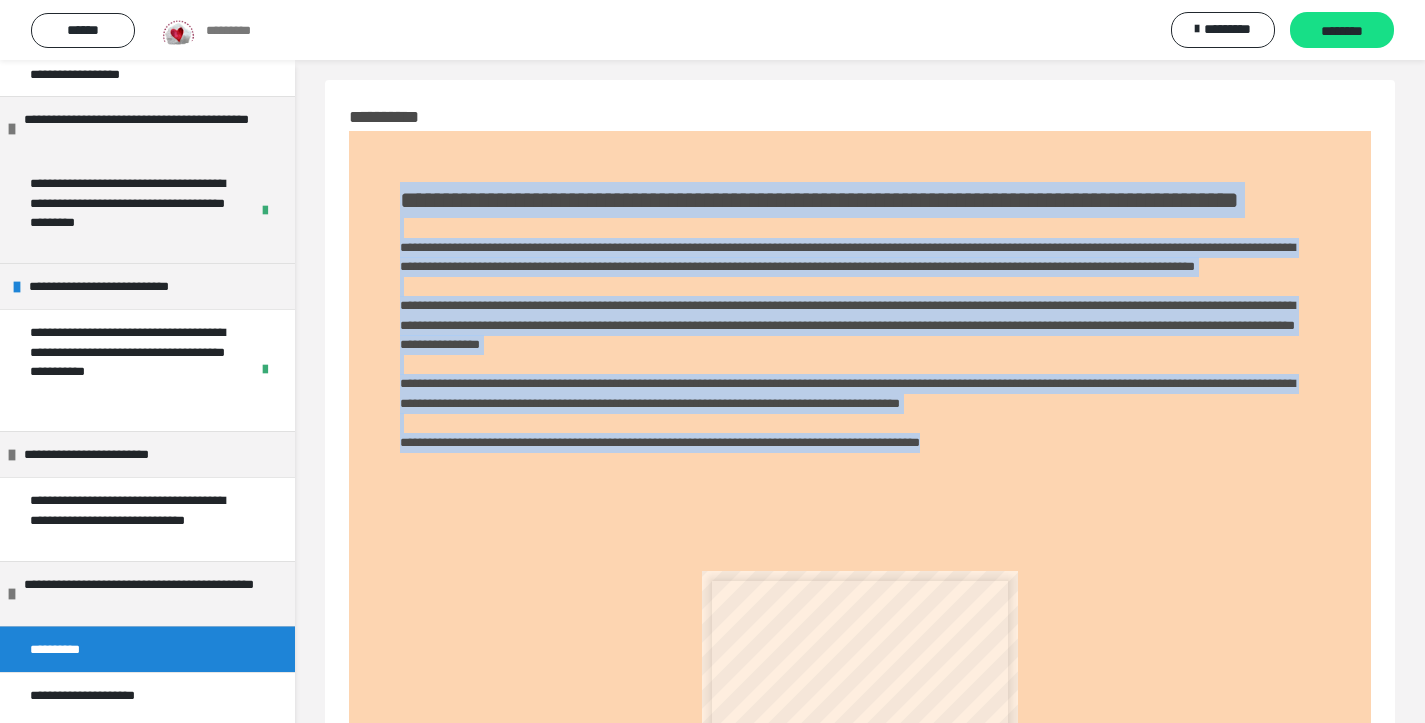 drag, startPoint x: 396, startPoint y: 186, endPoint x: 1209, endPoint y: 507, distance: 874.07666 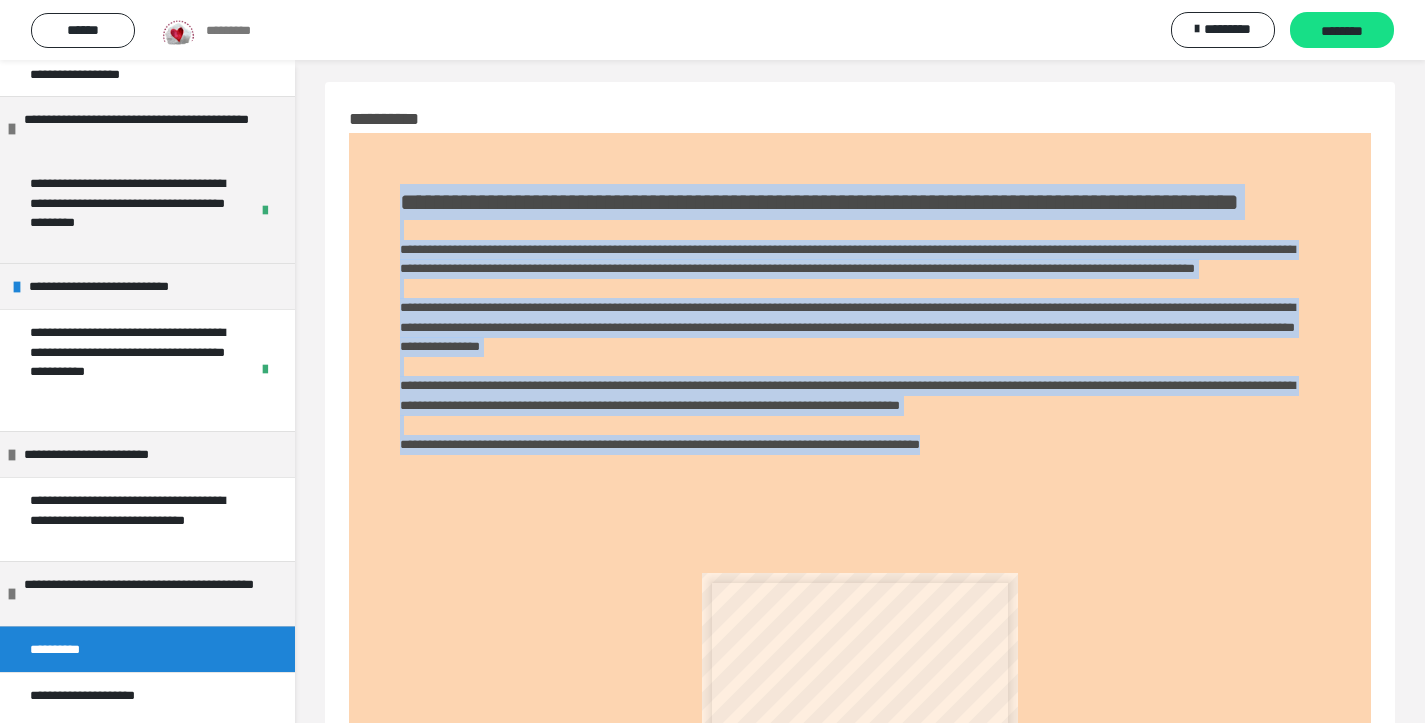 scroll, scrollTop: 7, scrollLeft: 0, axis: vertical 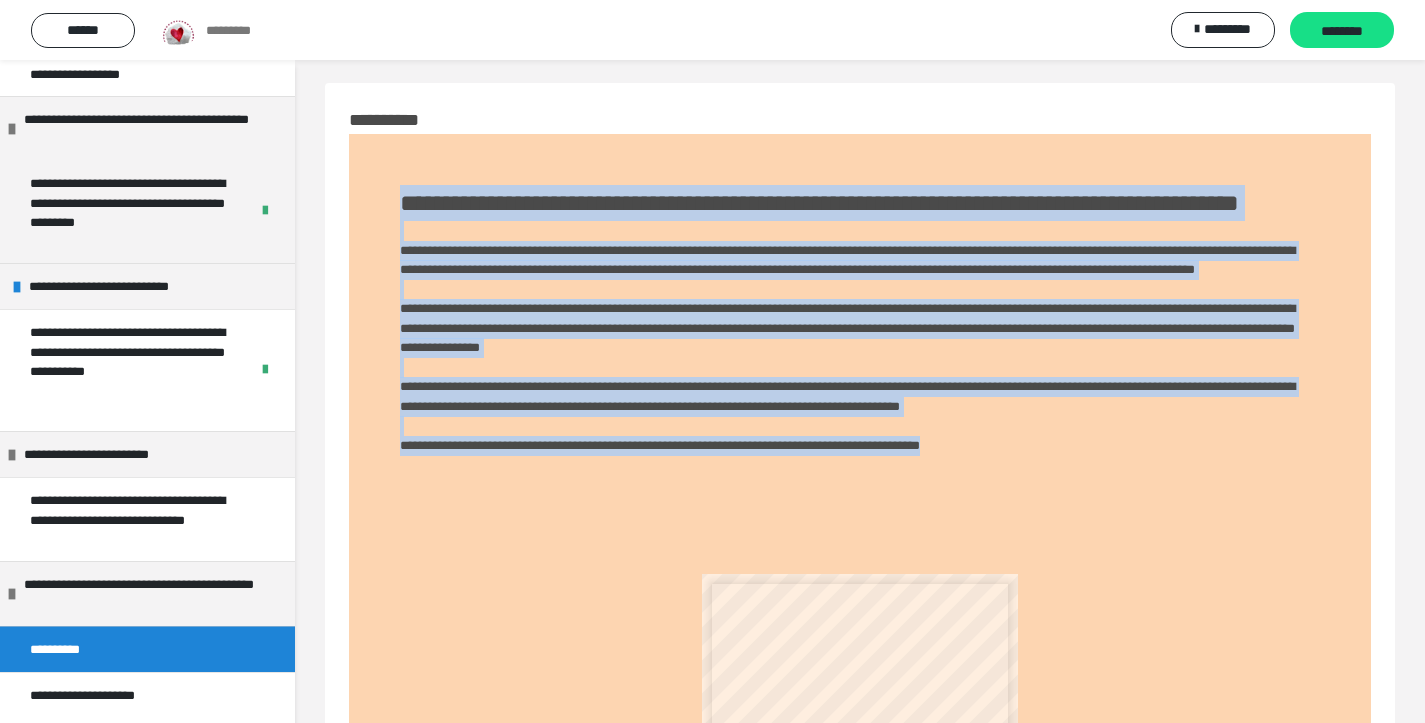 copy on "**********" 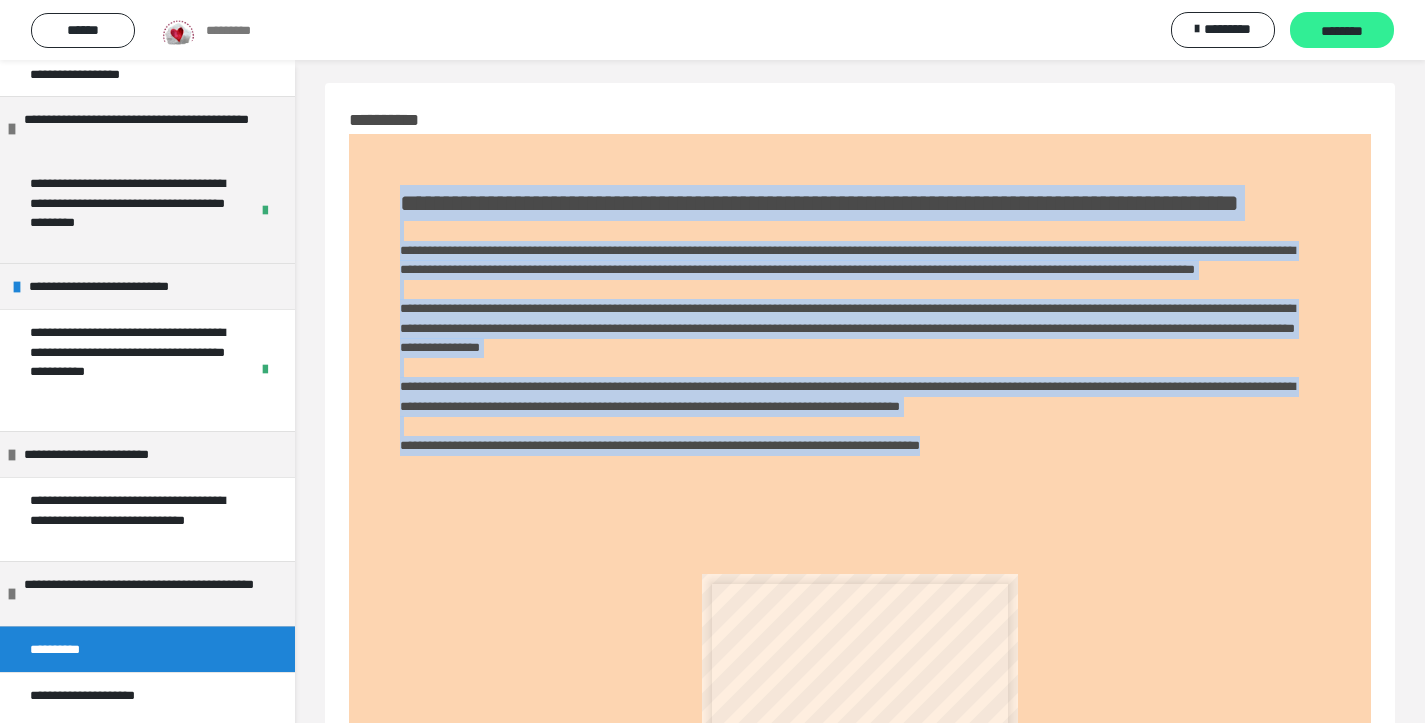 click on "********" at bounding box center (1342, 31) 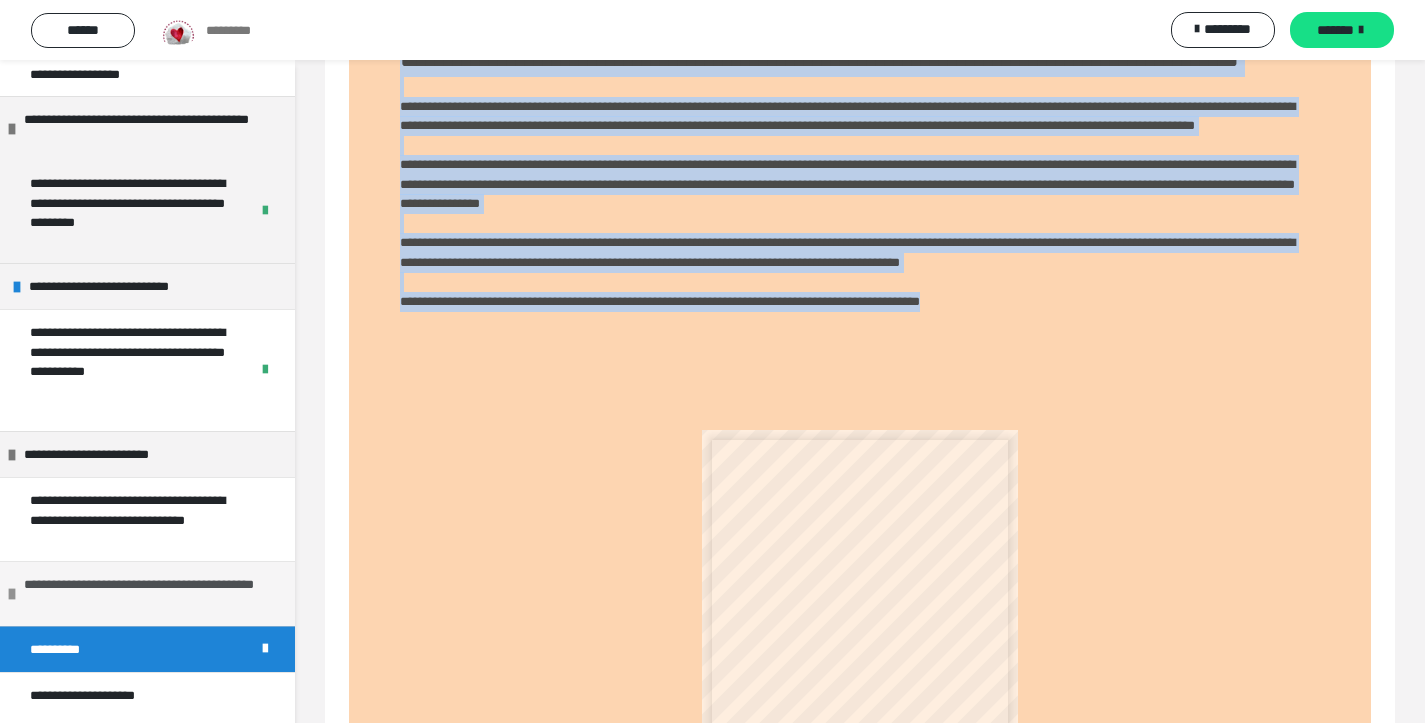 scroll, scrollTop: 155, scrollLeft: 0, axis: vertical 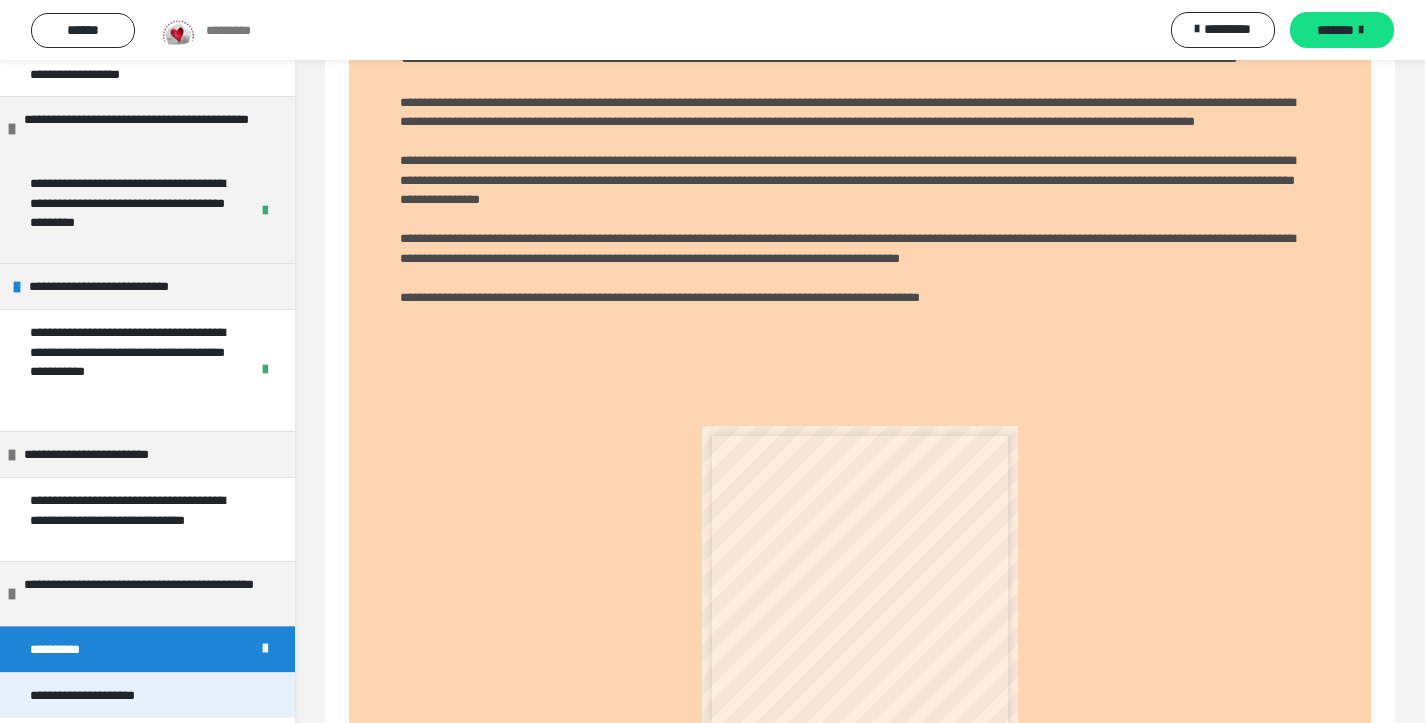 click on "**********" at bounding box center (105, 695) 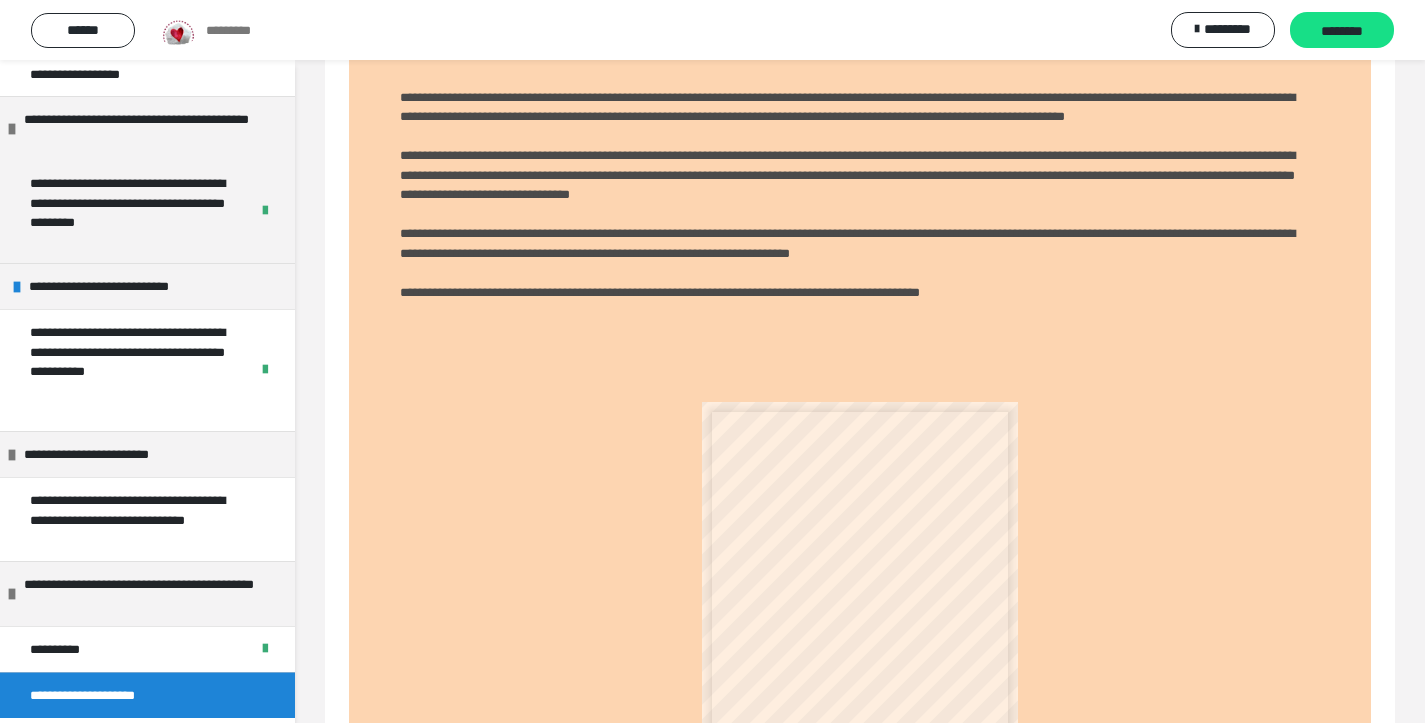 scroll, scrollTop: 133, scrollLeft: 0, axis: vertical 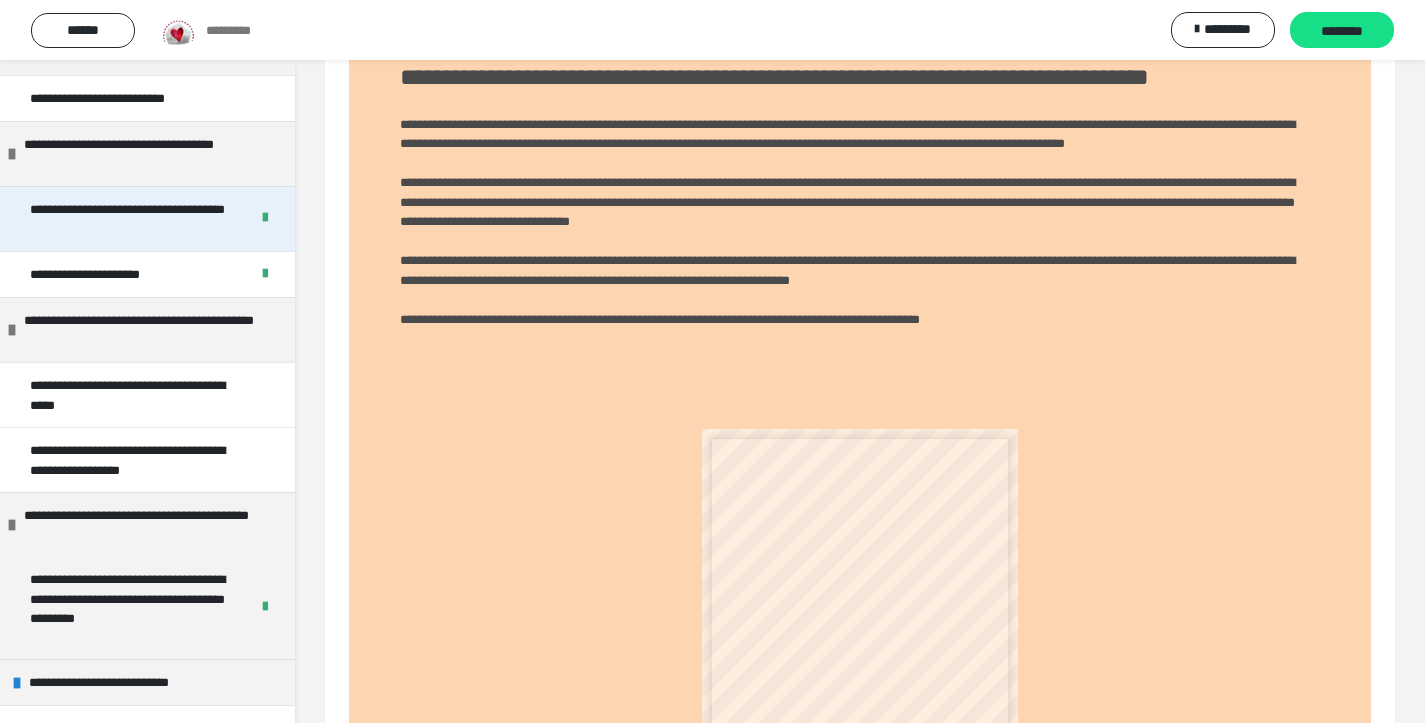 click on "**********" at bounding box center (131, 219) 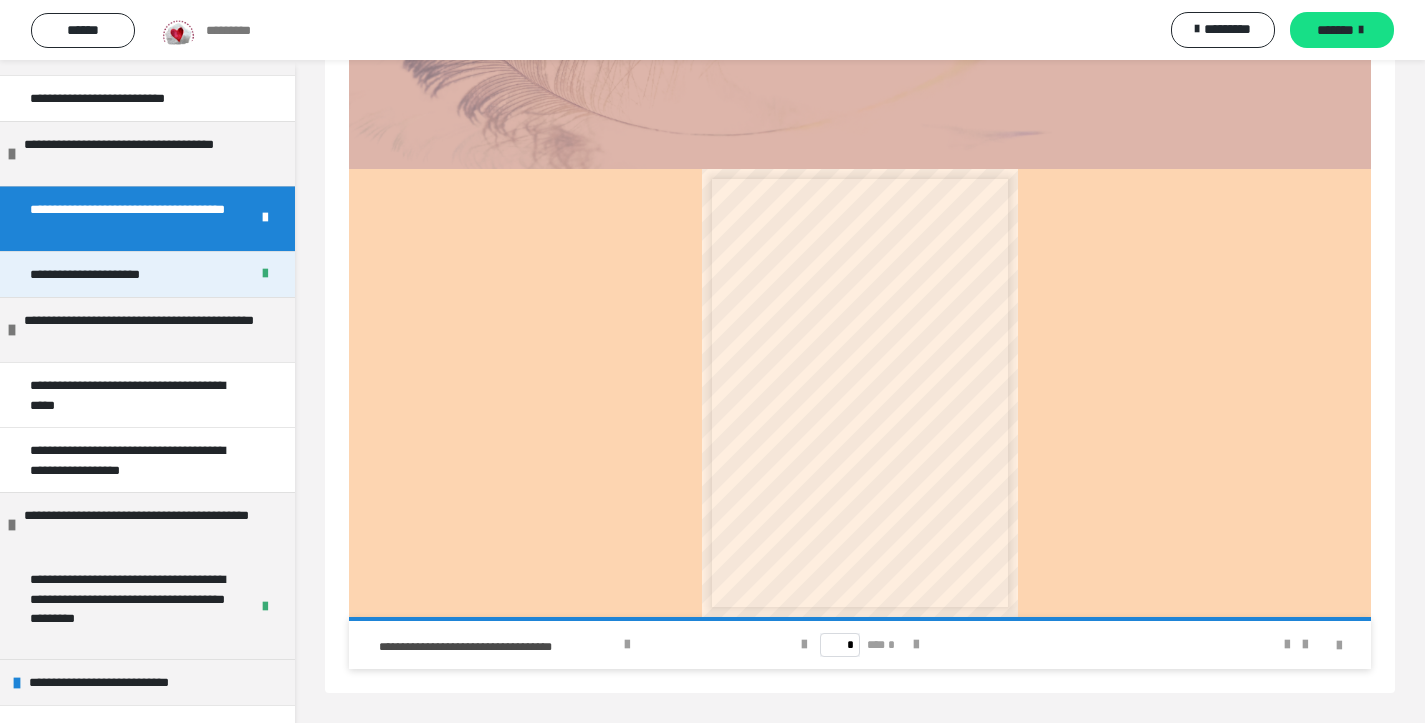 scroll, scrollTop: 548, scrollLeft: 0, axis: vertical 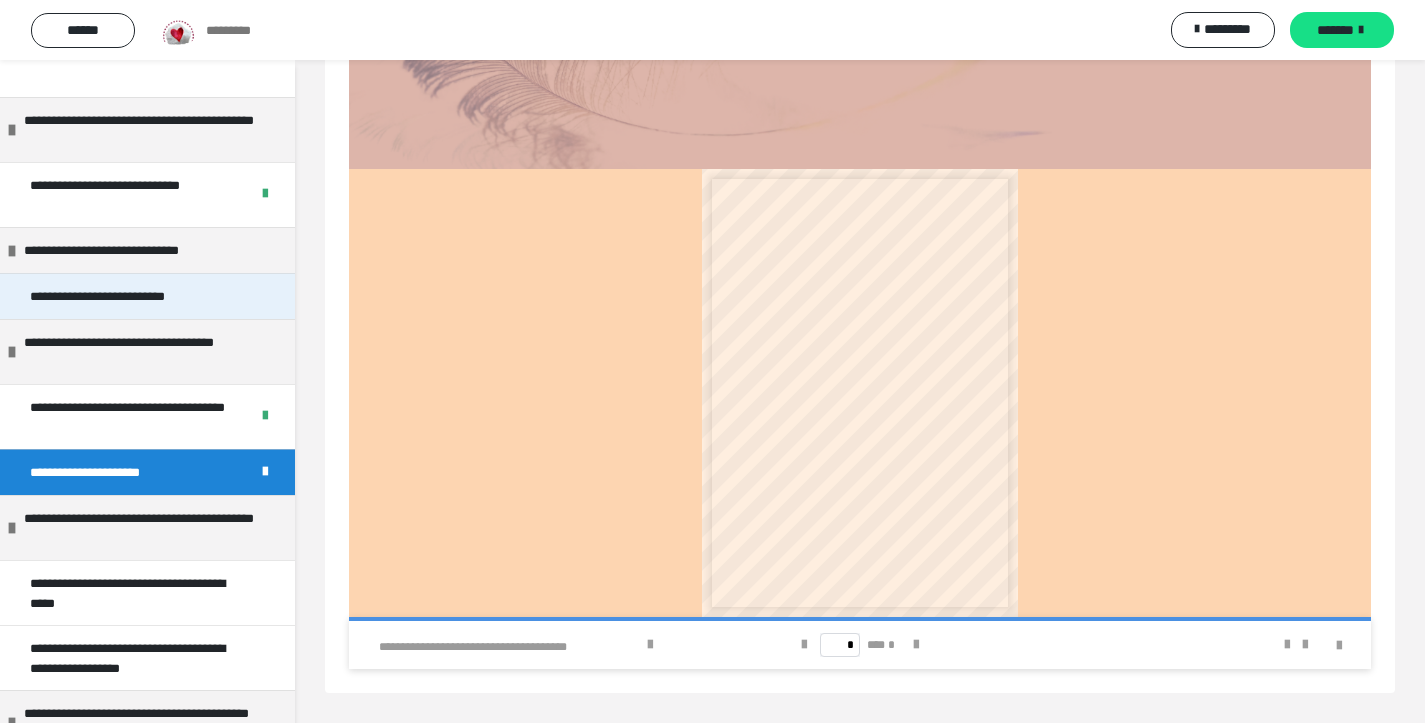 click on "**********" at bounding box center [117, 296] 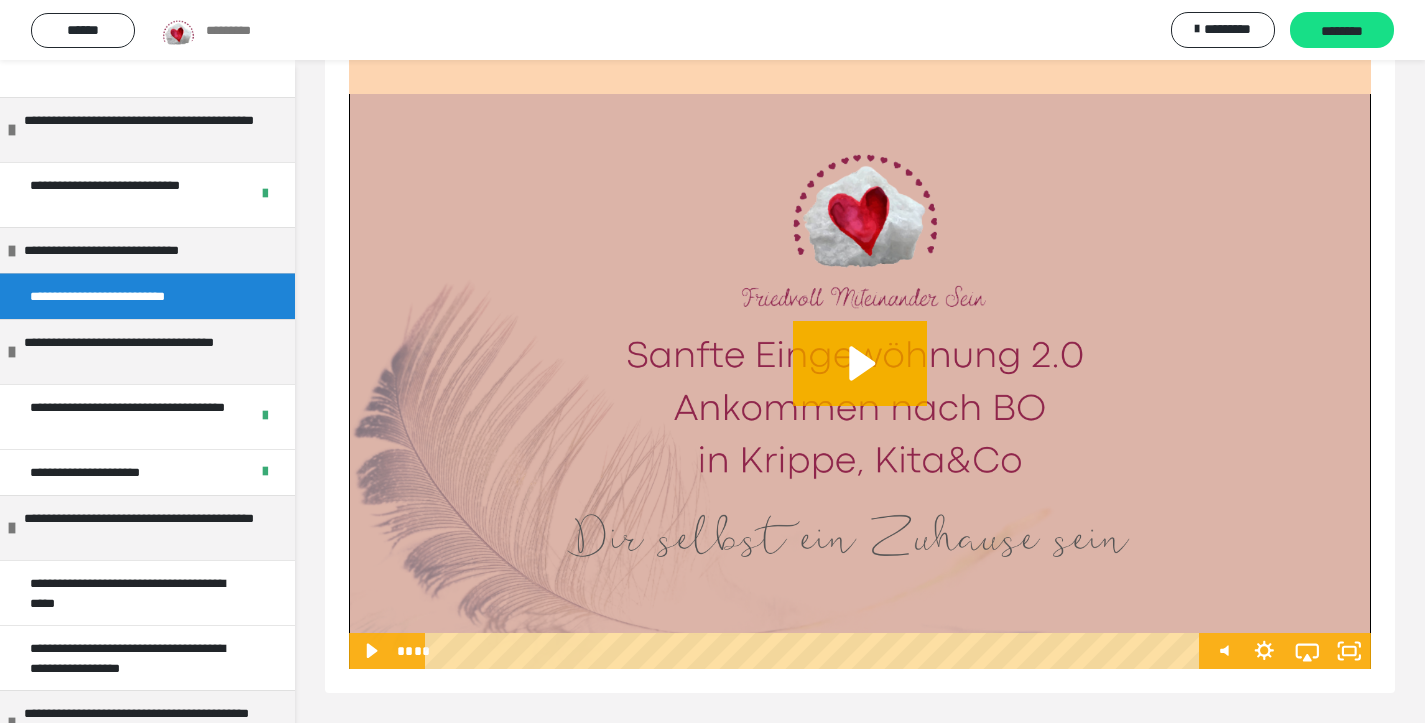 scroll, scrollTop: 856, scrollLeft: 0, axis: vertical 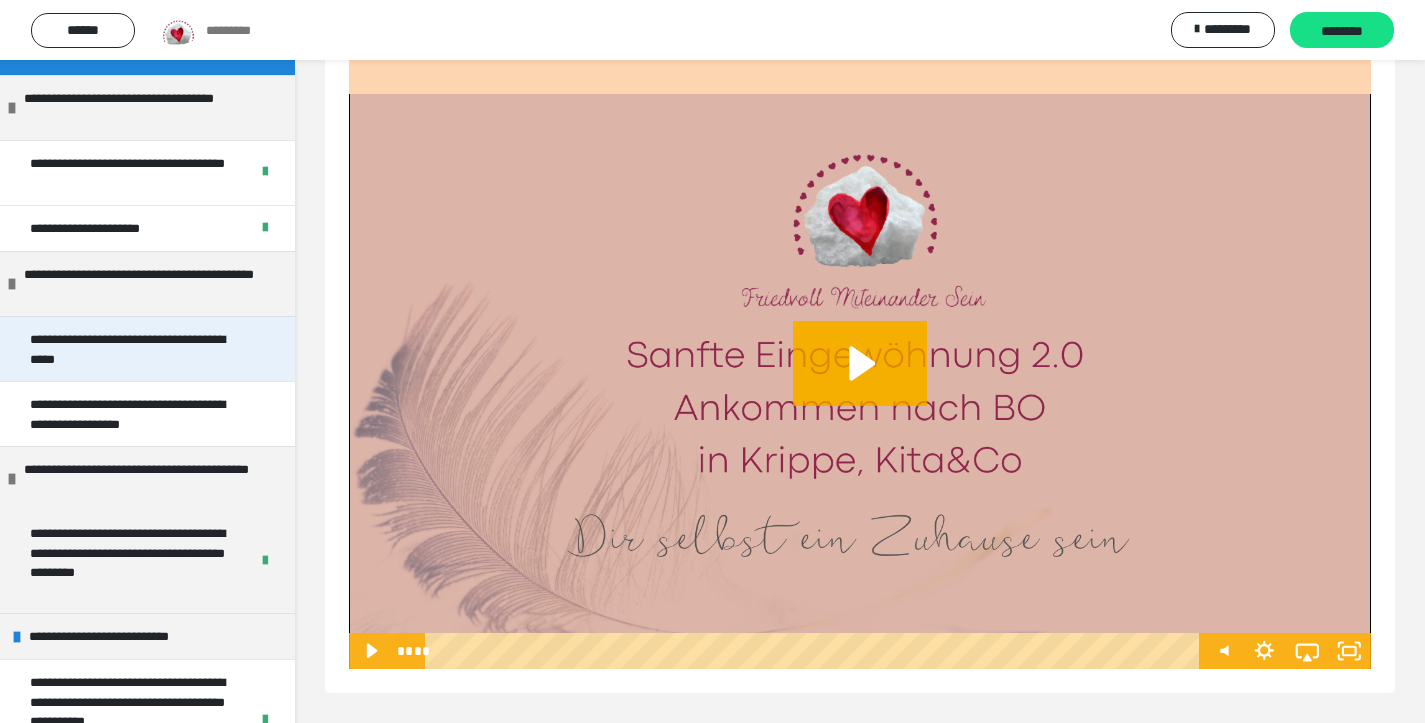 click on "**********" at bounding box center [139, 349] 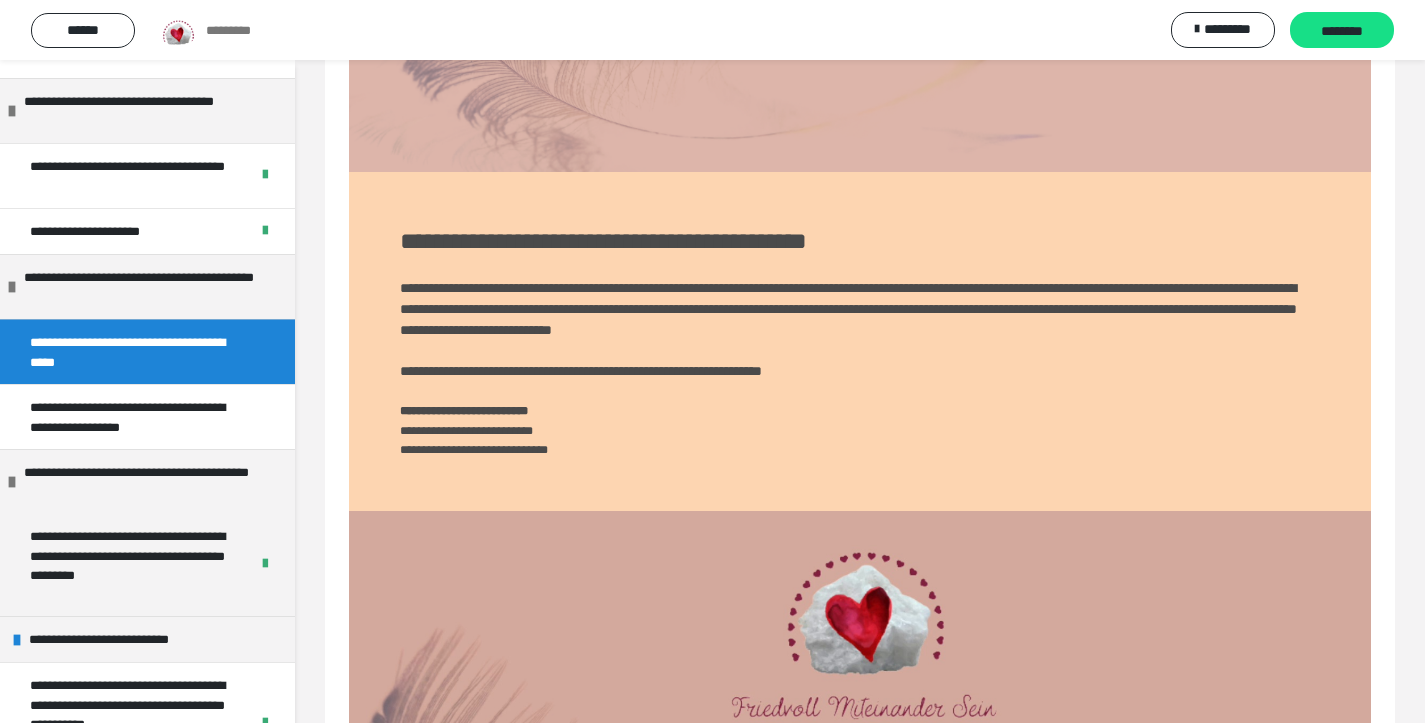 scroll, scrollTop: 588, scrollLeft: 0, axis: vertical 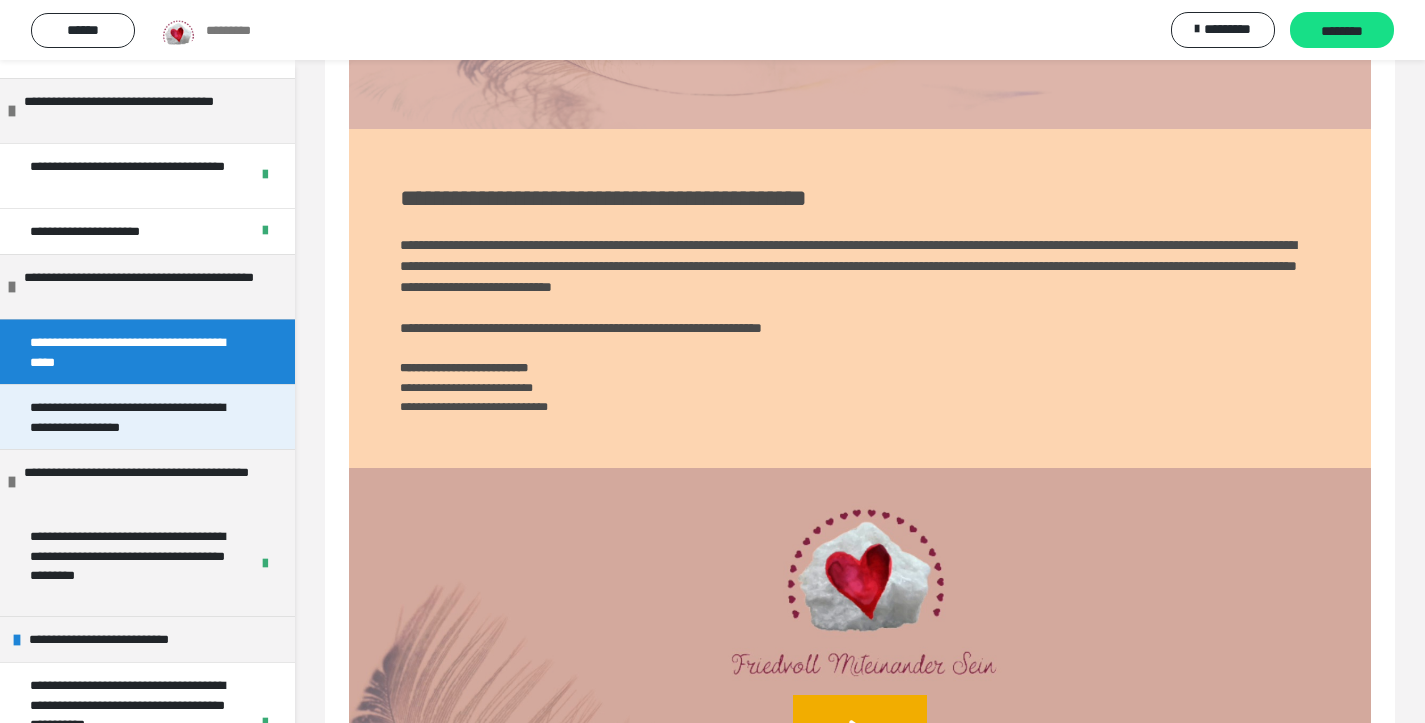 click on "**********" at bounding box center [139, 417] 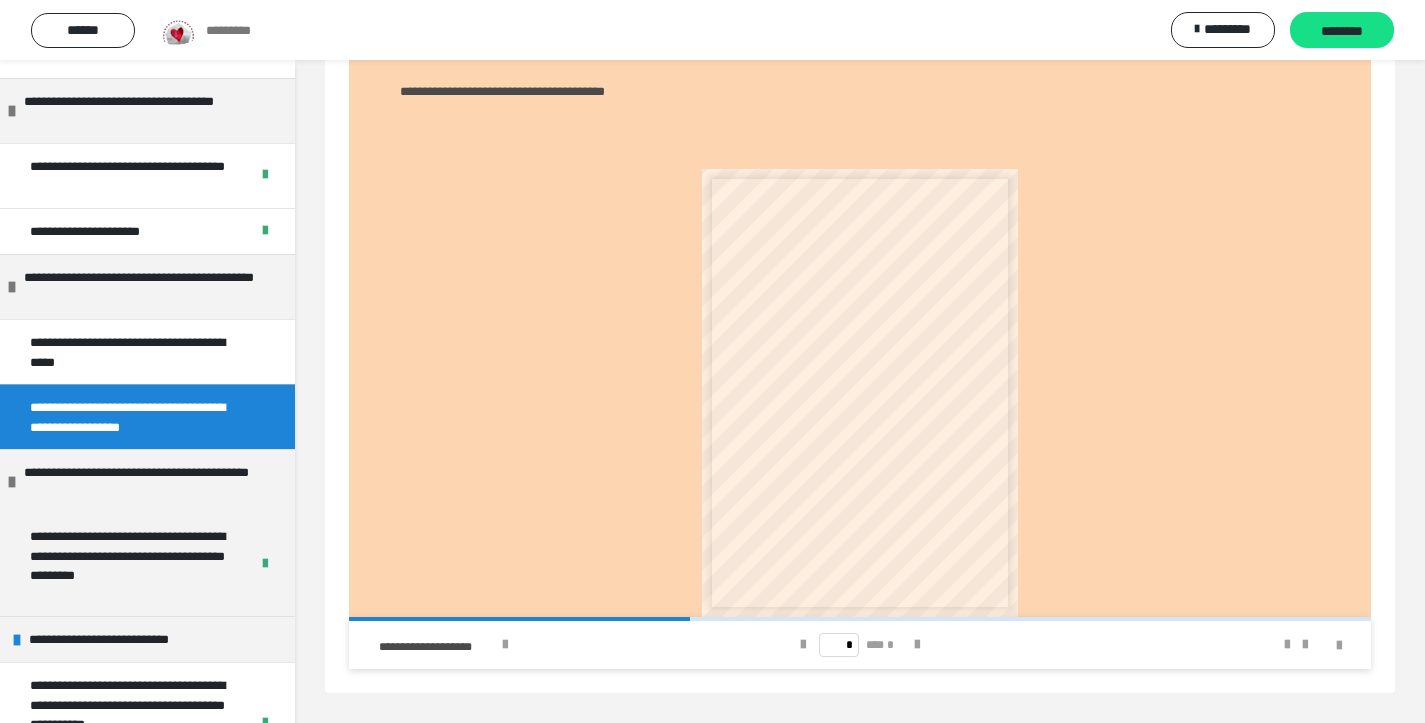 scroll, scrollTop: 836, scrollLeft: 0, axis: vertical 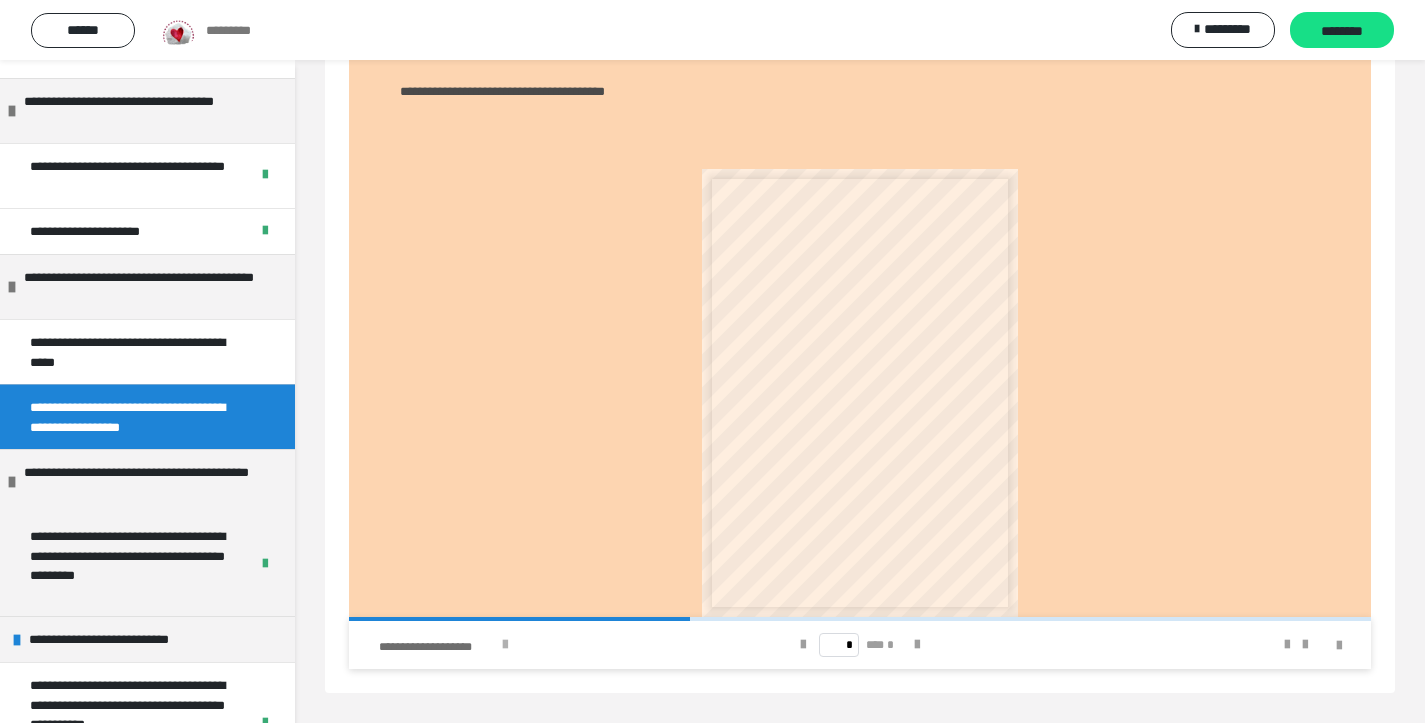 click at bounding box center [505, 645] 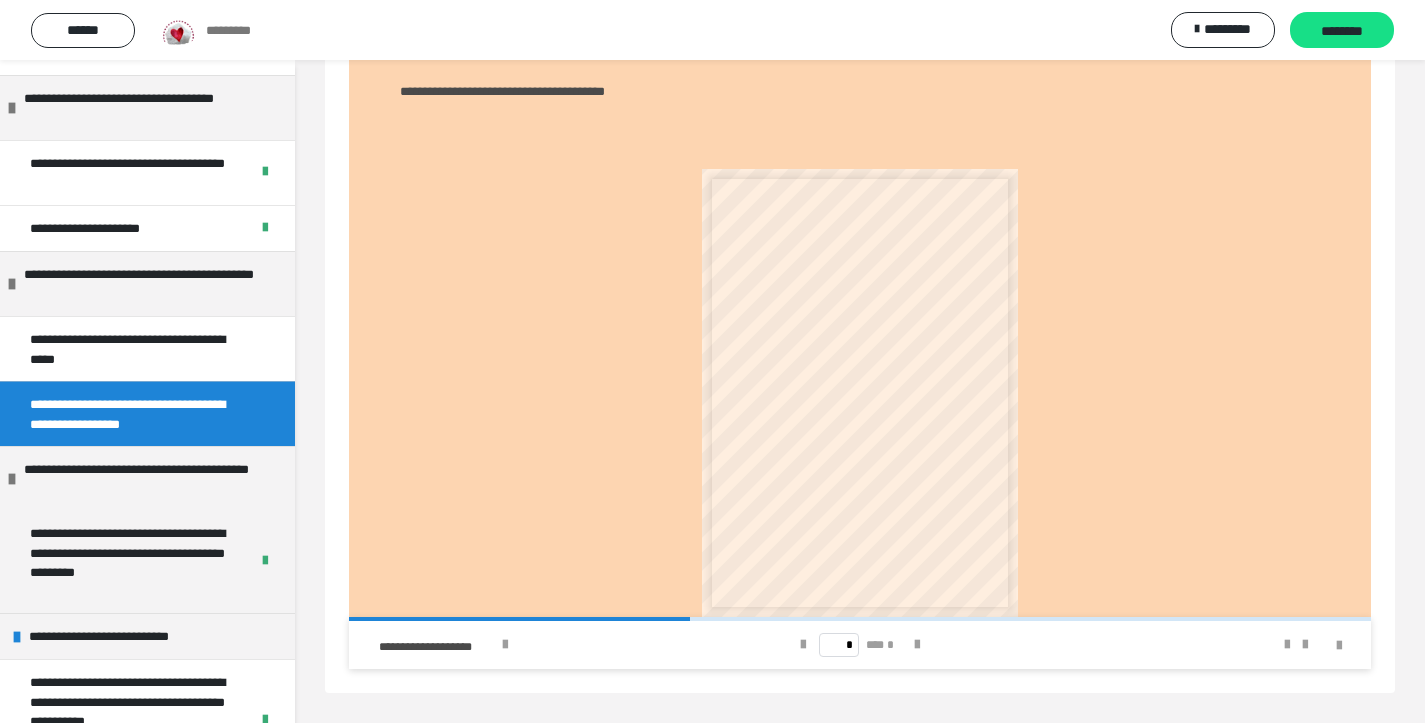 scroll, scrollTop: 1515, scrollLeft: 0, axis: vertical 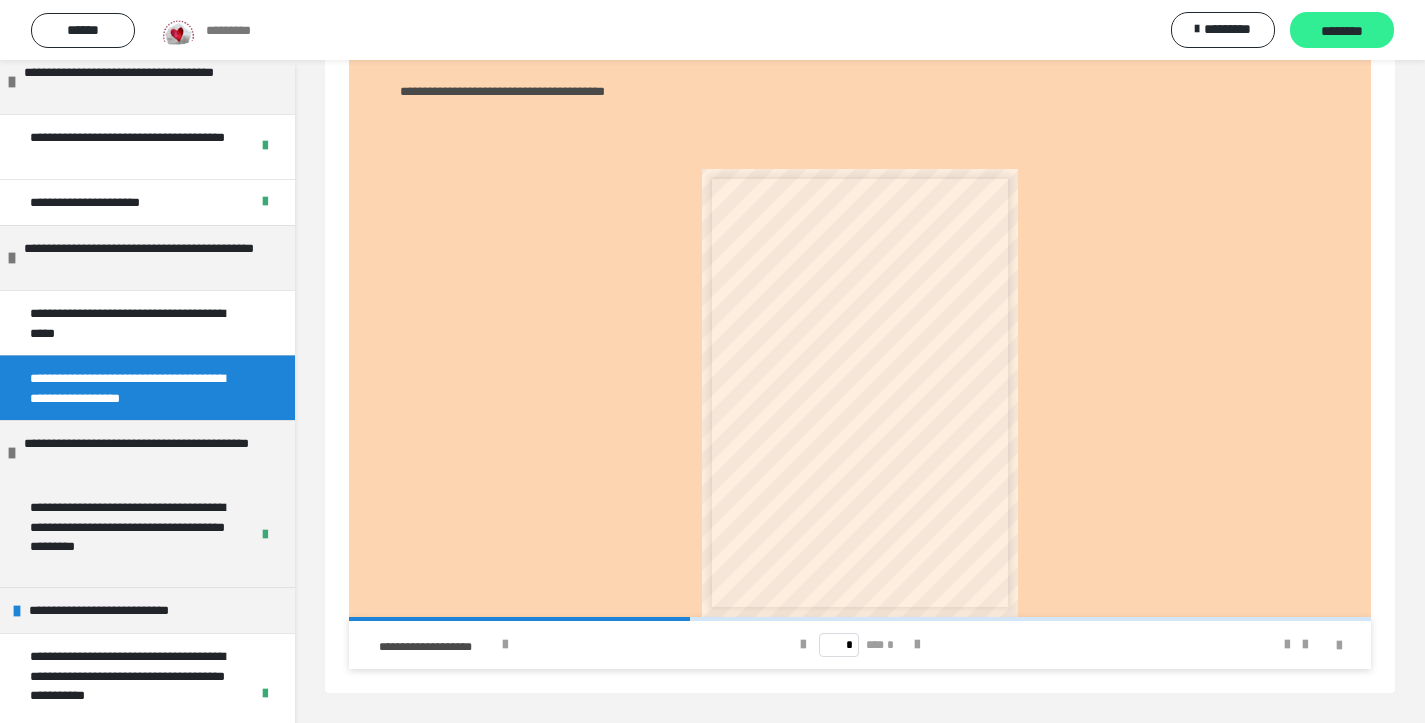 click on "********" at bounding box center (1342, 31) 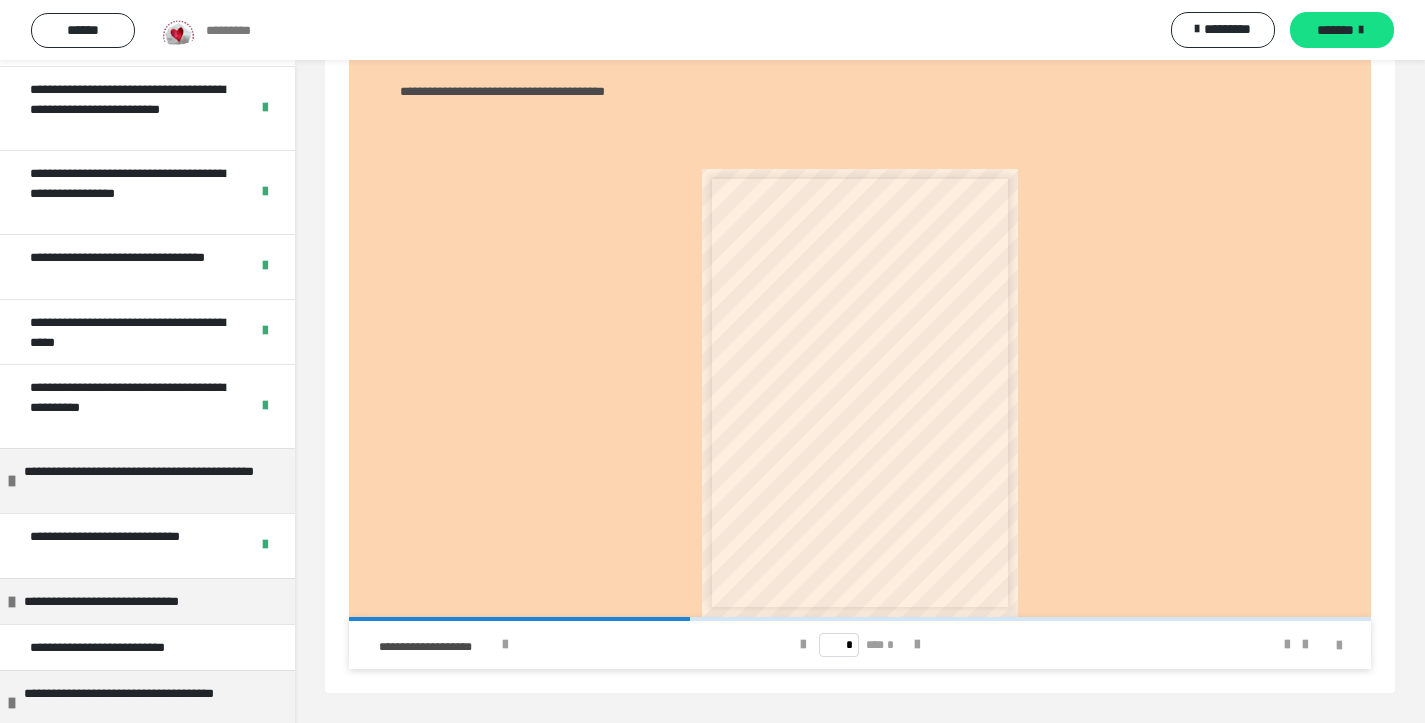 scroll, scrollTop: 1858, scrollLeft: 0, axis: vertical 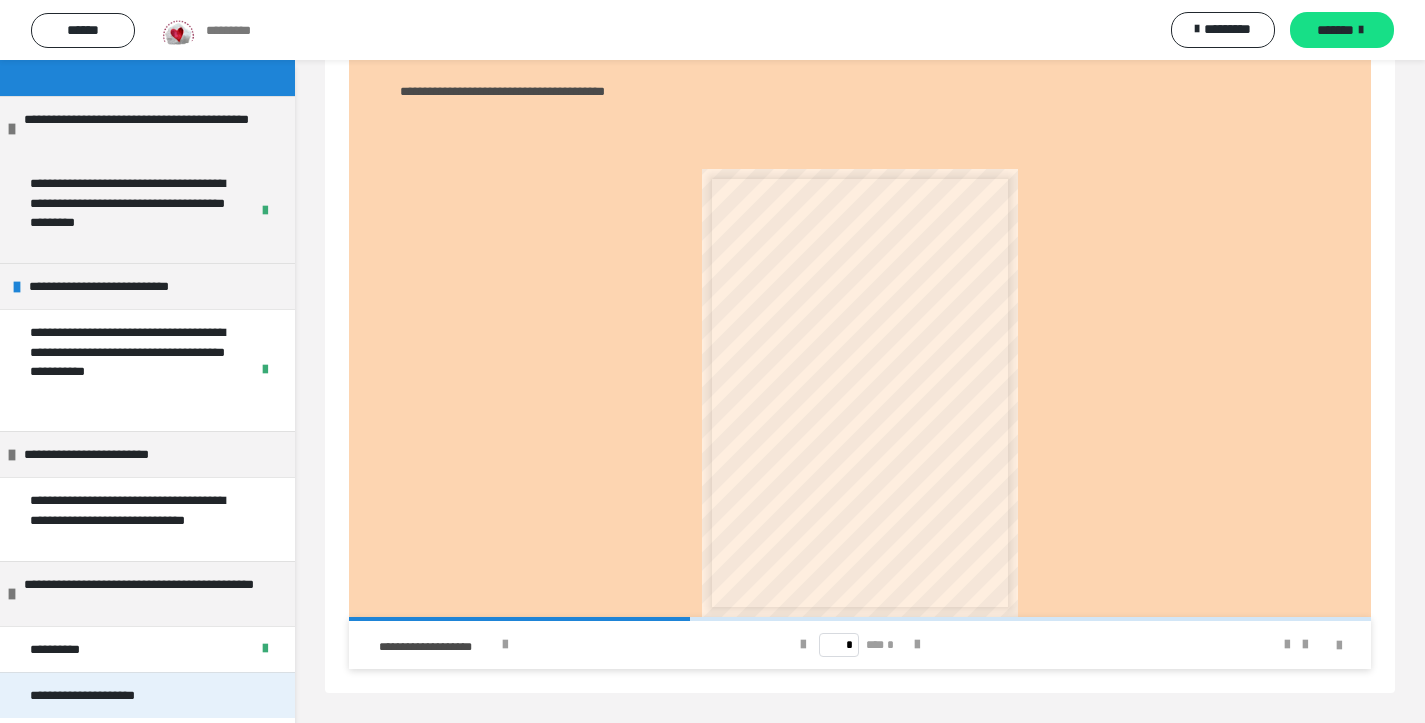 click on "**********" at bounding box center [147, 695] 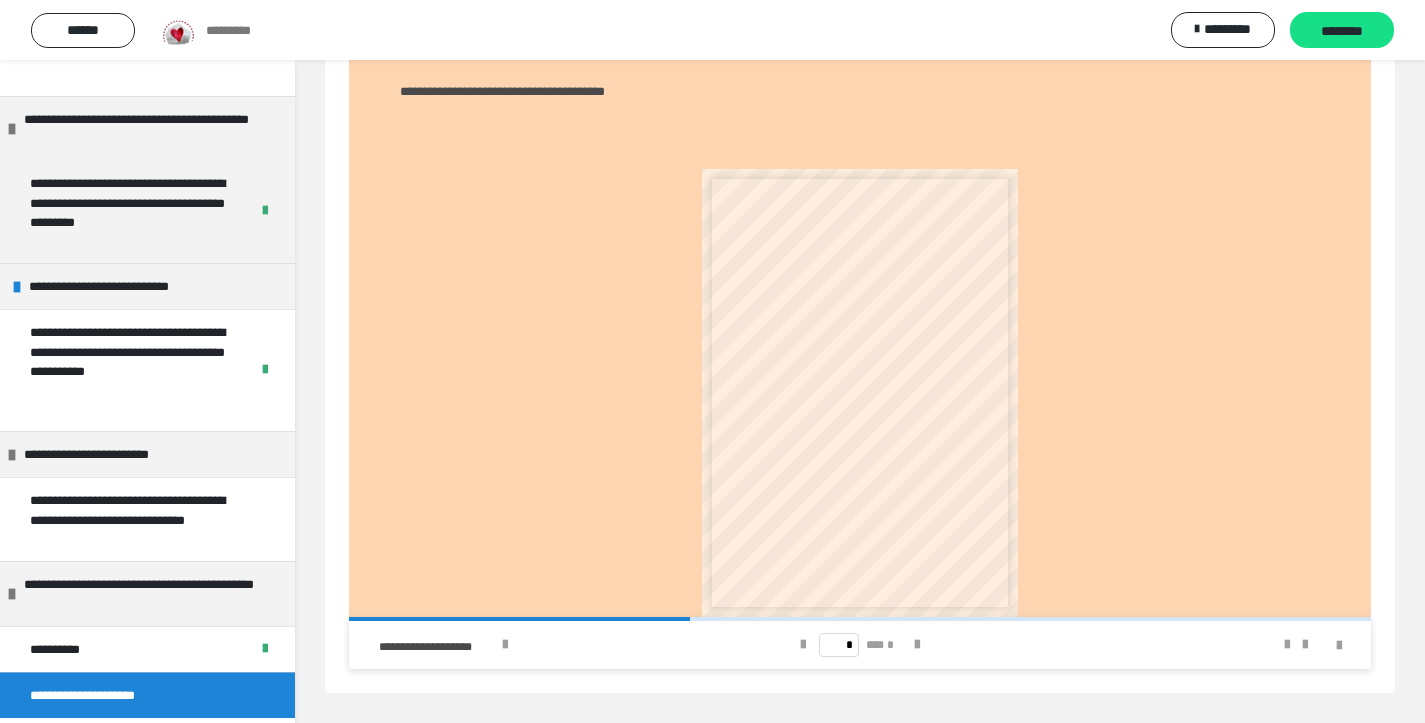 scroll, scrollTop: 393, scrollLeft: 0, axis: vertical 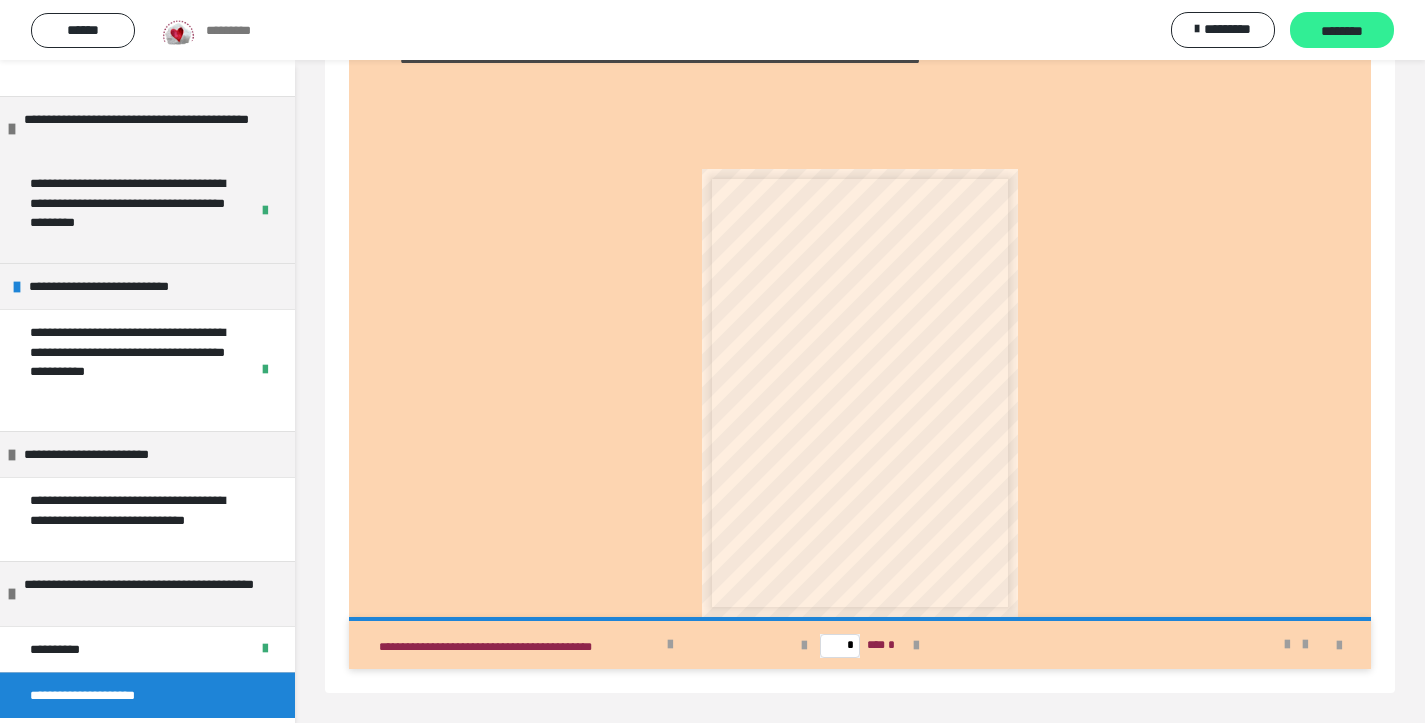 click on "********" at bounding box center (1342, 30) 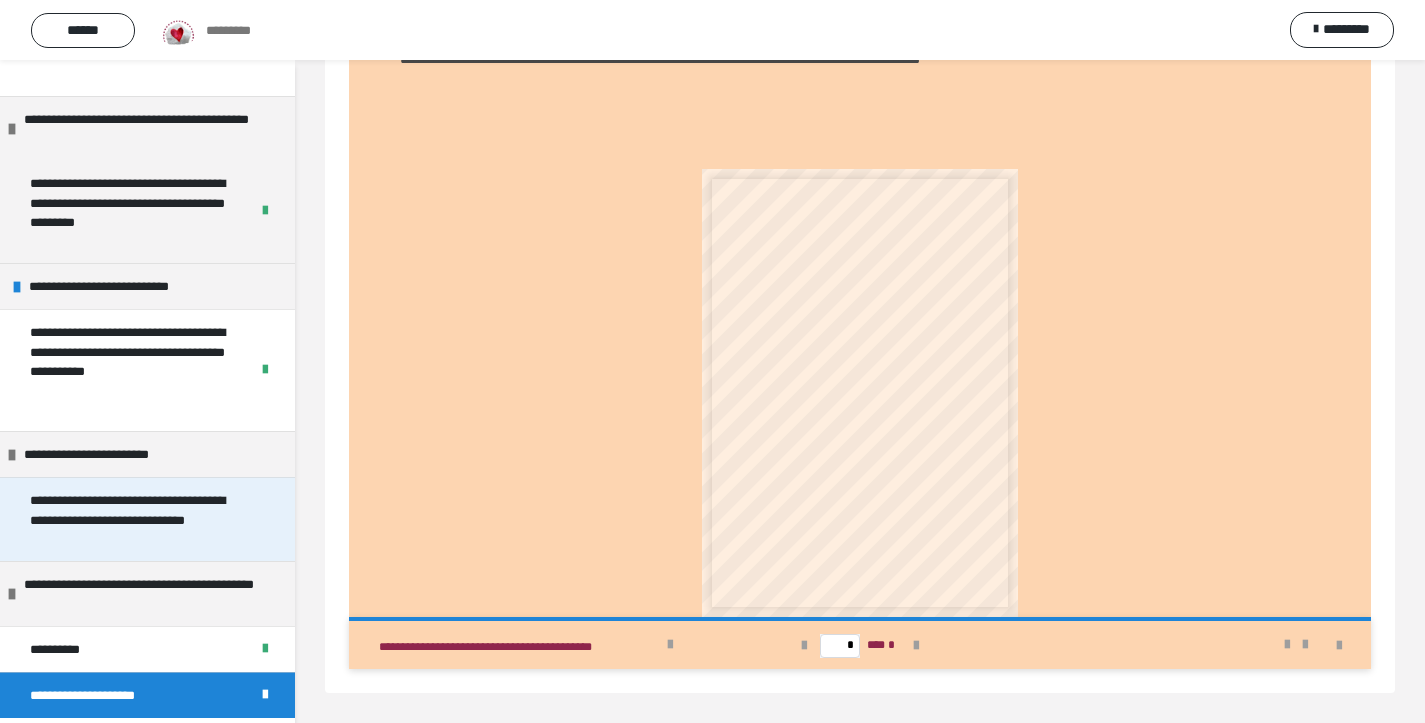 click on "**********" at bounding box center (139, 519) 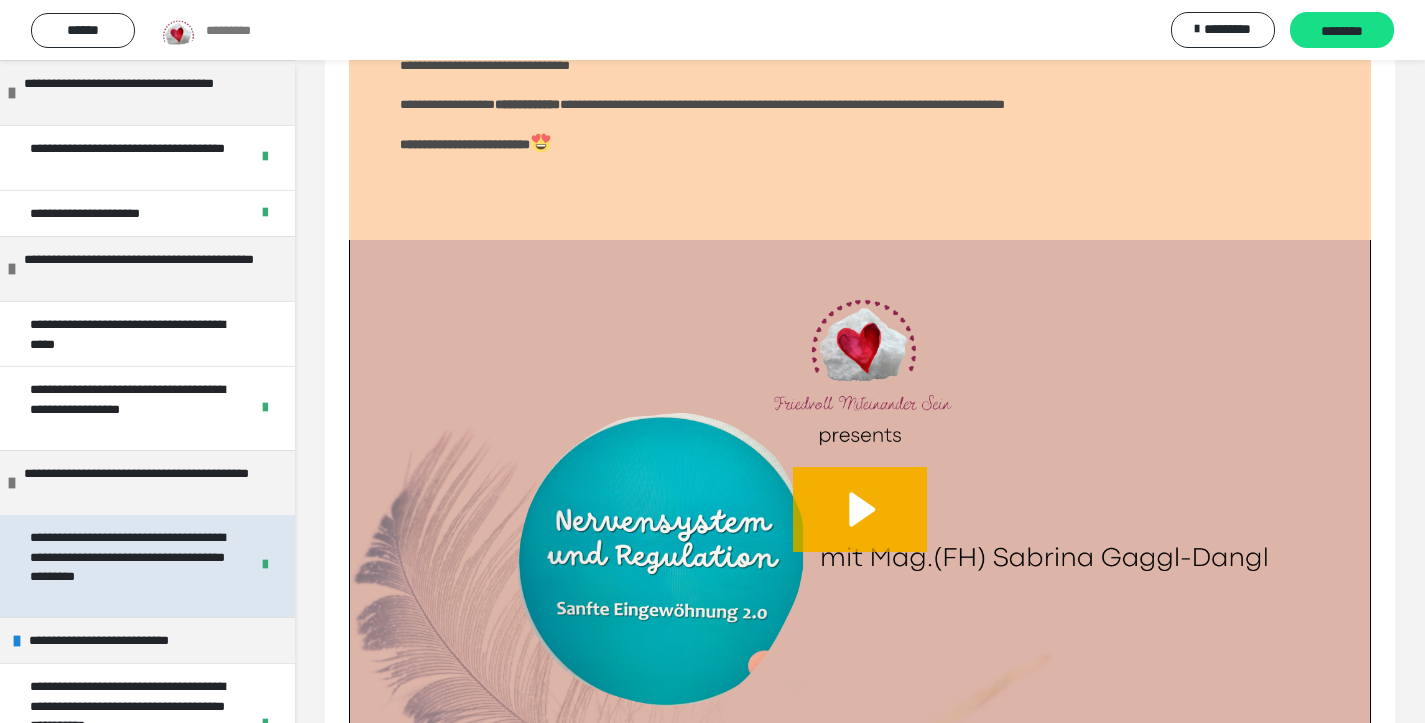 scroll, scrollTop: 1486, scrollLeft: 0, axis: vertical 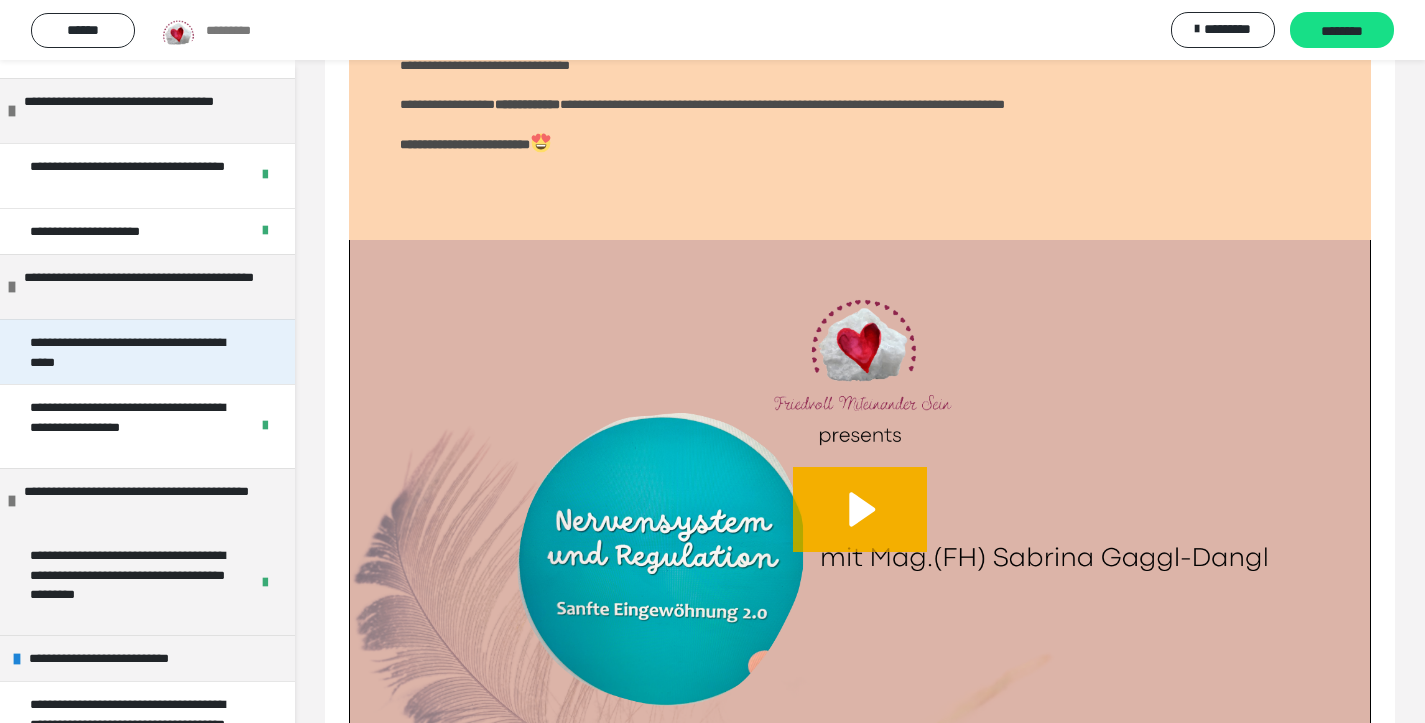 click on "**********" at bounding box center (139, 352) 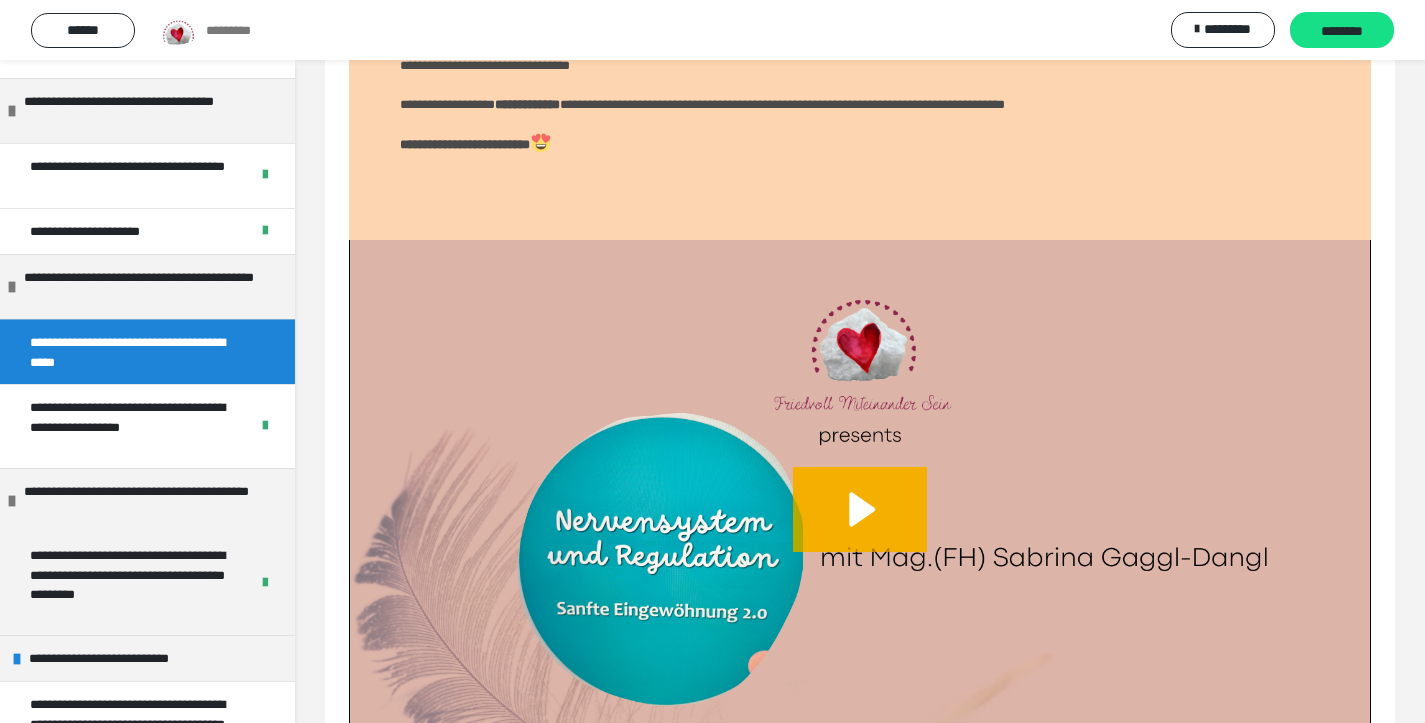 scroll, scrollTop: 60, scrollLeft: 0, axis: vertical 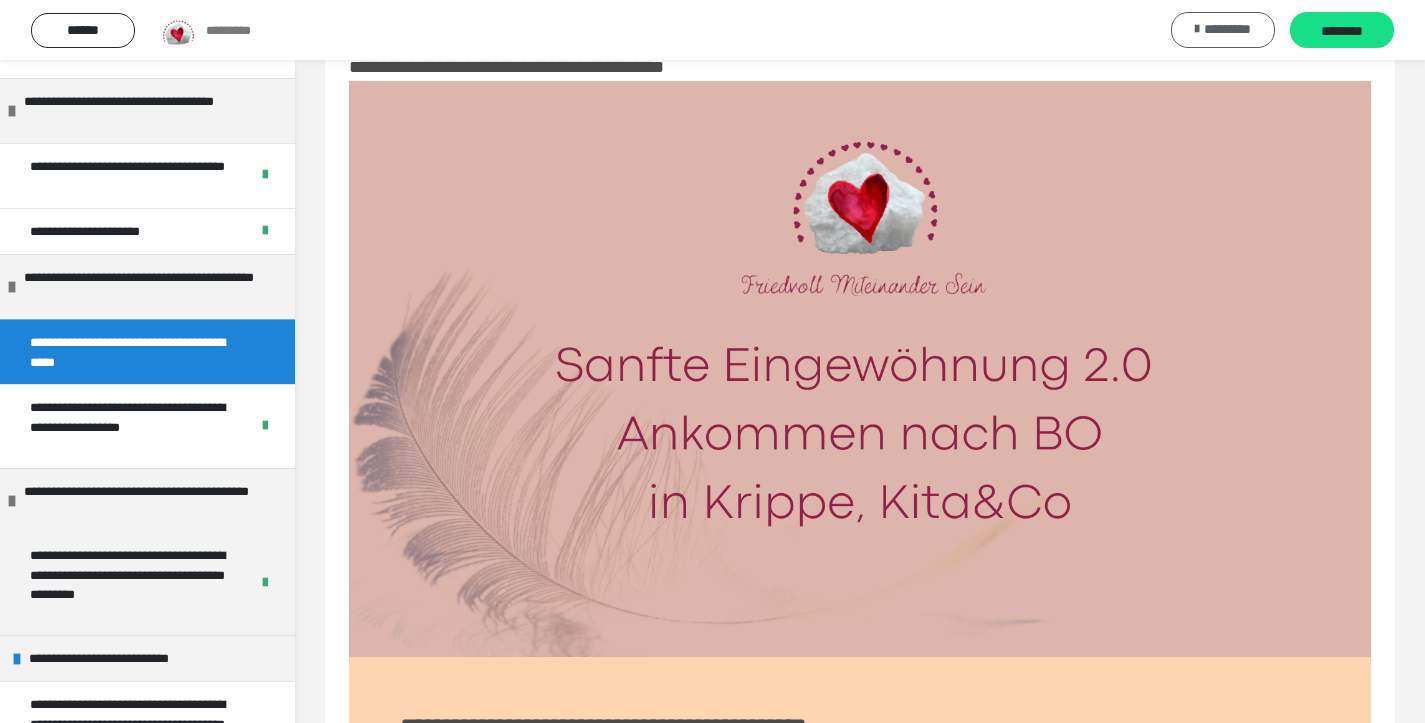 drag, startPoint x: 1312, startPoint y: 26, endPoint x: 1196, endPoint y: 43, distance: 117.239075 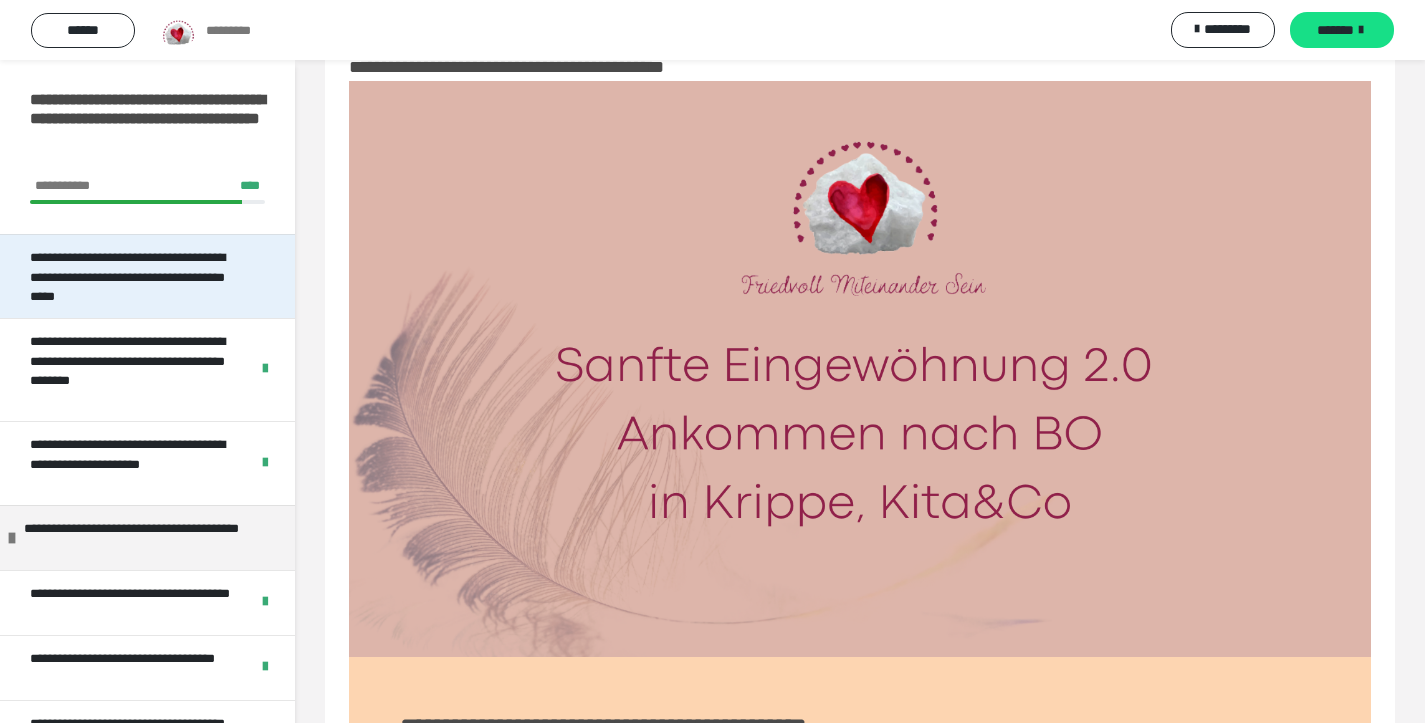 scroll, scrollTop: -1, scrollLeft: 0, axis: vertical 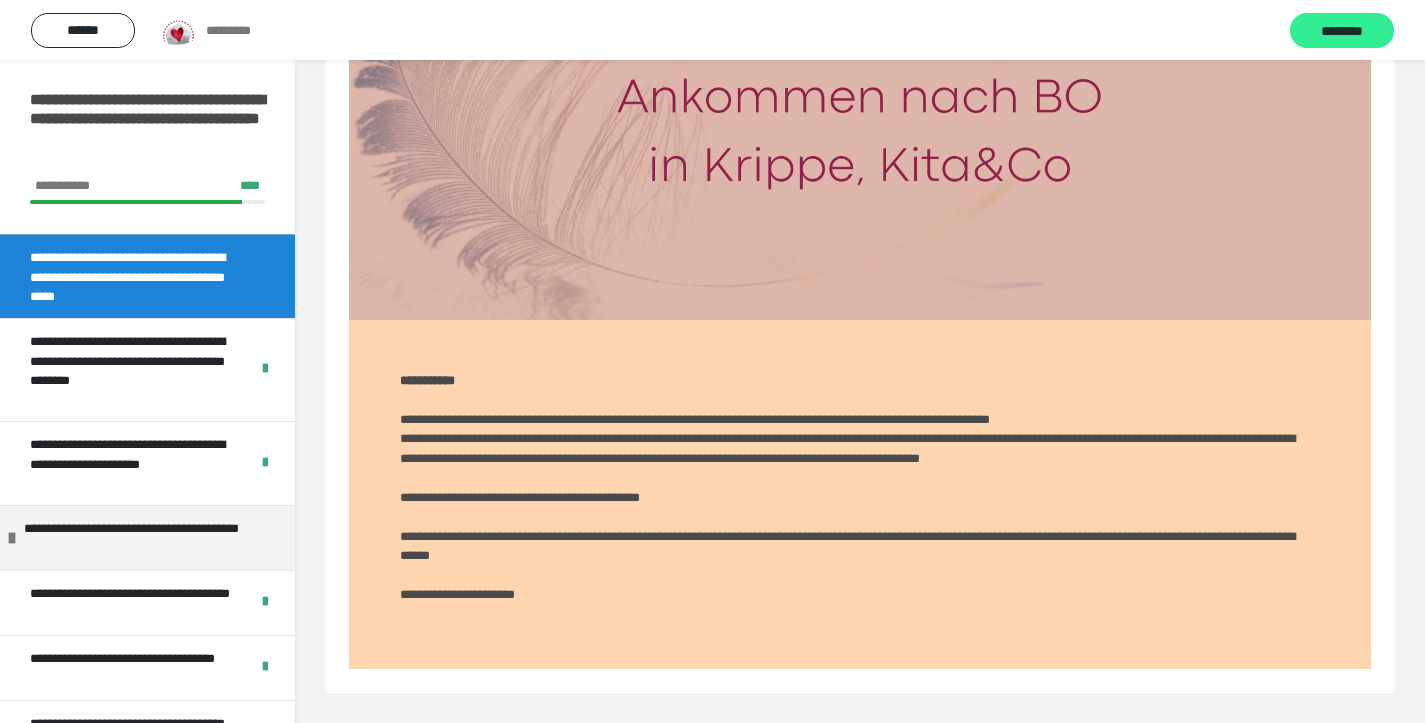 click on "********" at bounding box center (1342, 31) 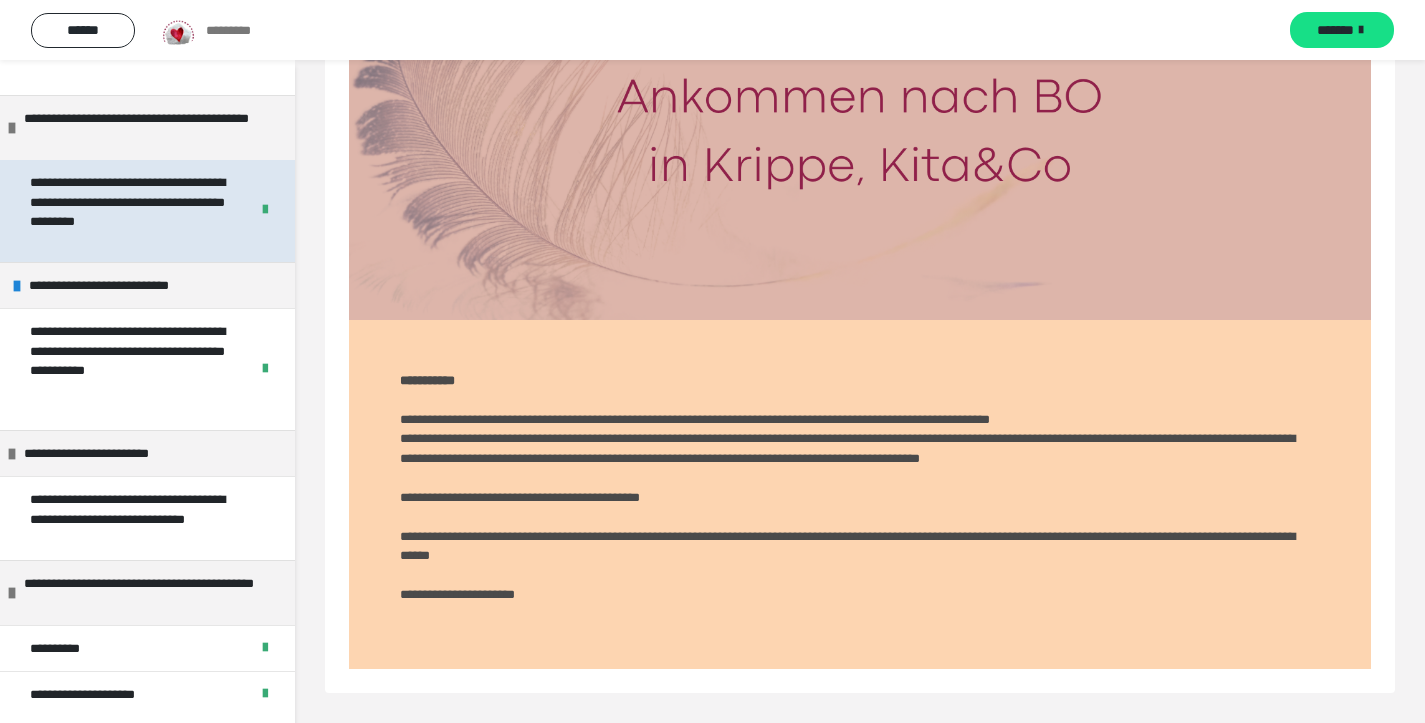 scroll, scrollTop: 1877, scrollLeft: 0, axis: vertical 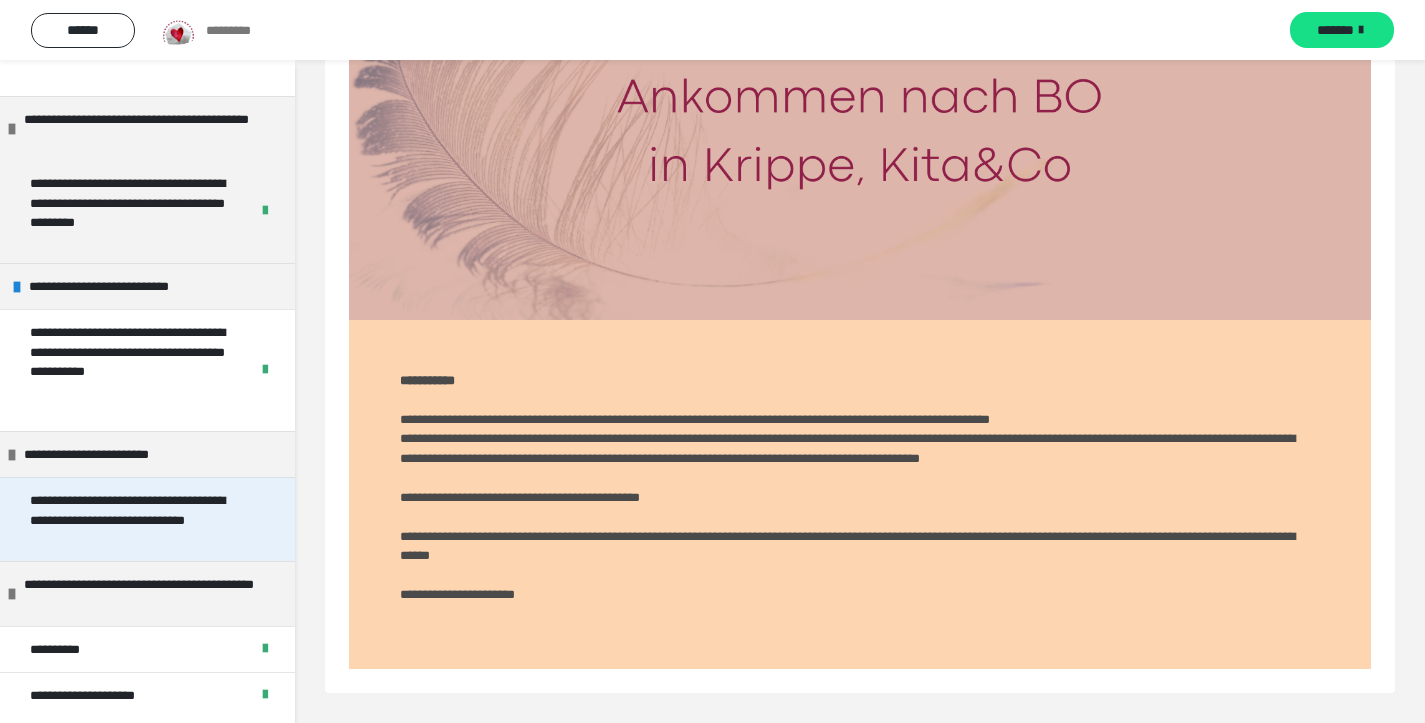 click on "**********" at bounding box center (139, 519) 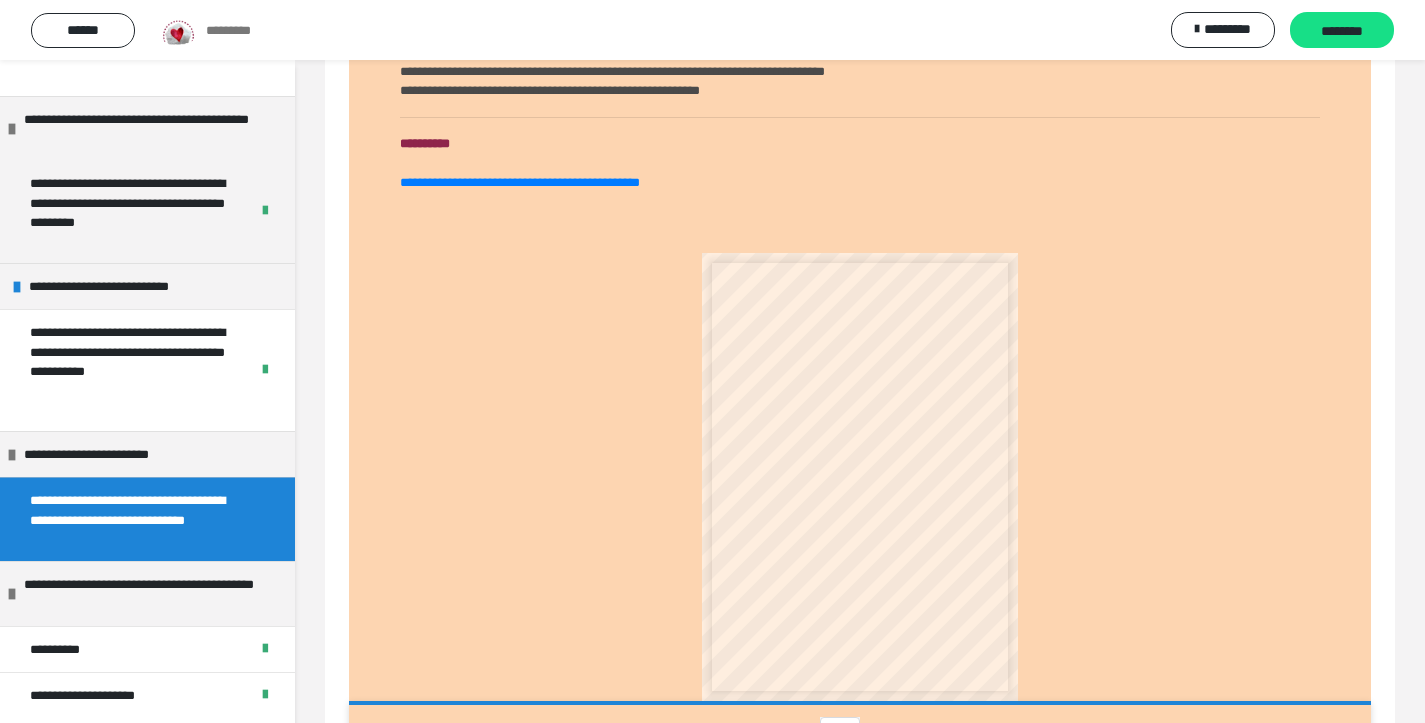 scroll, scrollTop: 695, scrollLeft: 0, axis: vertical 